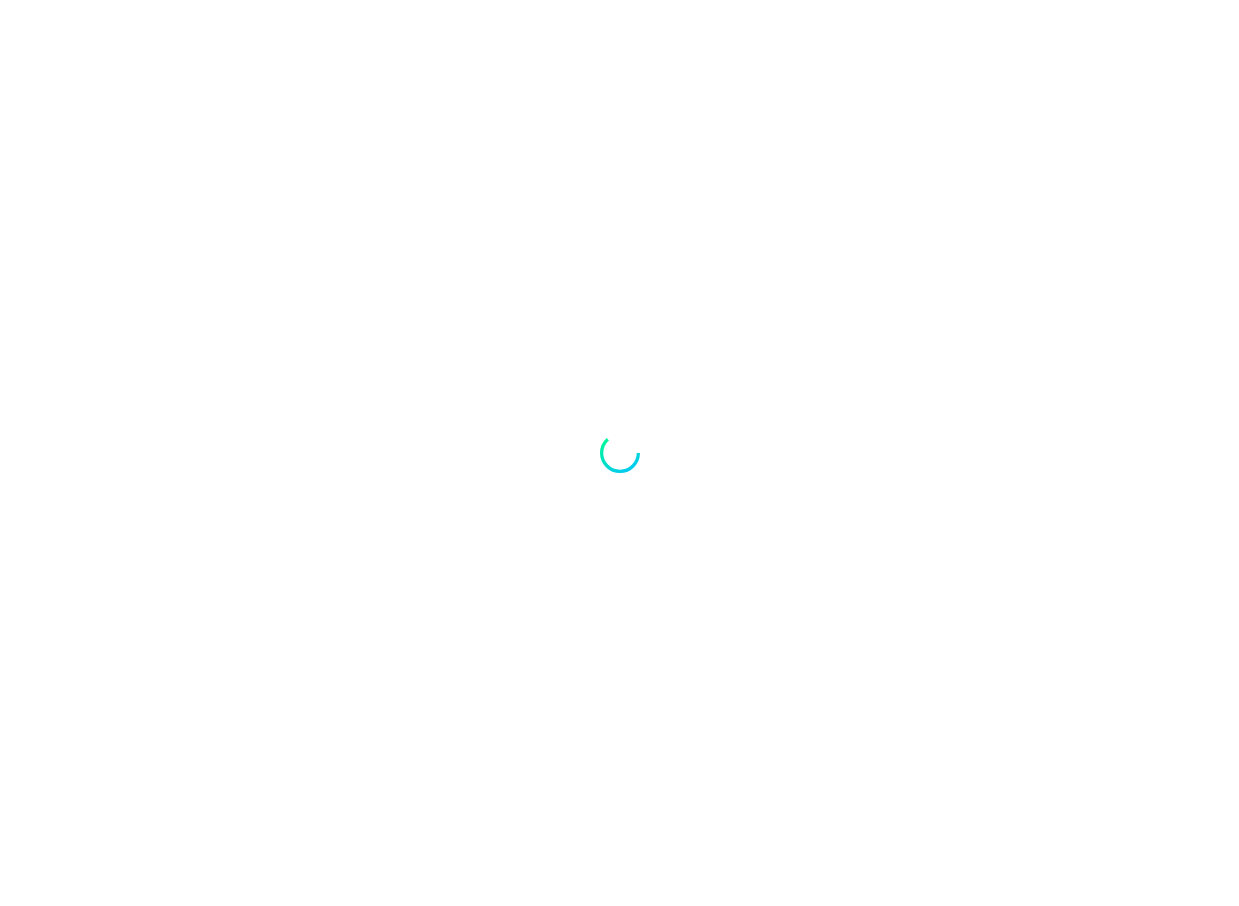 scroll, scrollTop: 0, scrollLeft: 0, axis: both 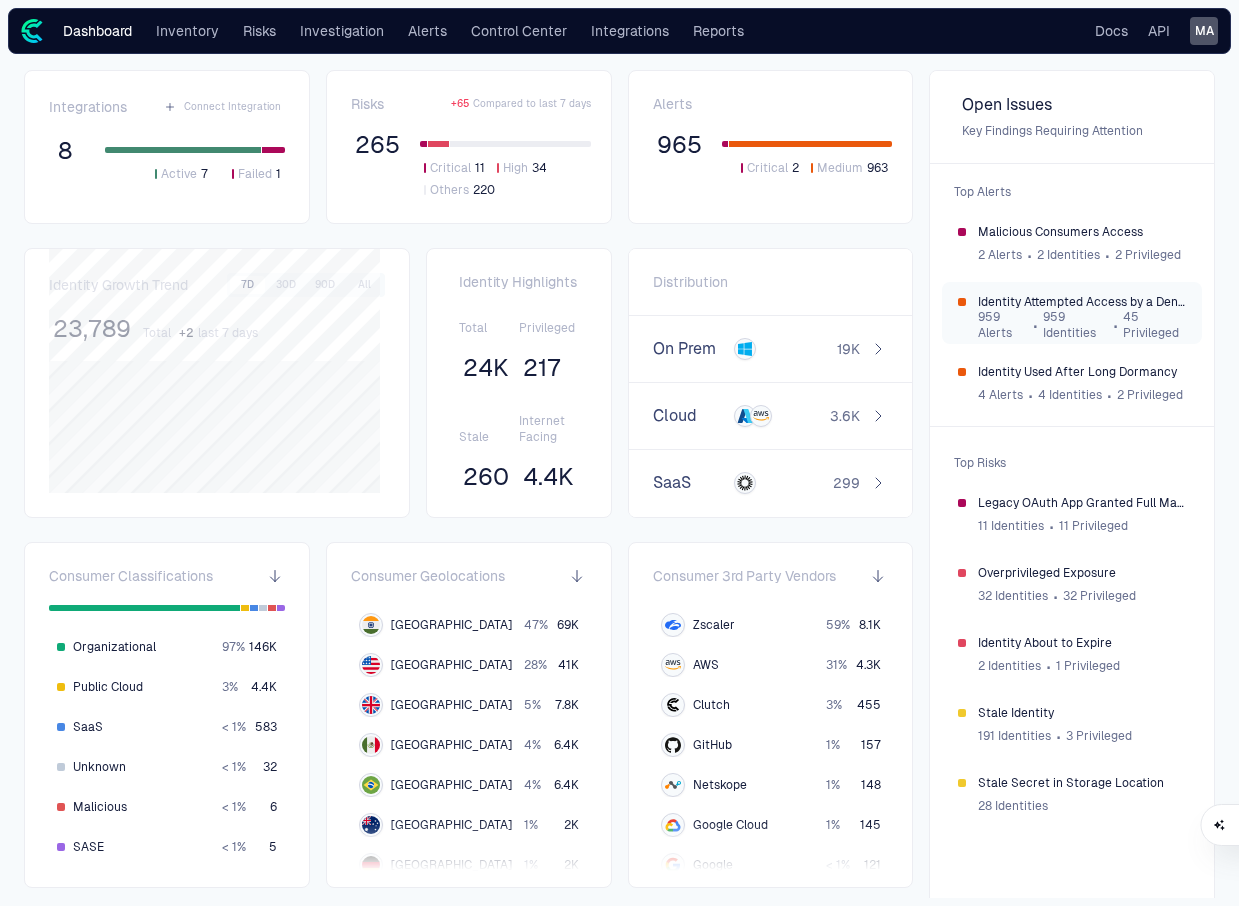 click on "959 Alerts" at bounding box center [1003, 325] 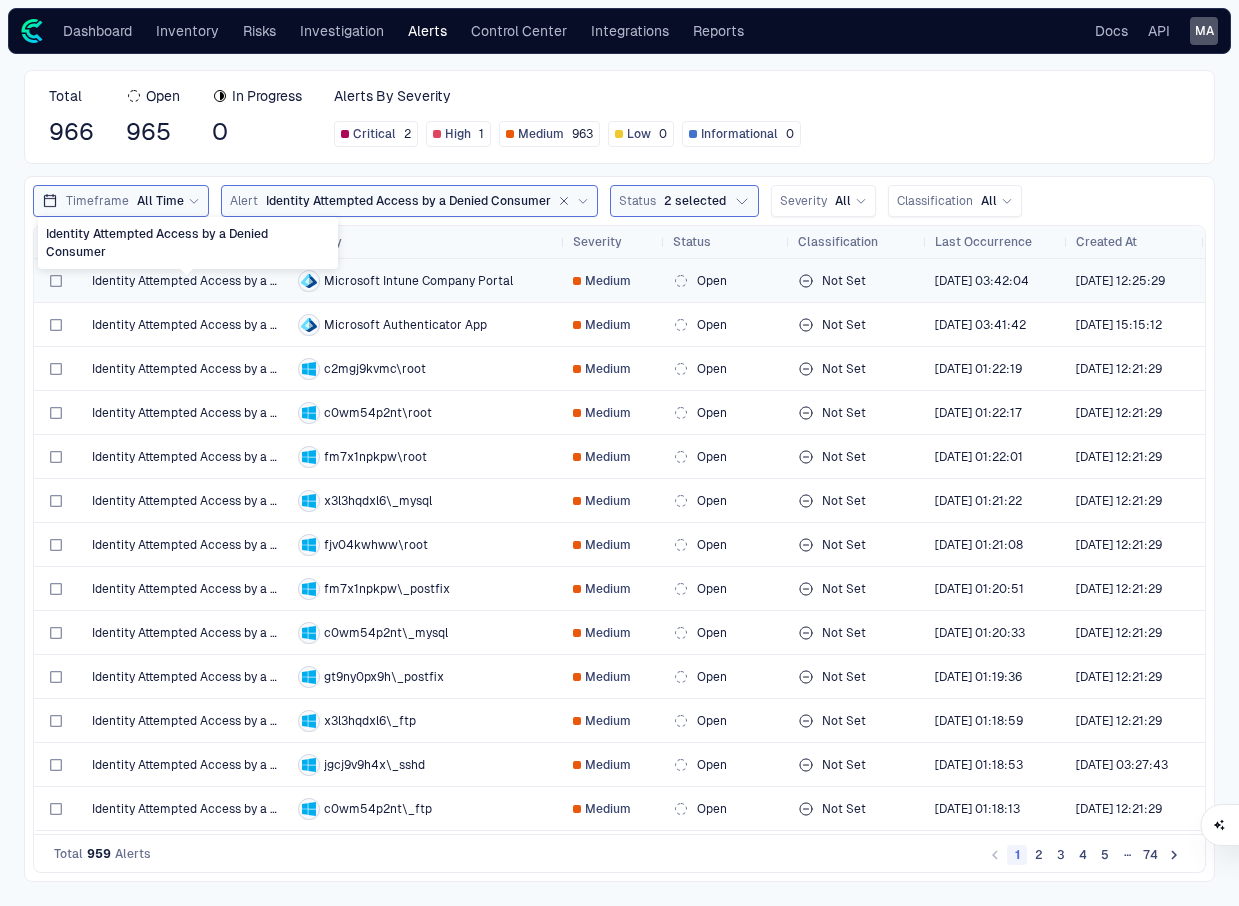 click on "Identity Attempted Access by a Denied Consumer" at bounding box center [187, 281] 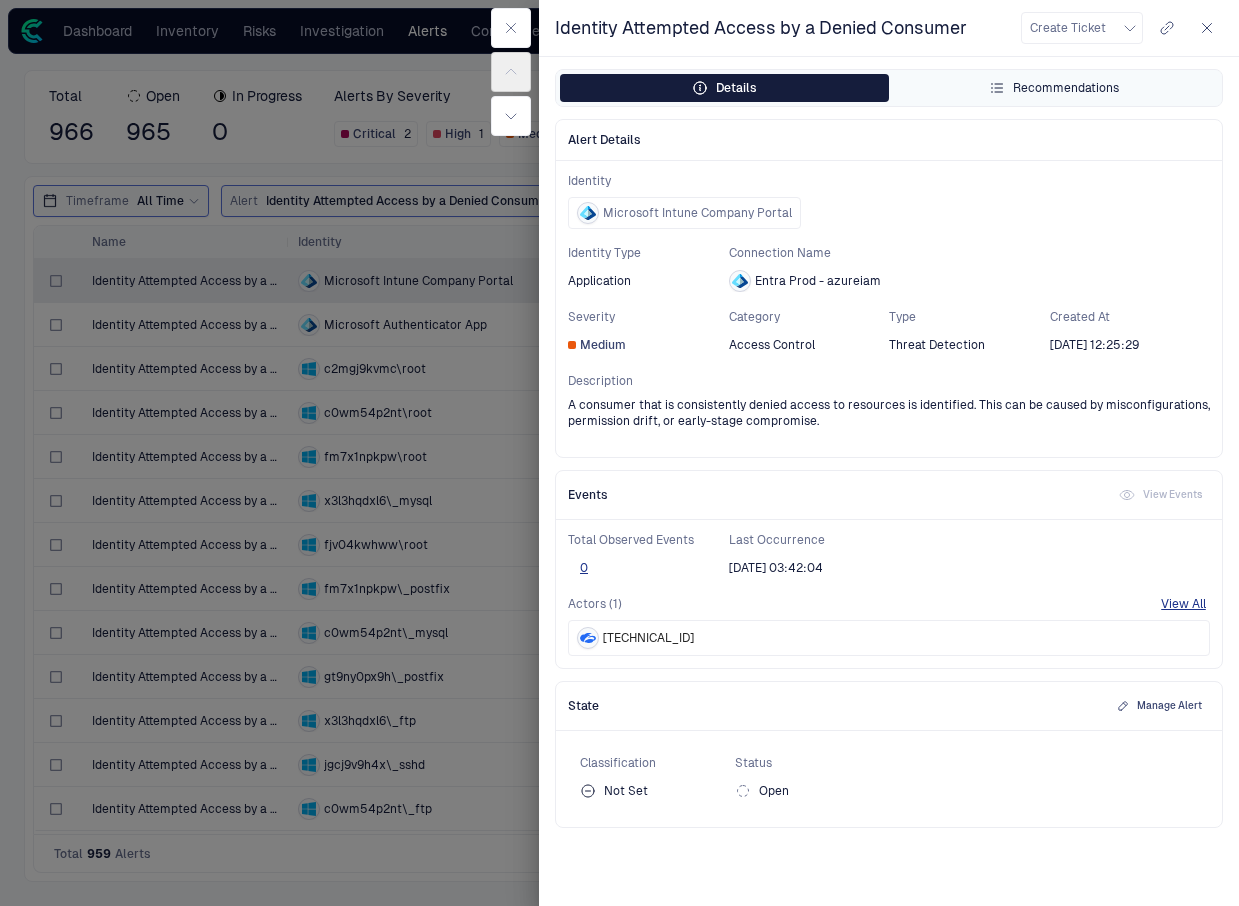 click on "Recommendations" at bounding box center [1053, 88] 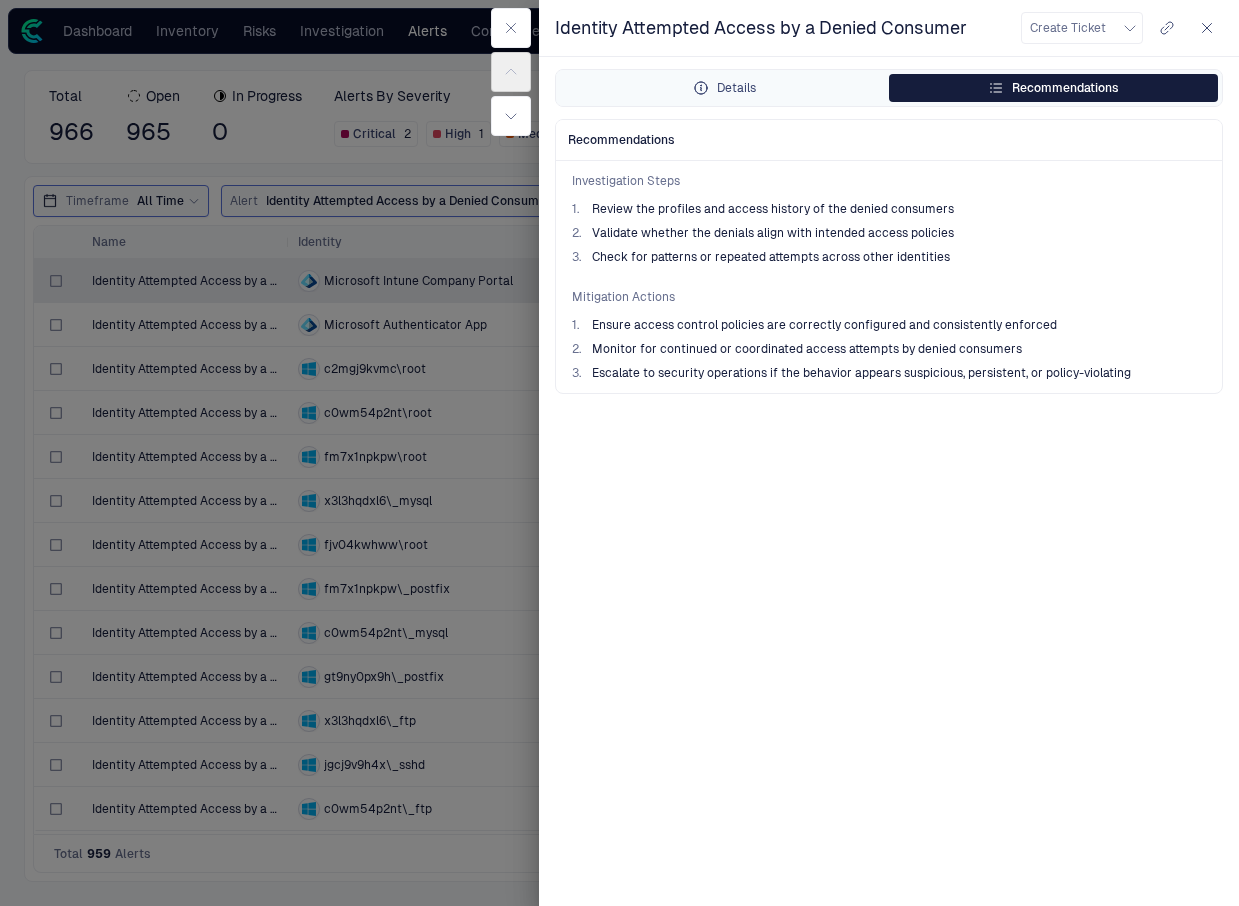 click 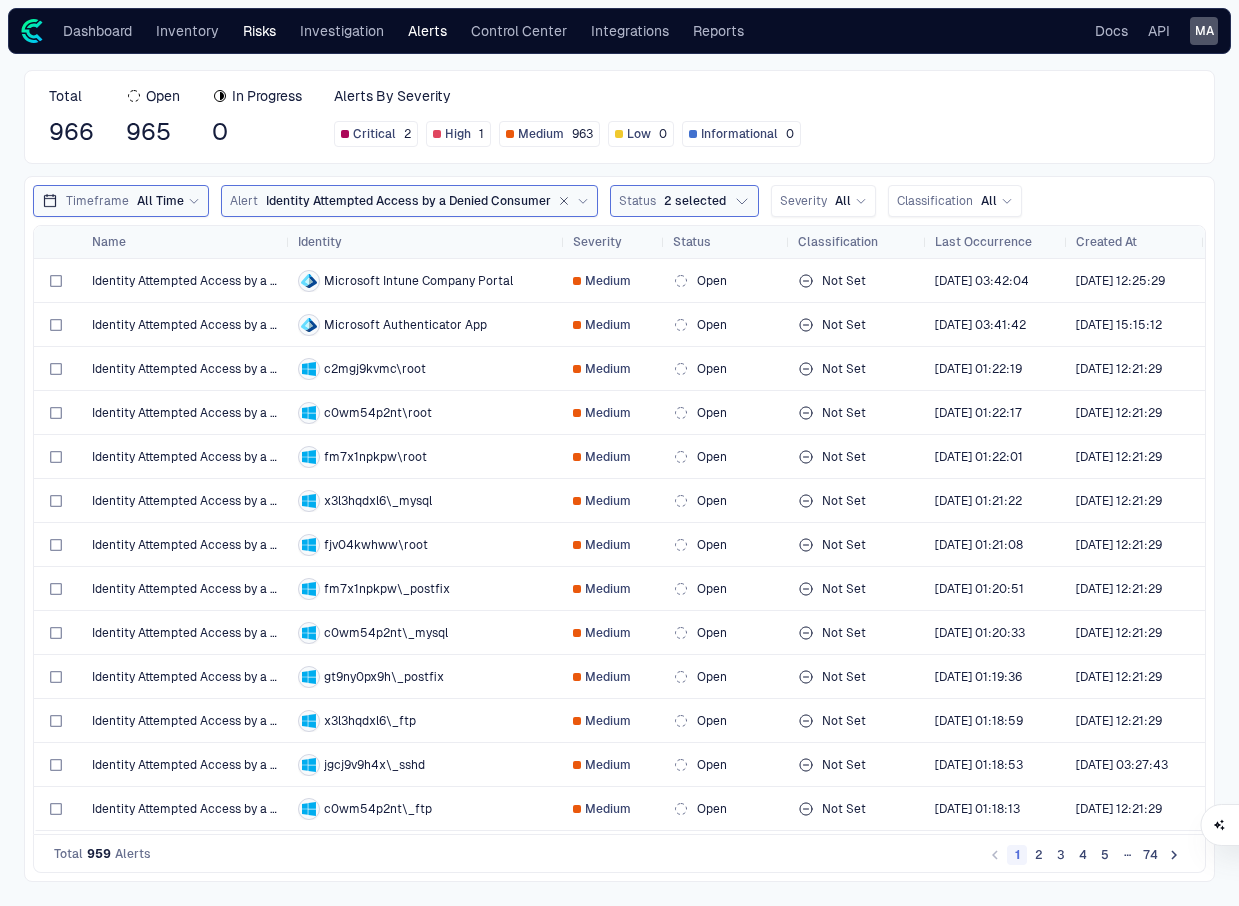 click on "Risks" at bounding box center [259, 31] 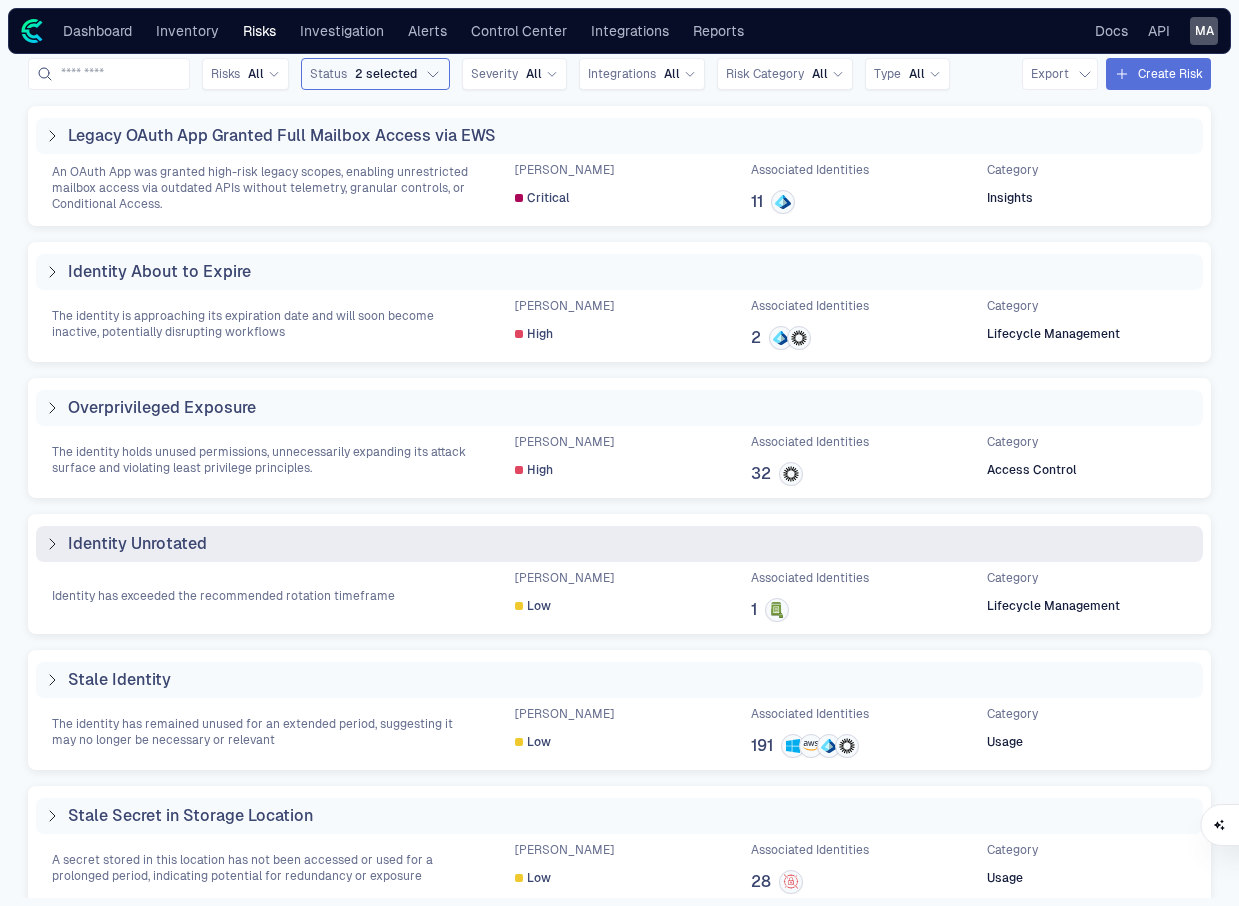 scroll, scrollTop: 0, scrollLeft: 0, axis: both 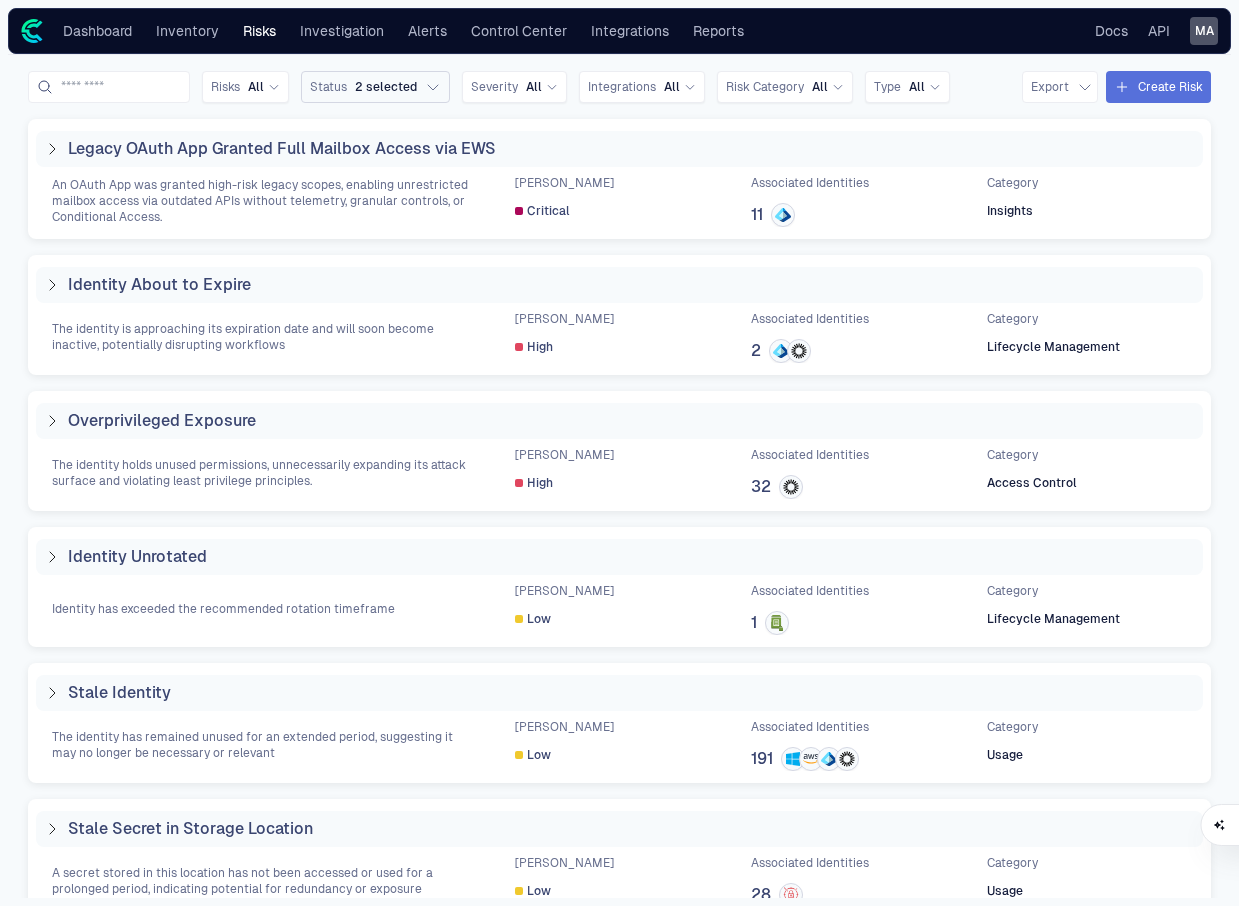 click 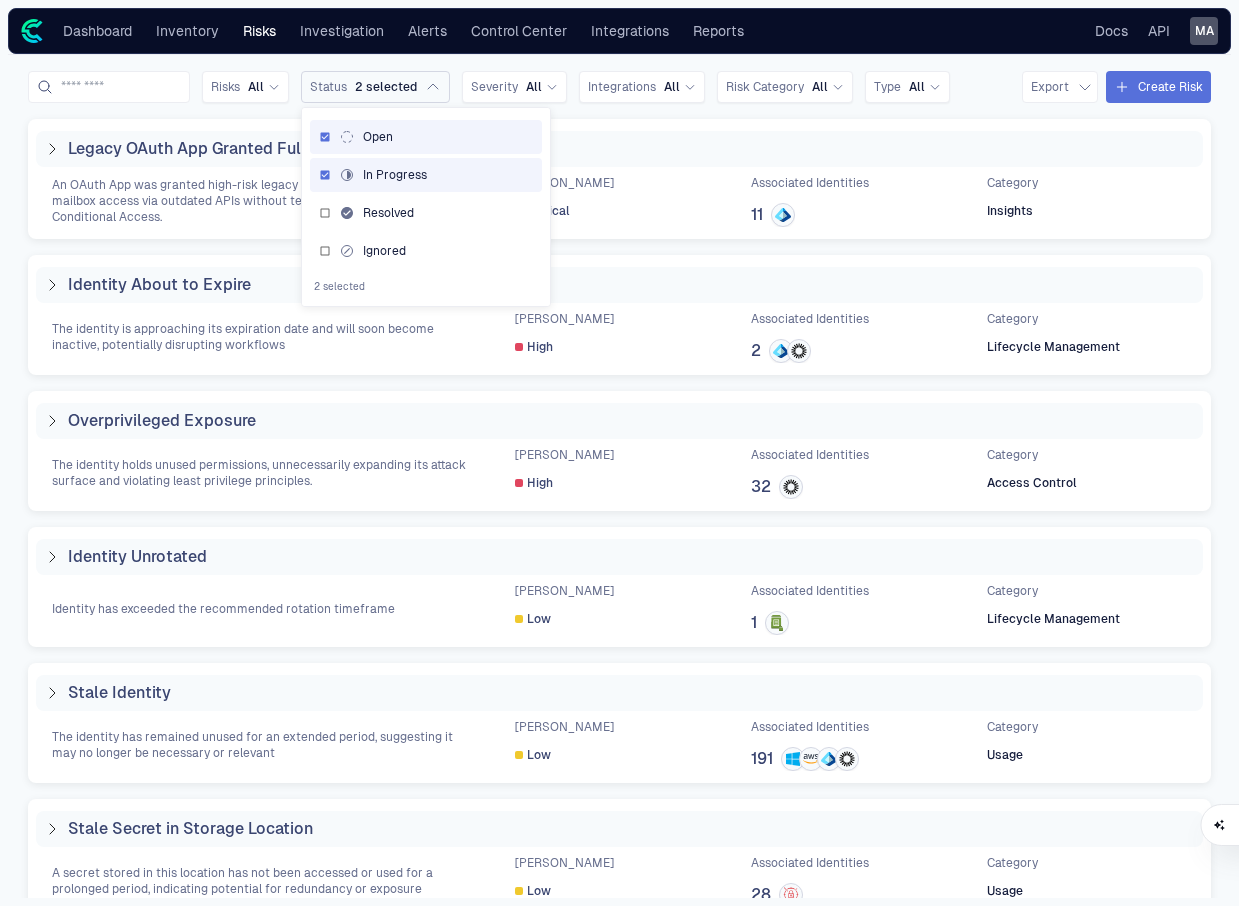 click 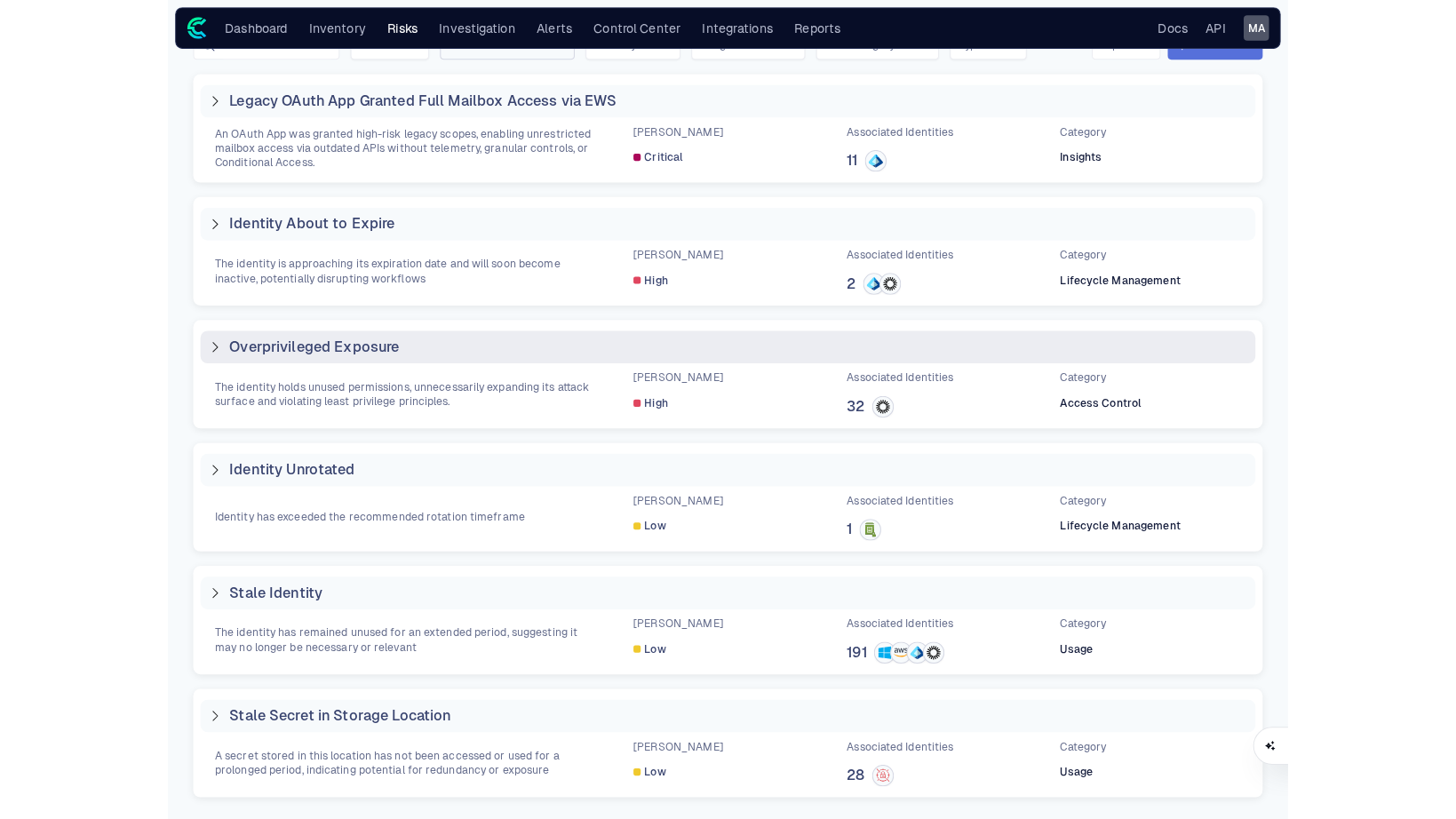 scroll, scrollTop: 0, scrollLeft: 0, axis: both 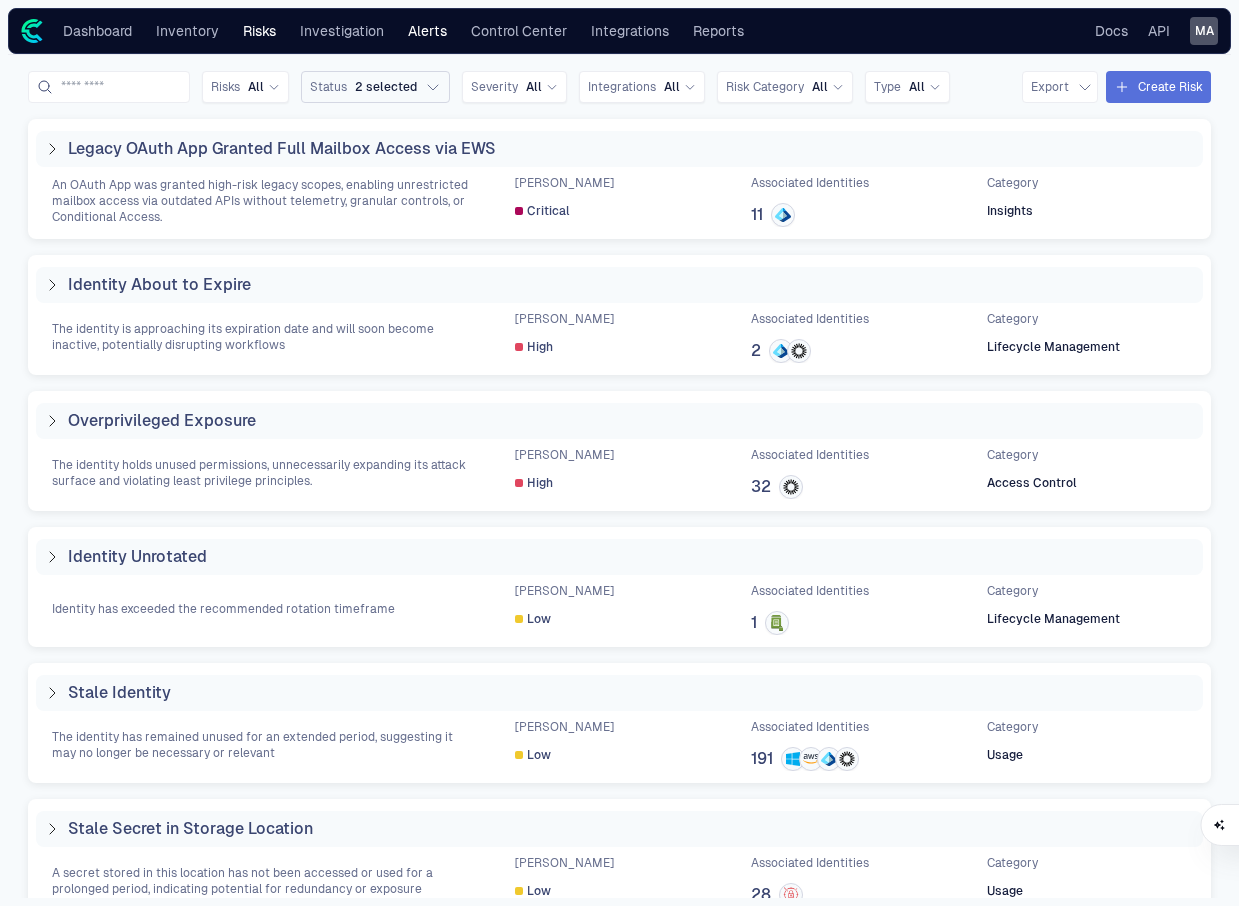 click on "Alerts" at bounding box center (427, 31) 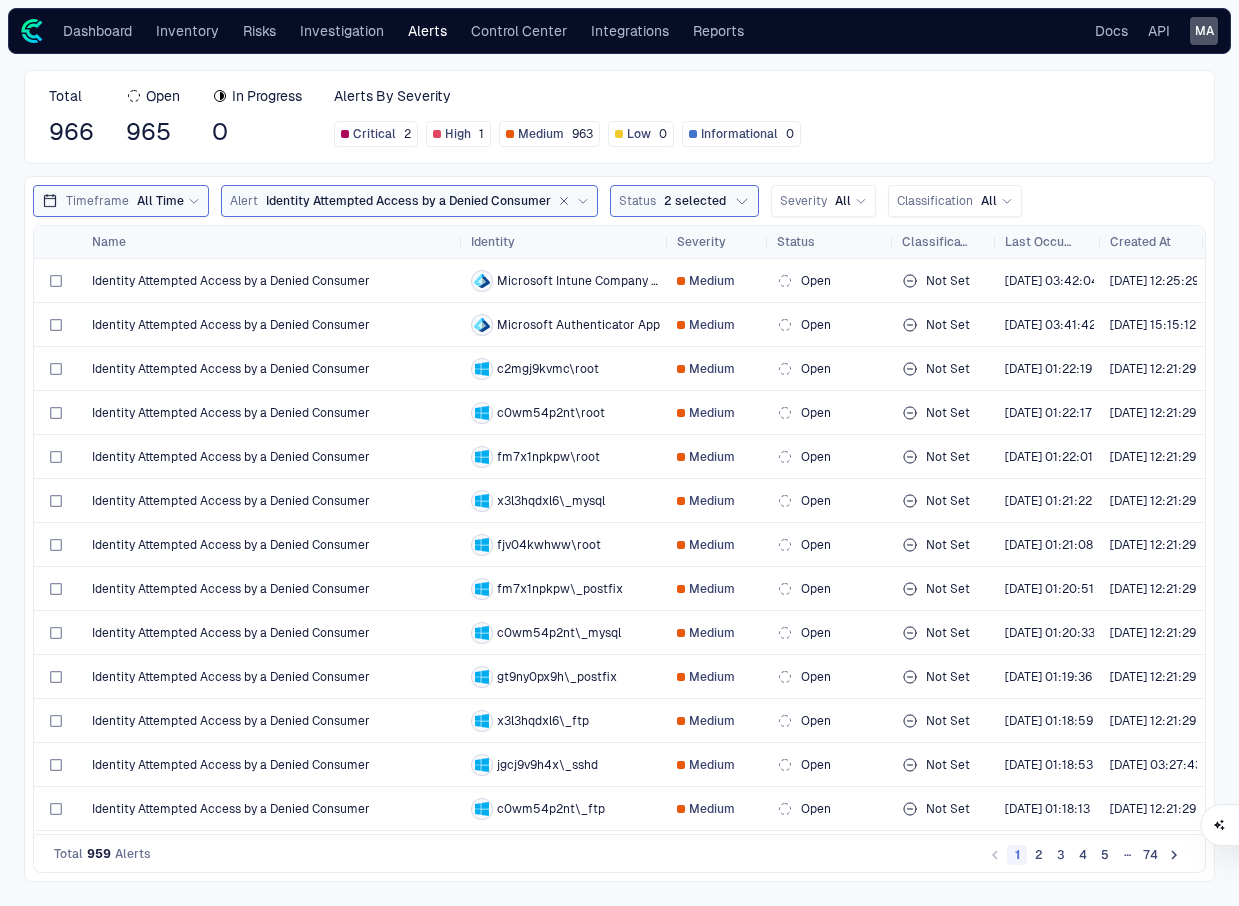 drag, startPoint x: 287, startPoint y: 235, endPoint x: 499, endPoint y: 224, distance: 212.28519 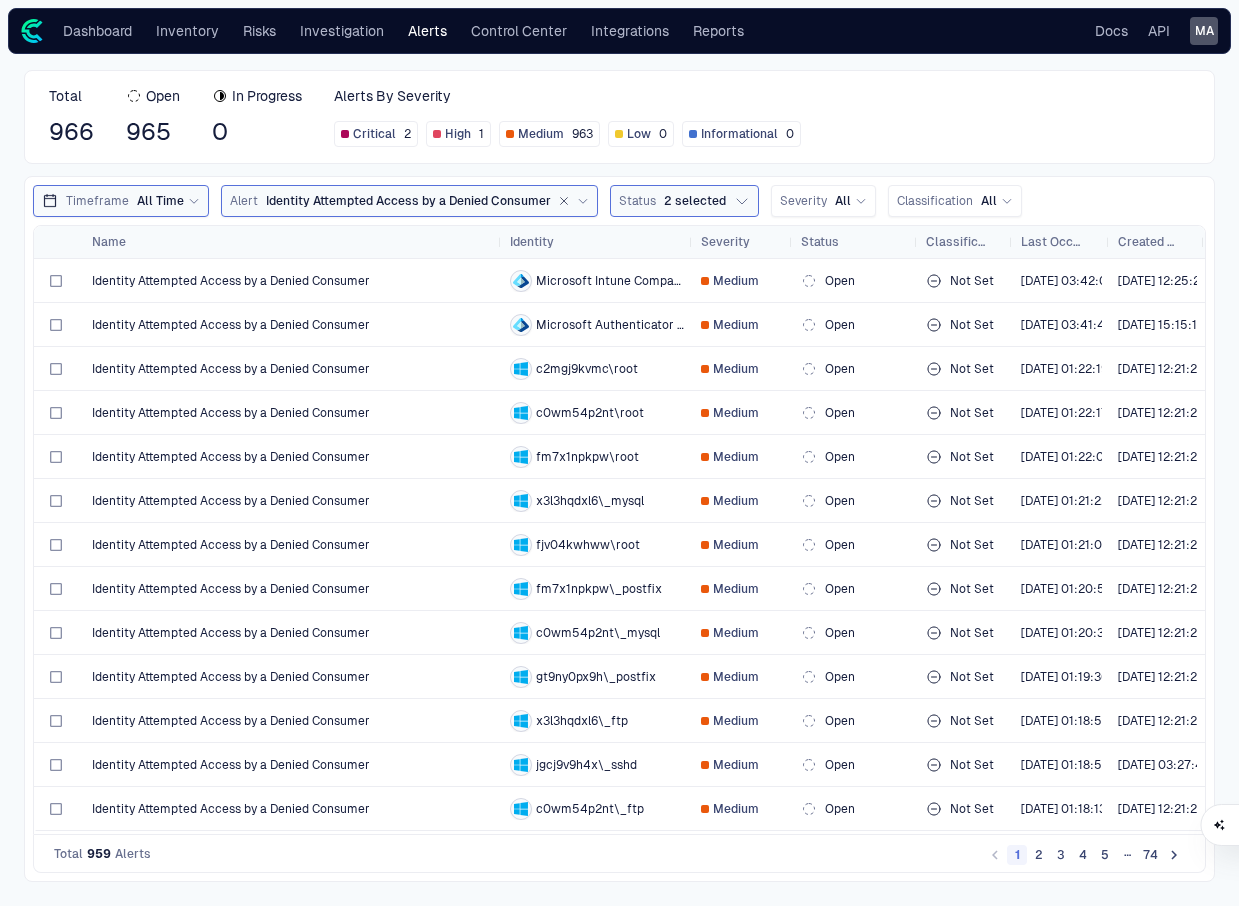 click 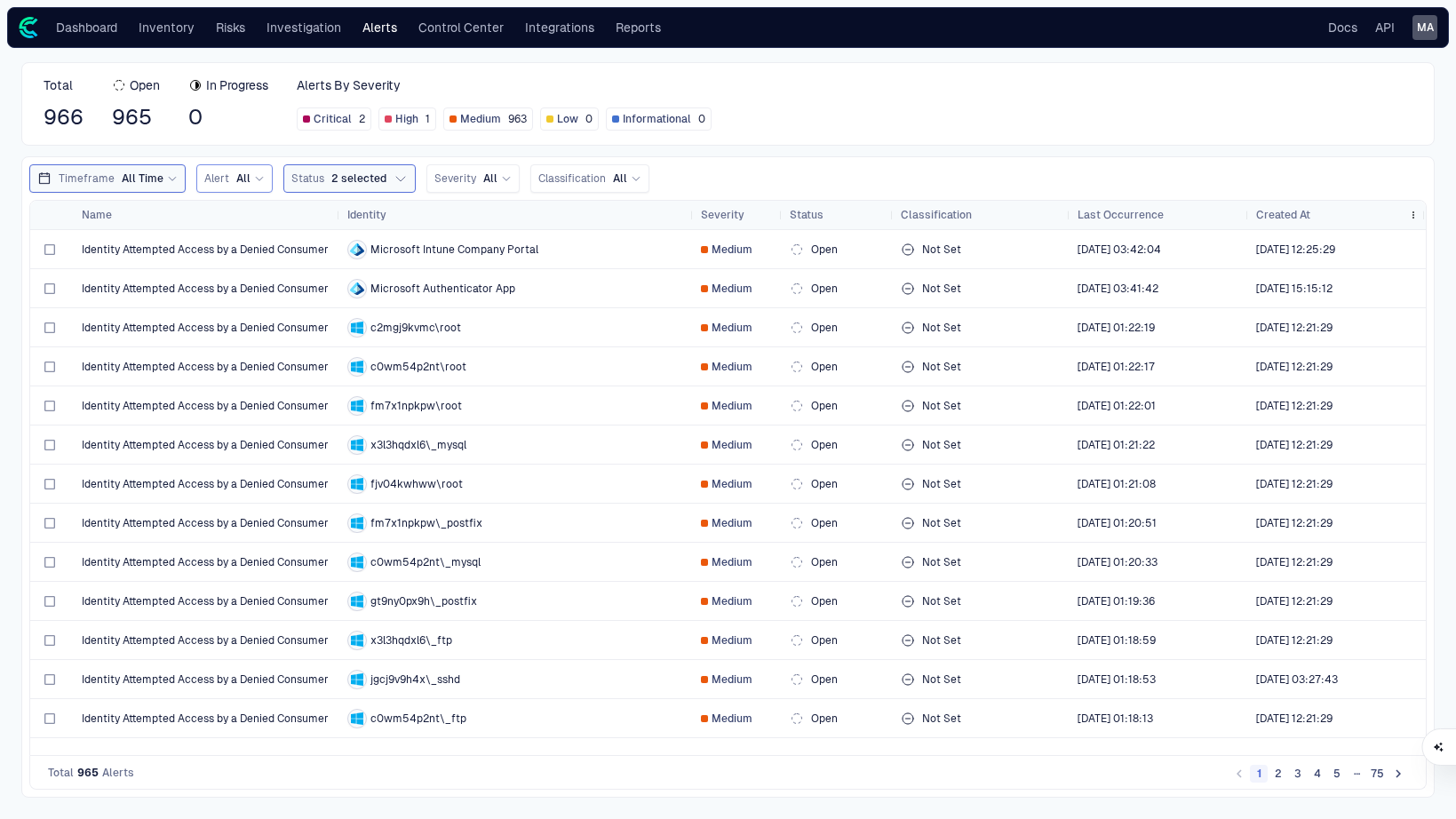 click on "Created At" at bounding box center (1337, 215) 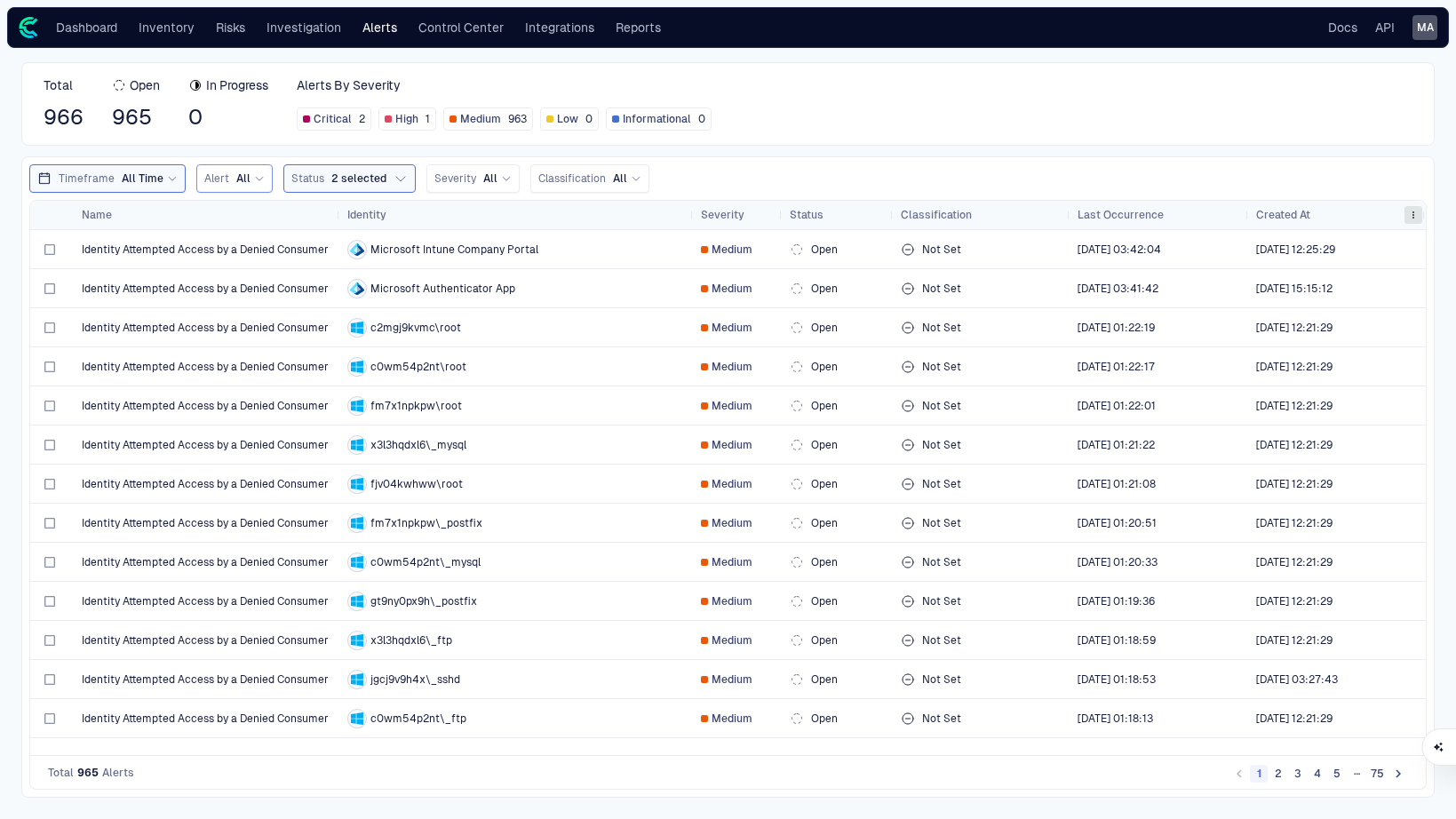 click at bounding box center (1413, 215) 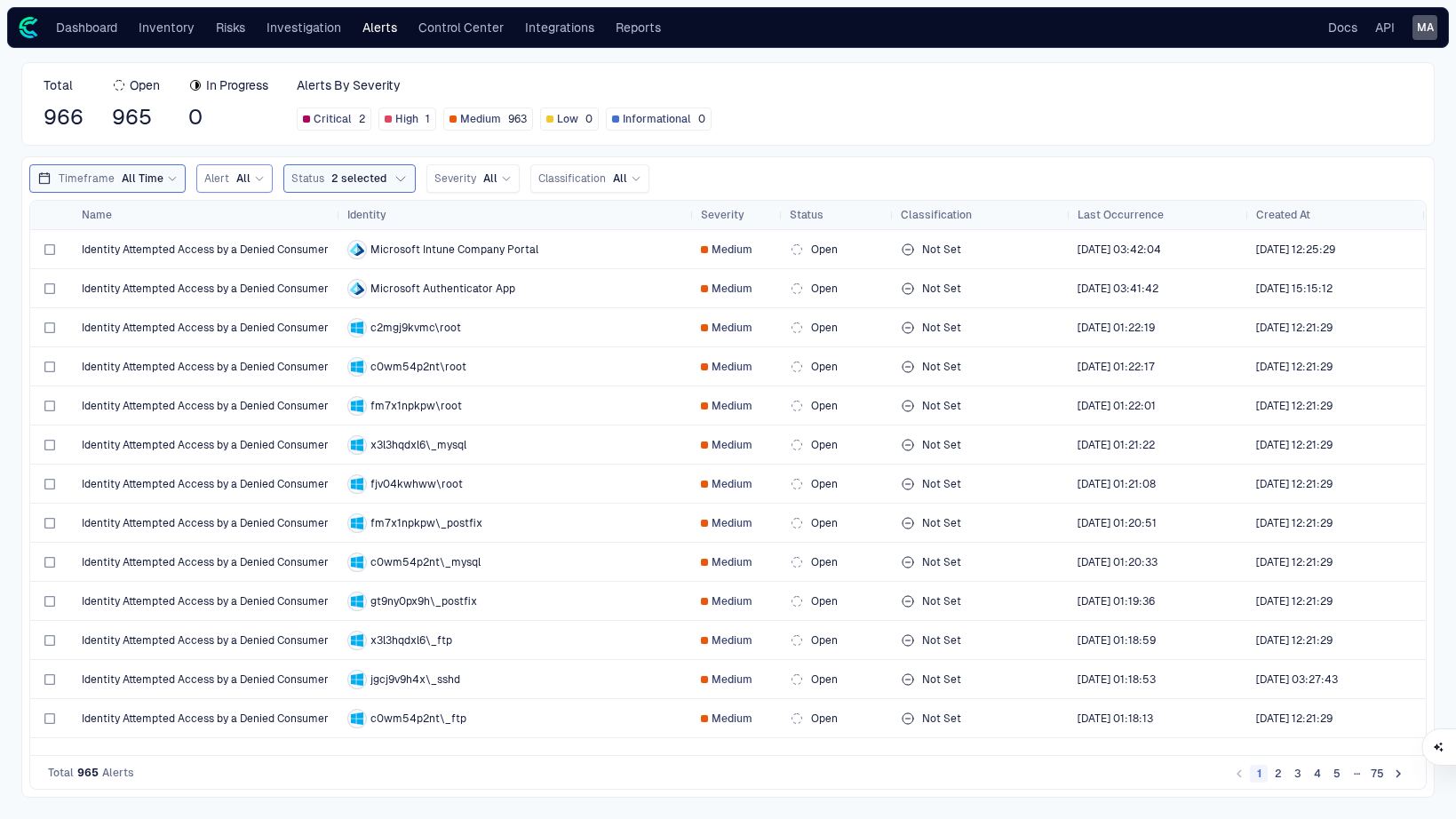 click on "Total 966 Open 965 In Progress 0 Alerts By Severity Critical 2 High 1 Medium 963 Low 0 Informational 0" at bounding box center (728, 104) 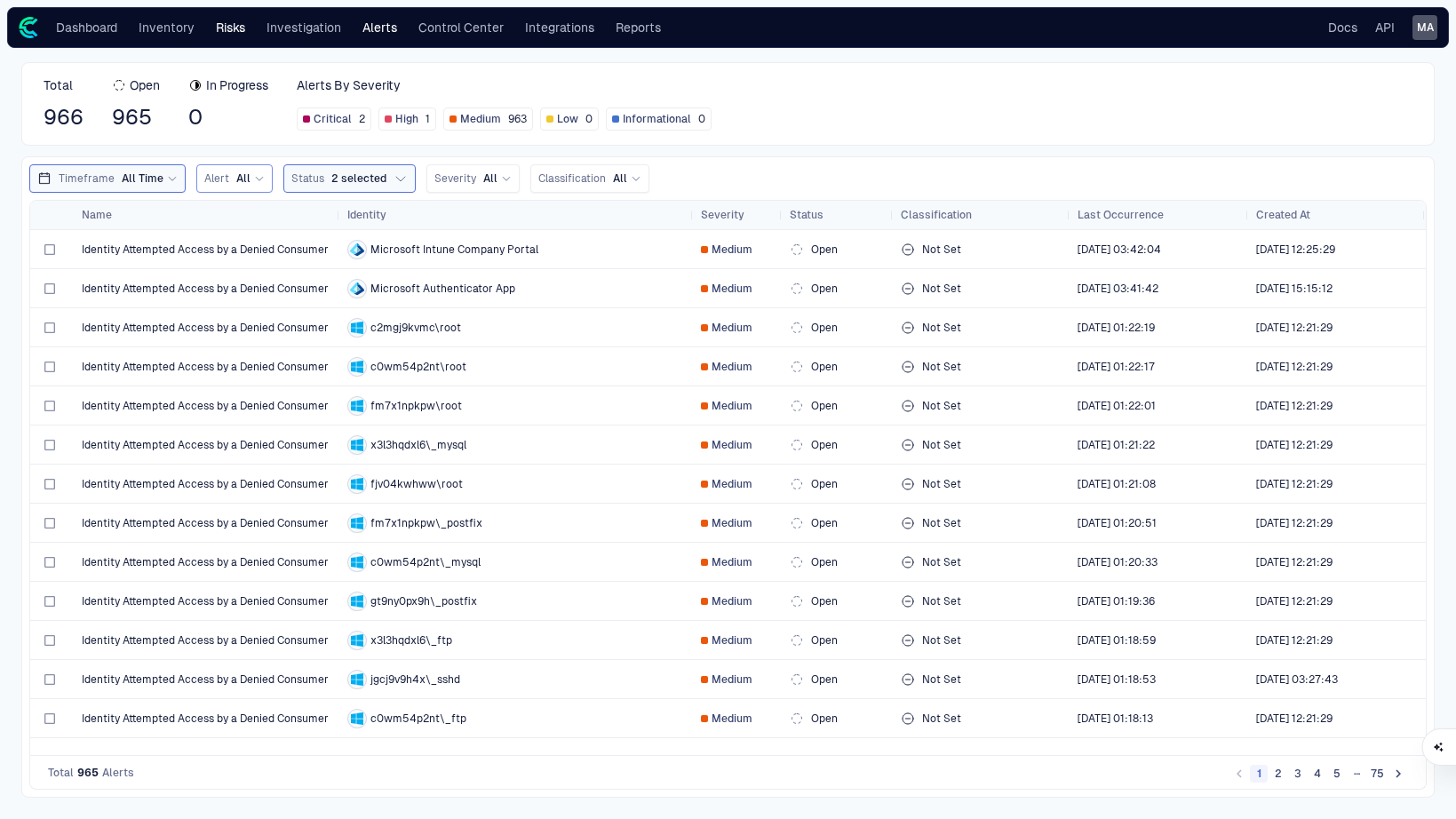 click on "Risks" at bounding box center (230, 28) 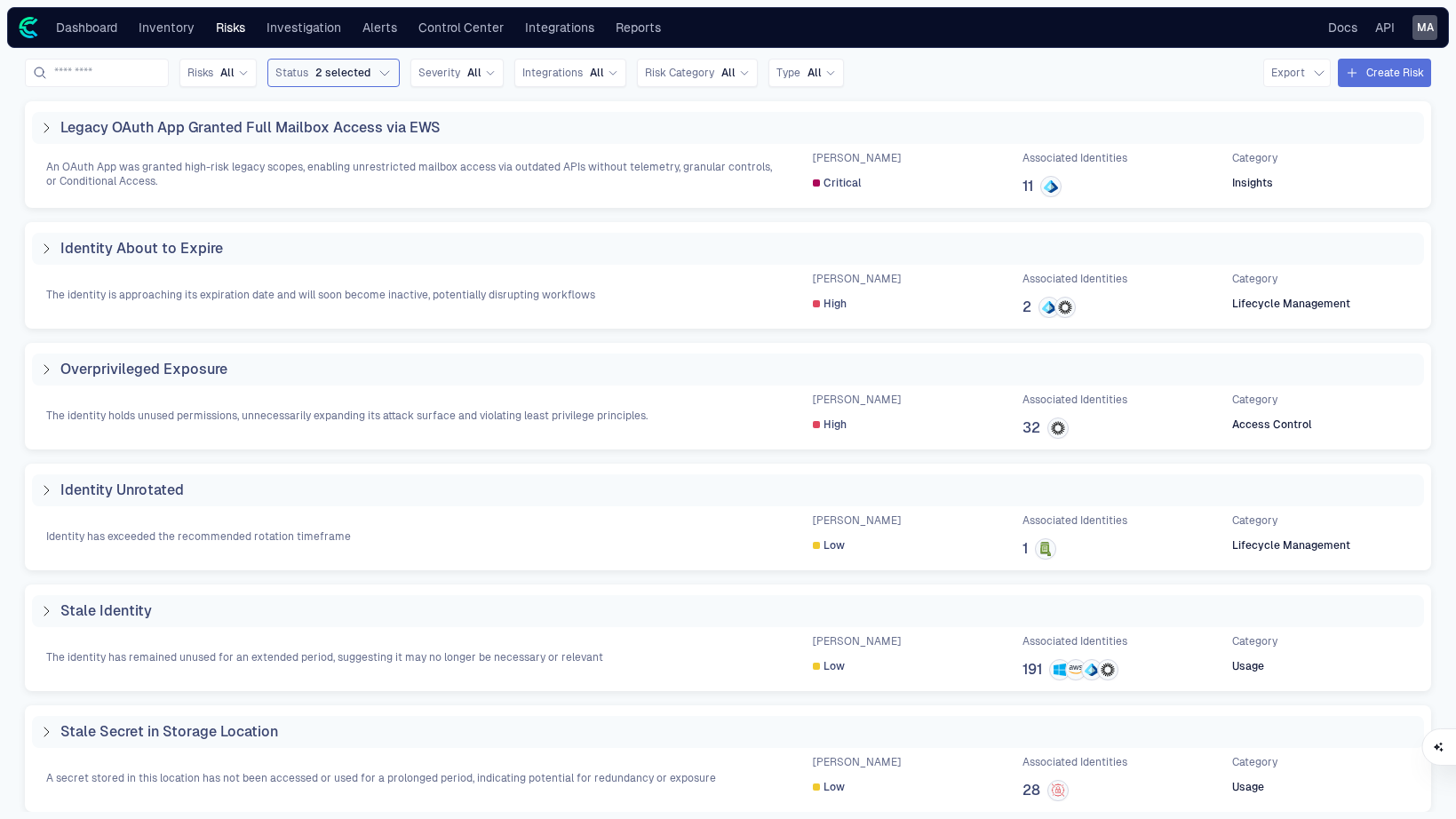 scroll, scrollTop: 0, scrollLeft: 0, axis: both 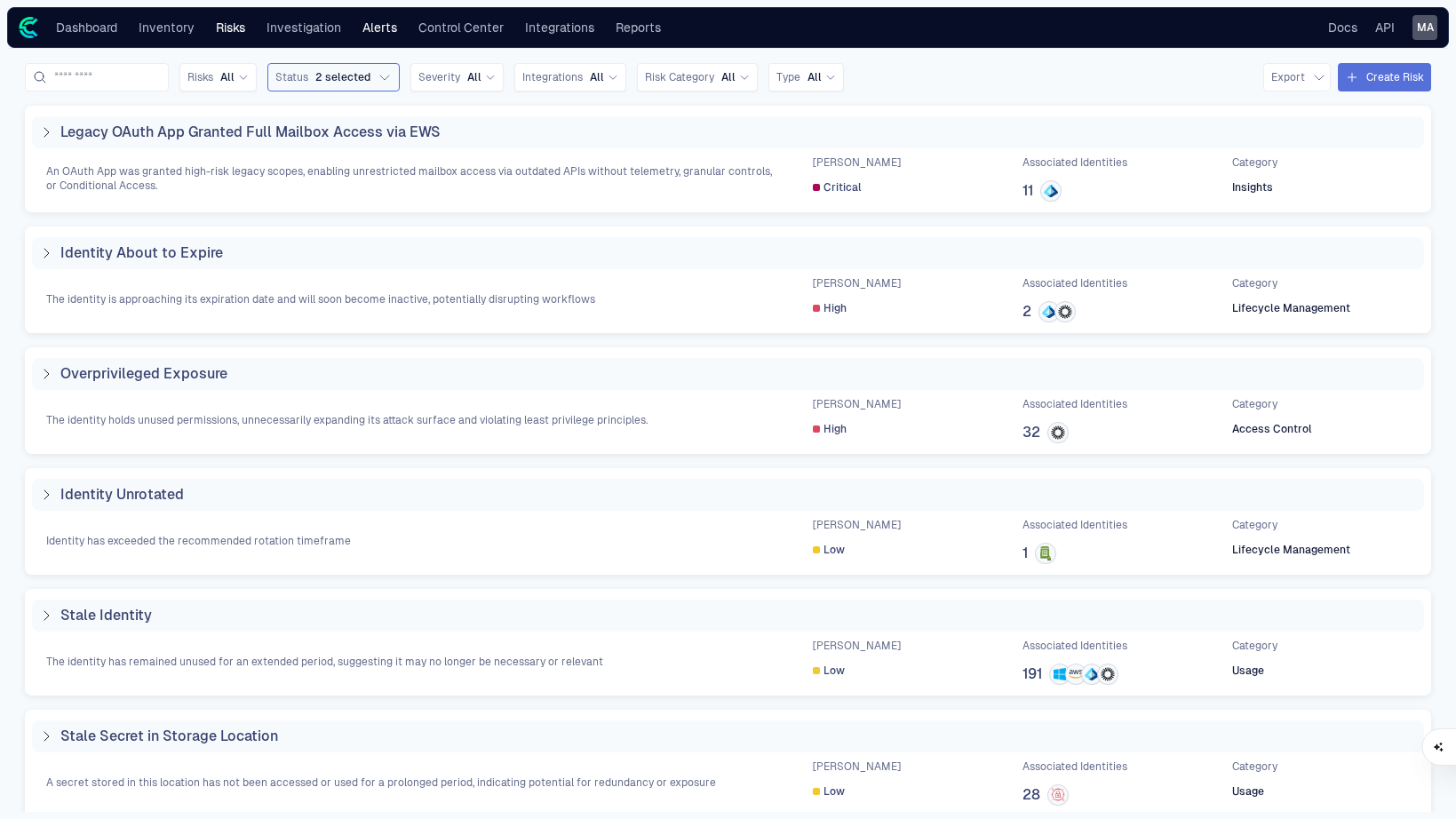 click on "Alerts" at bounding box center [379, 28] 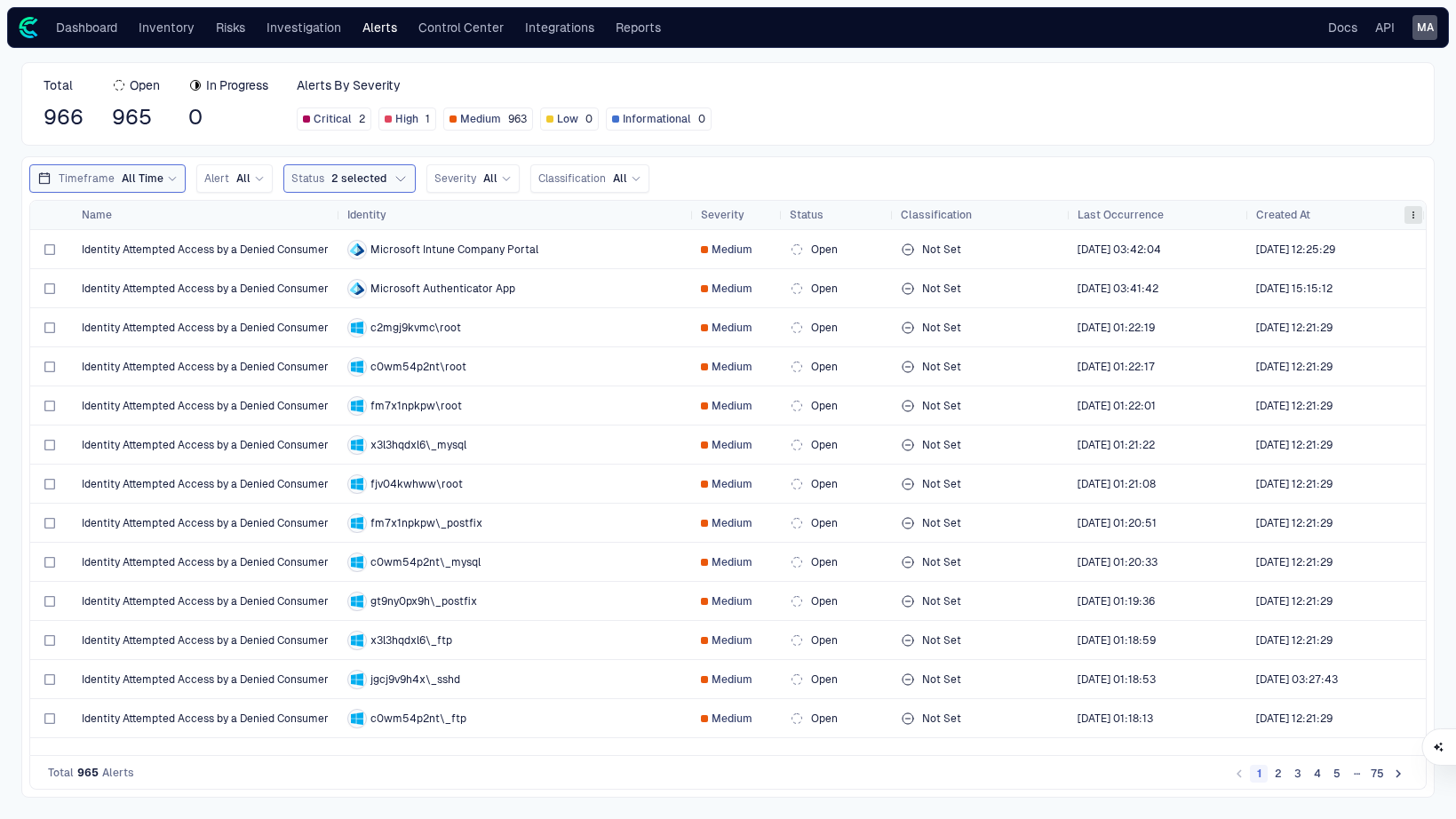 click at bounding box center [1413, 215] 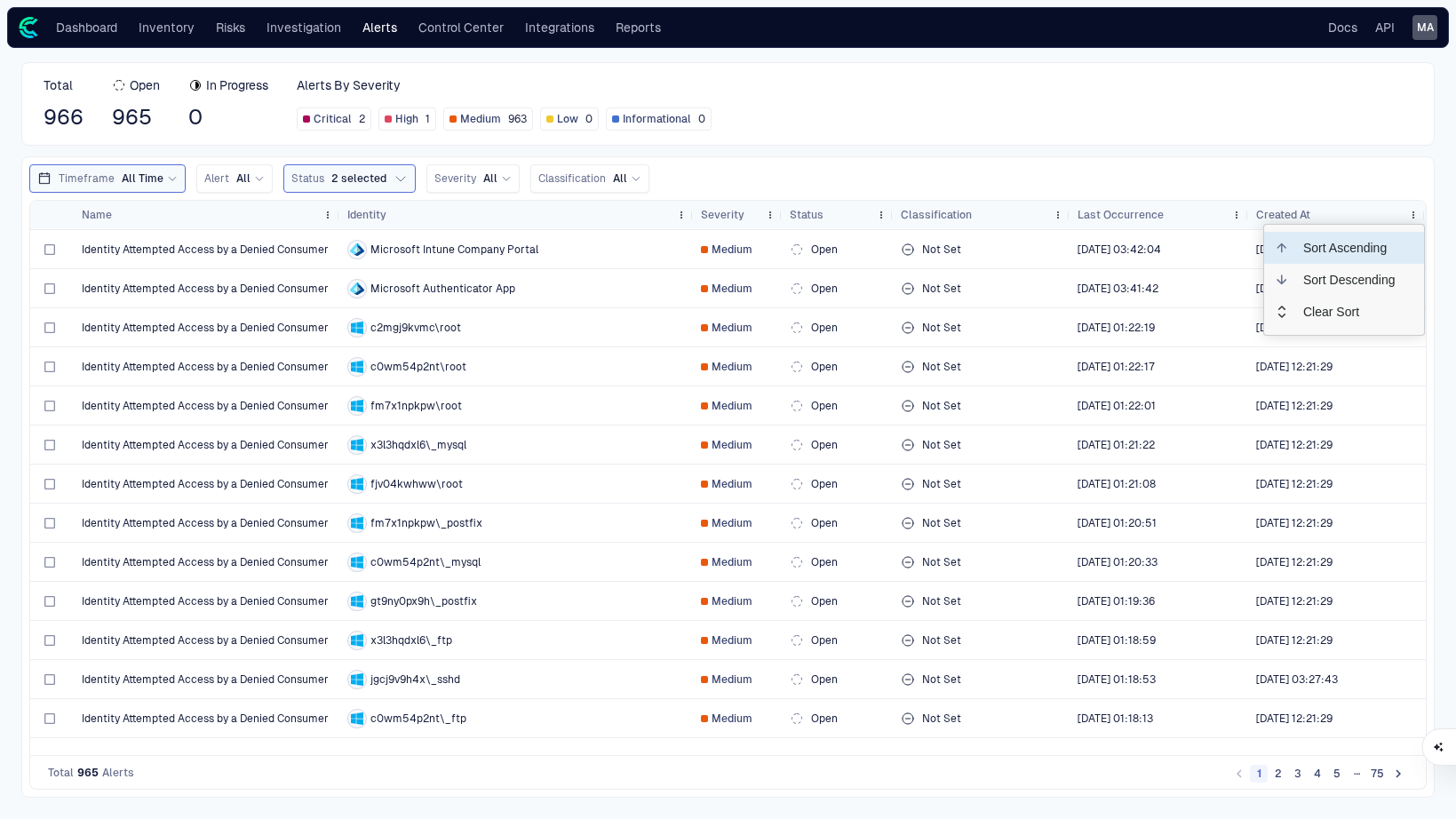 click on "Timeframe All Time Alert All Status 2 selected Severity All Classification All Press ENTER to sort. Press ALT DOWN to open column menu Drag here to set row groups Drag here to set column labels
Name
Identity
Open" at bounding box center (728, 477) 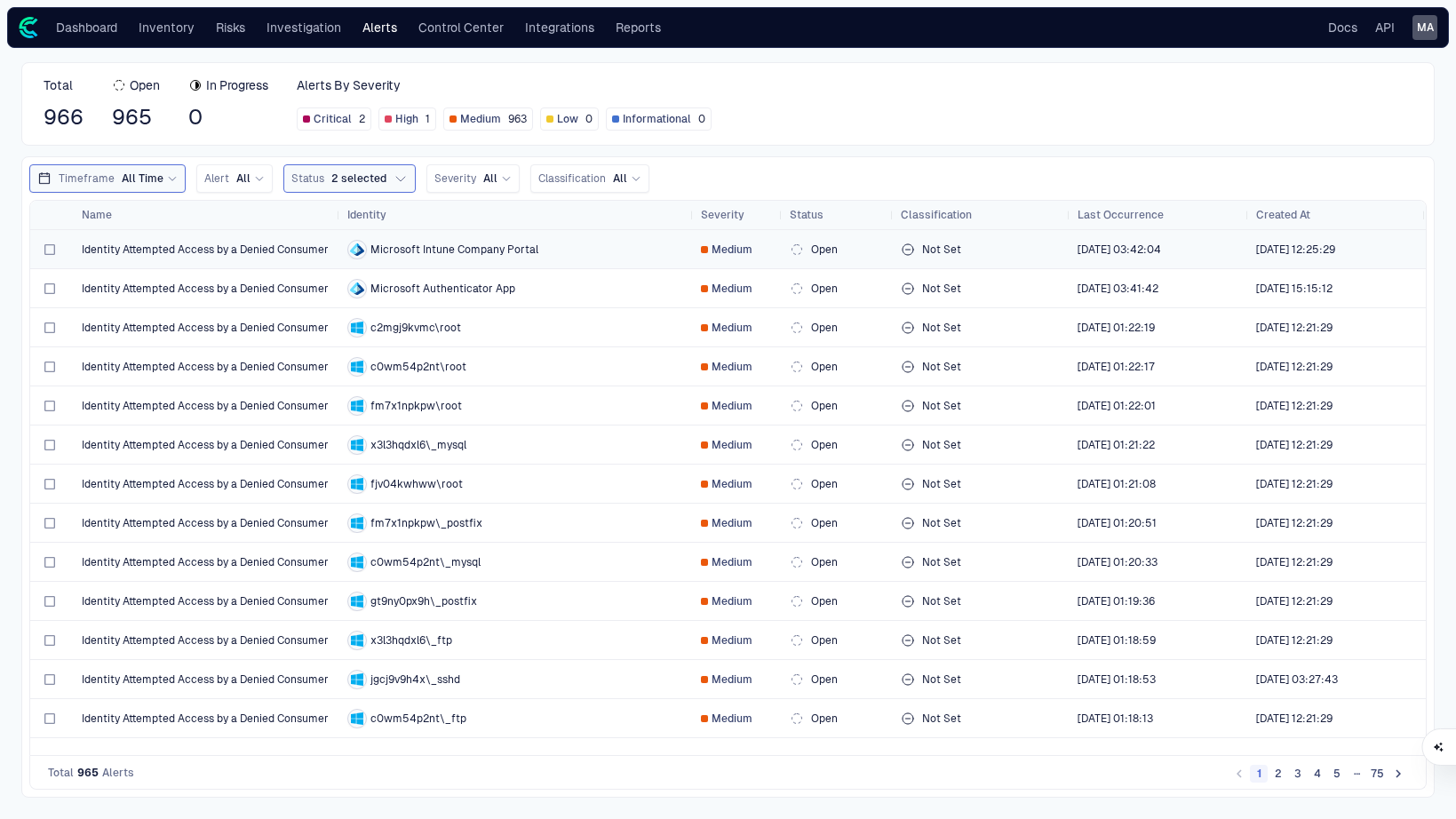 click on "[DATE] 12:25:29" at bounding box center (1337, 250) 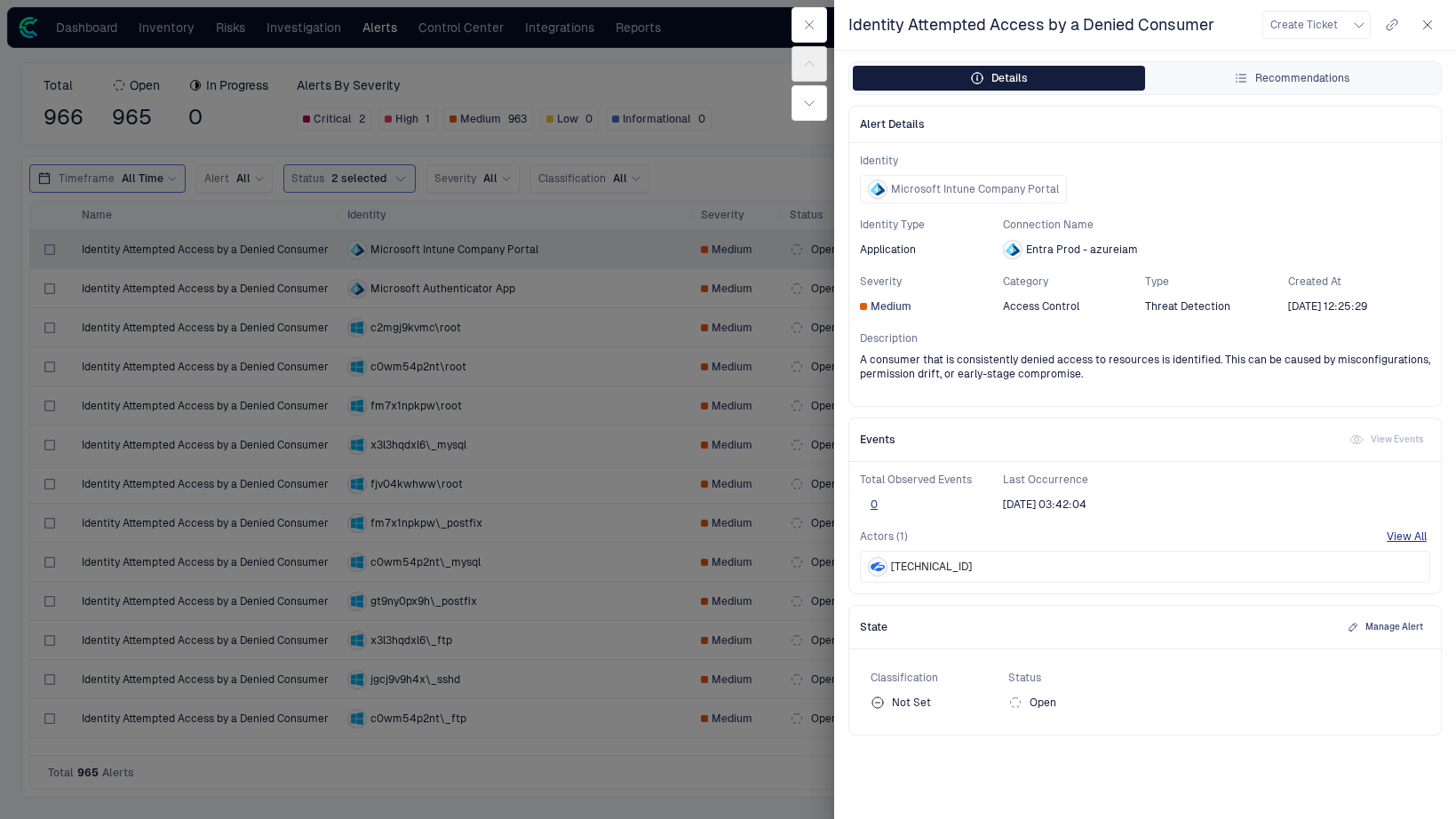 click on "Events View Events" at bounding box center [1145, 440] 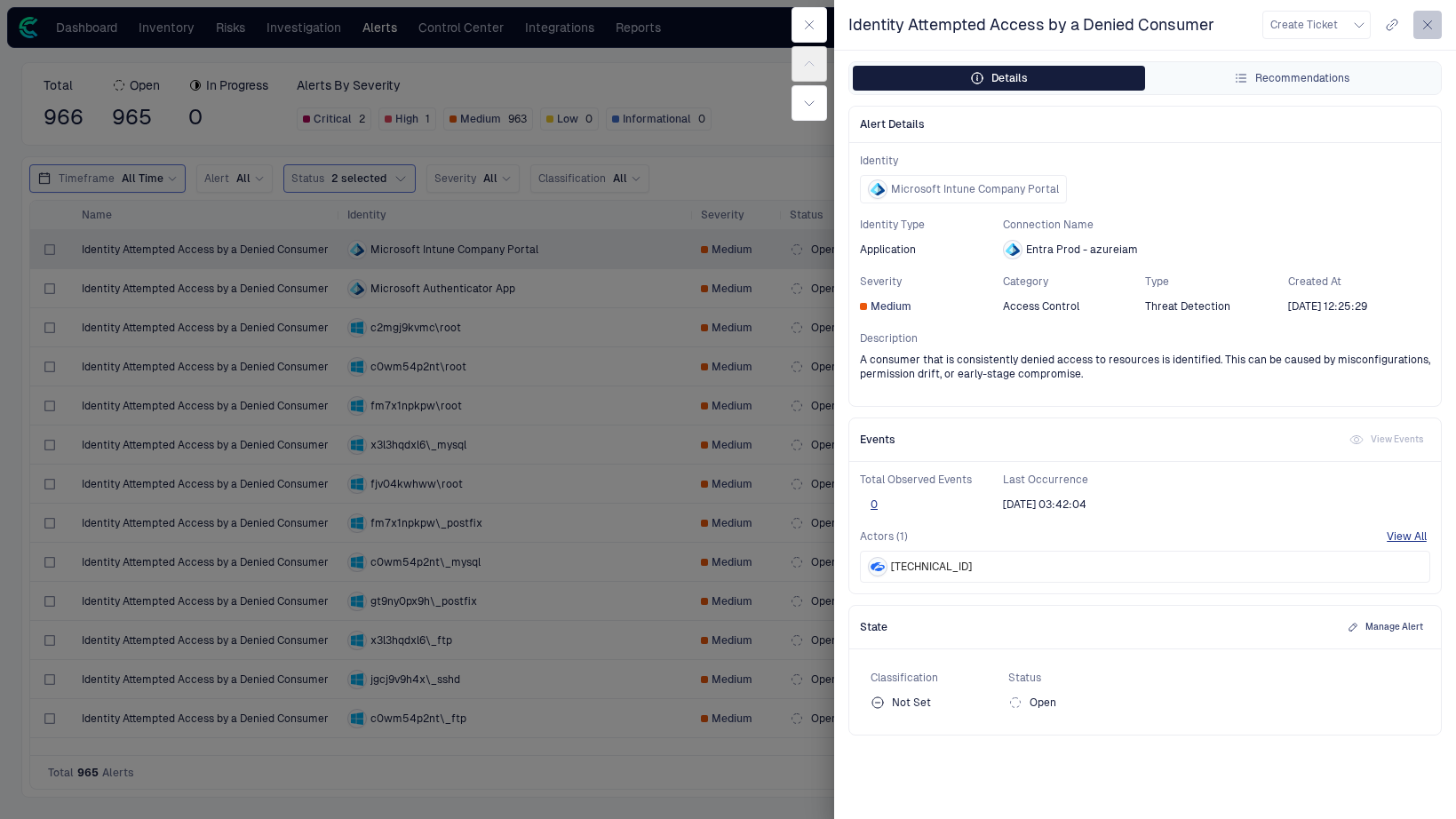 click at bounding box center (1428, 25) 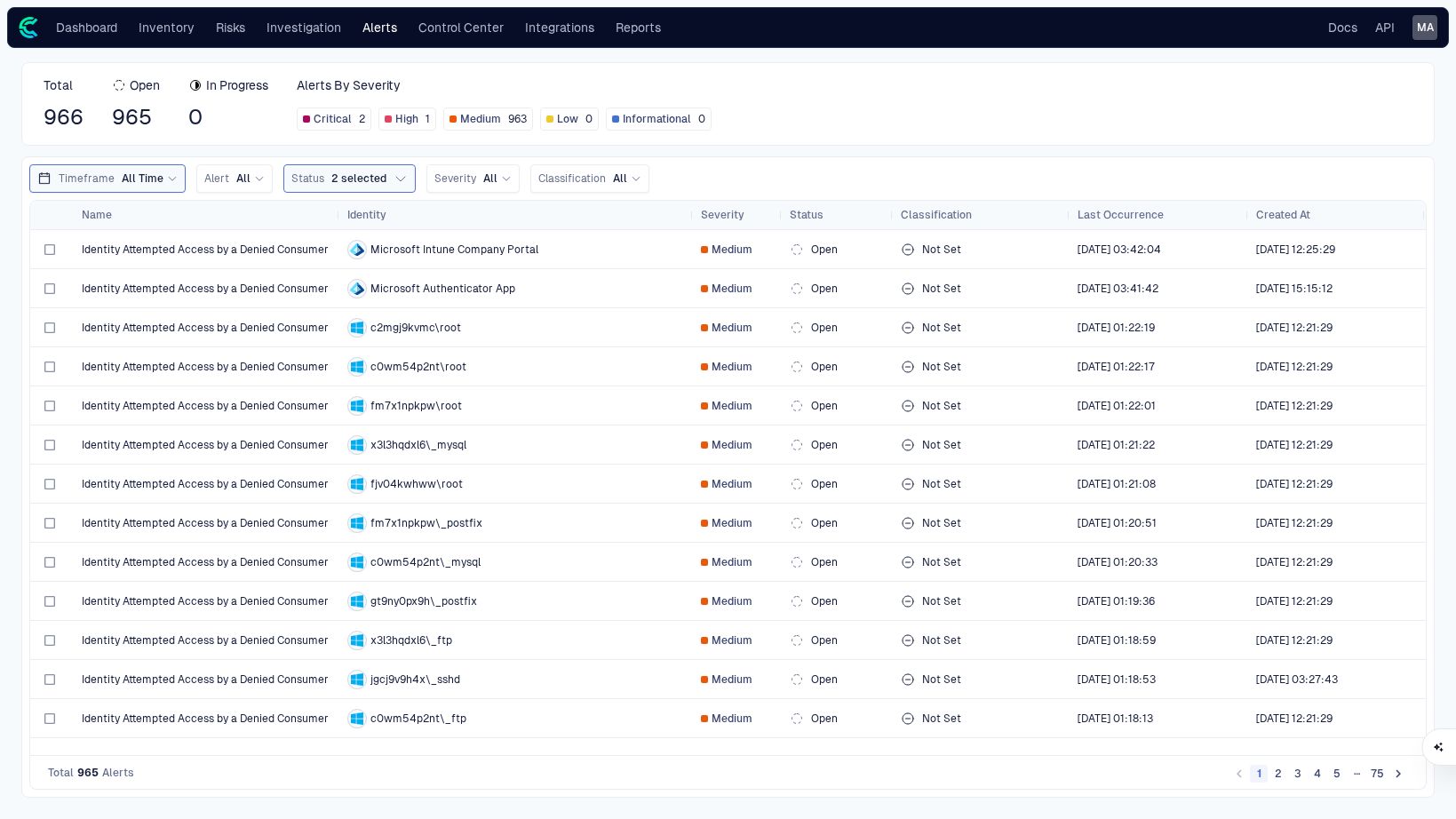 click on "2" at bounding box center (1278, 774) 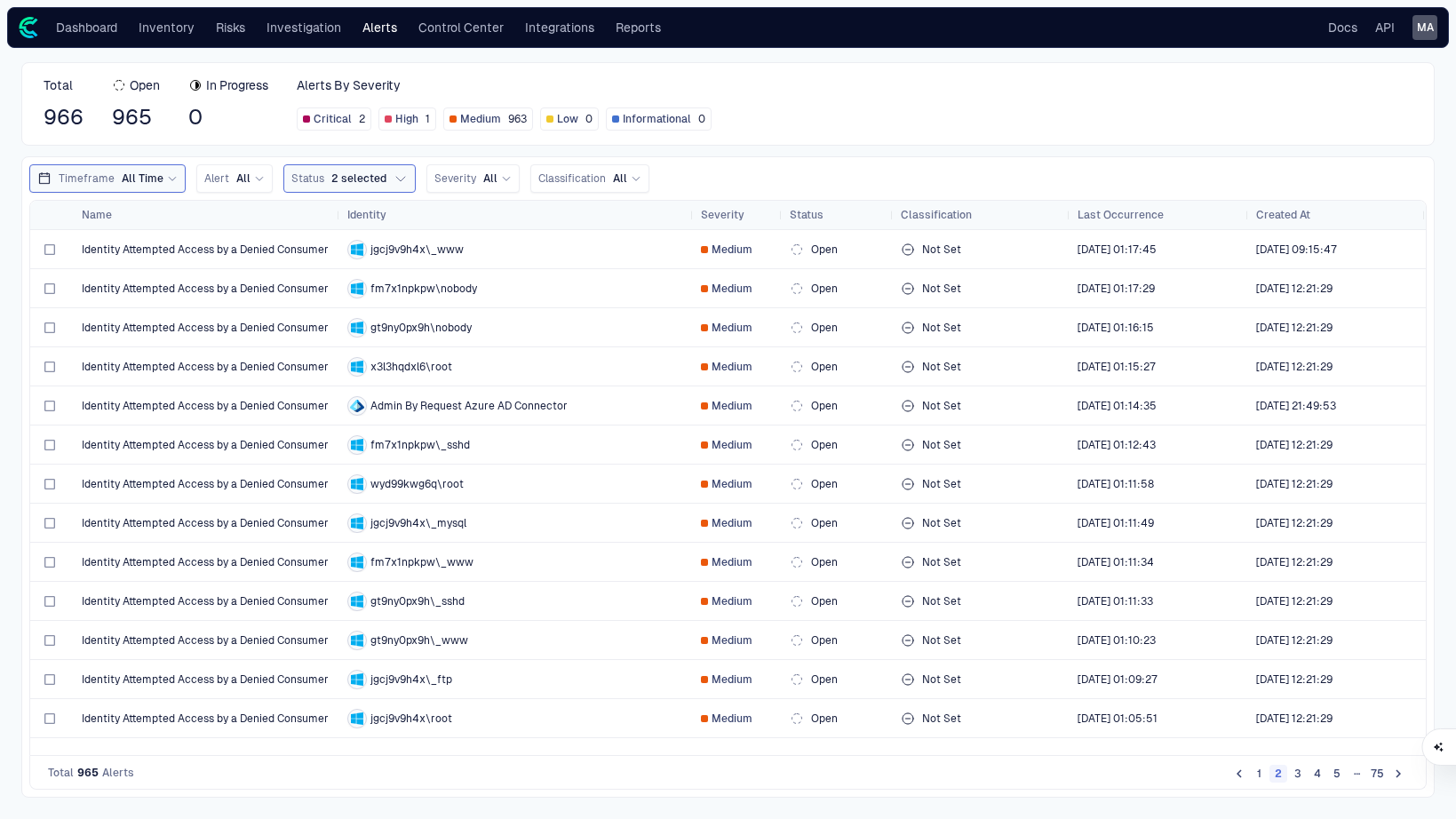 click on "4" at bounding box center [1317, 774] 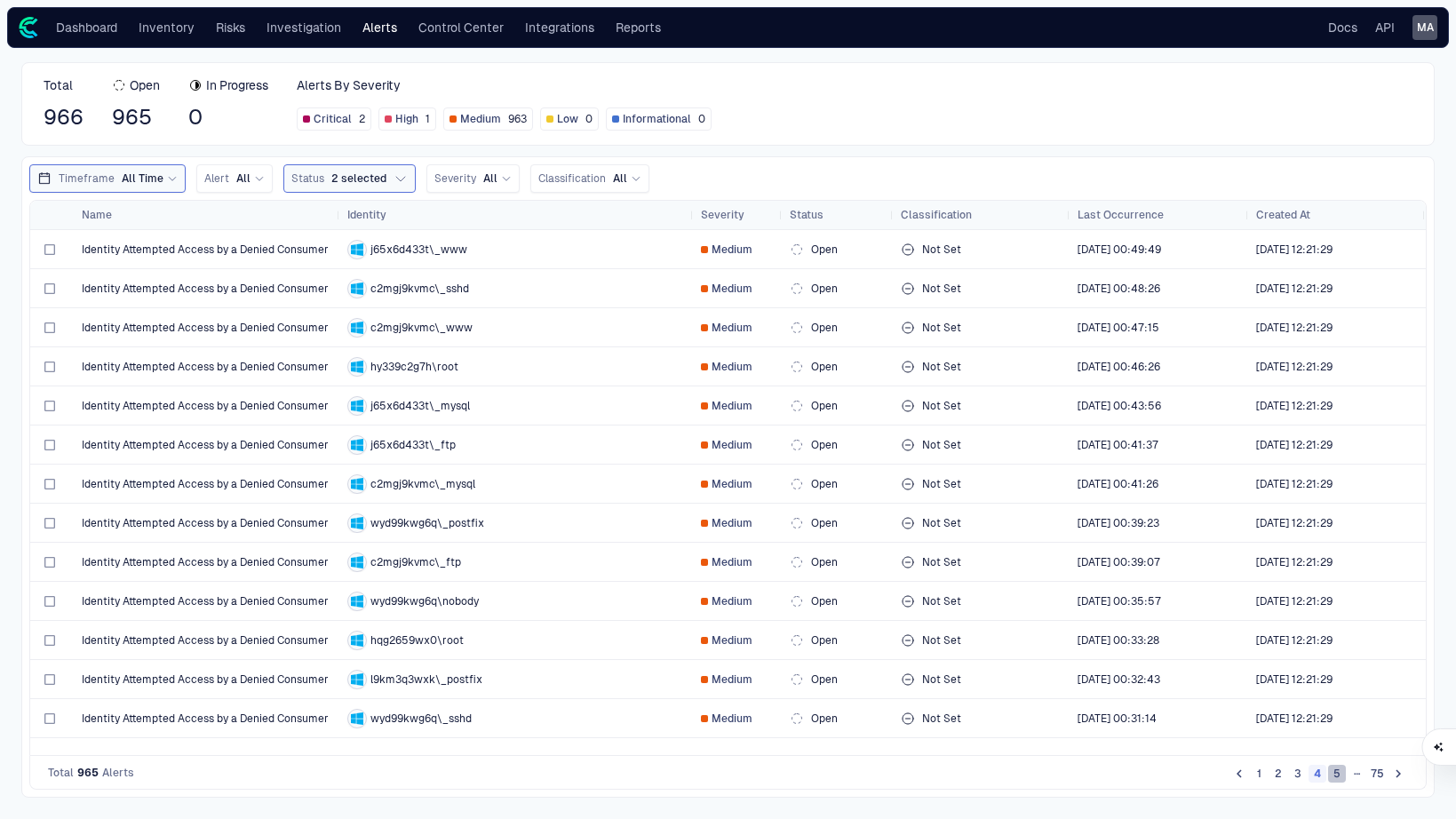 click on "5" at bounding box center [1337, 774] 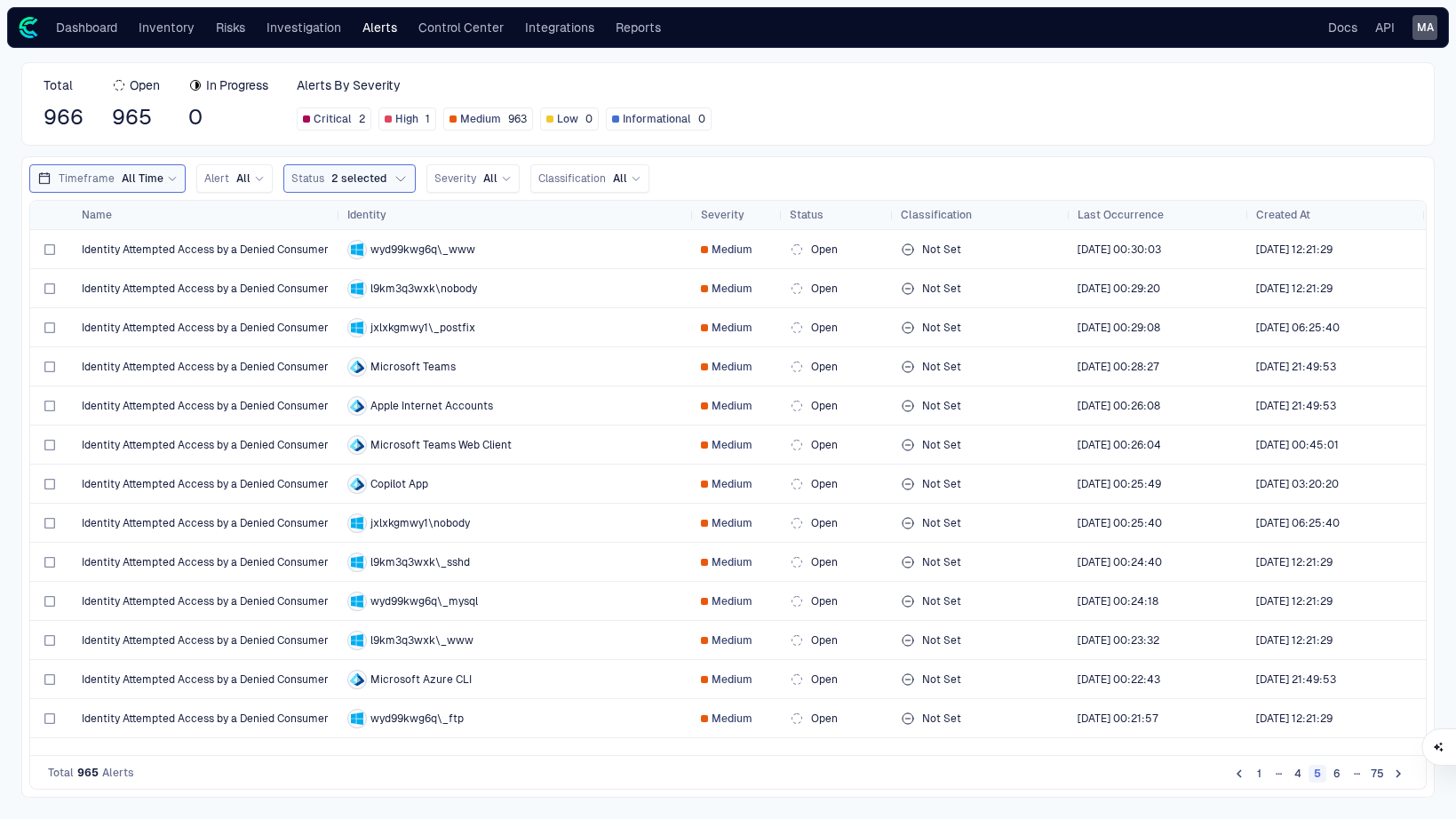click on "75" at bounding box center (1377, 774) 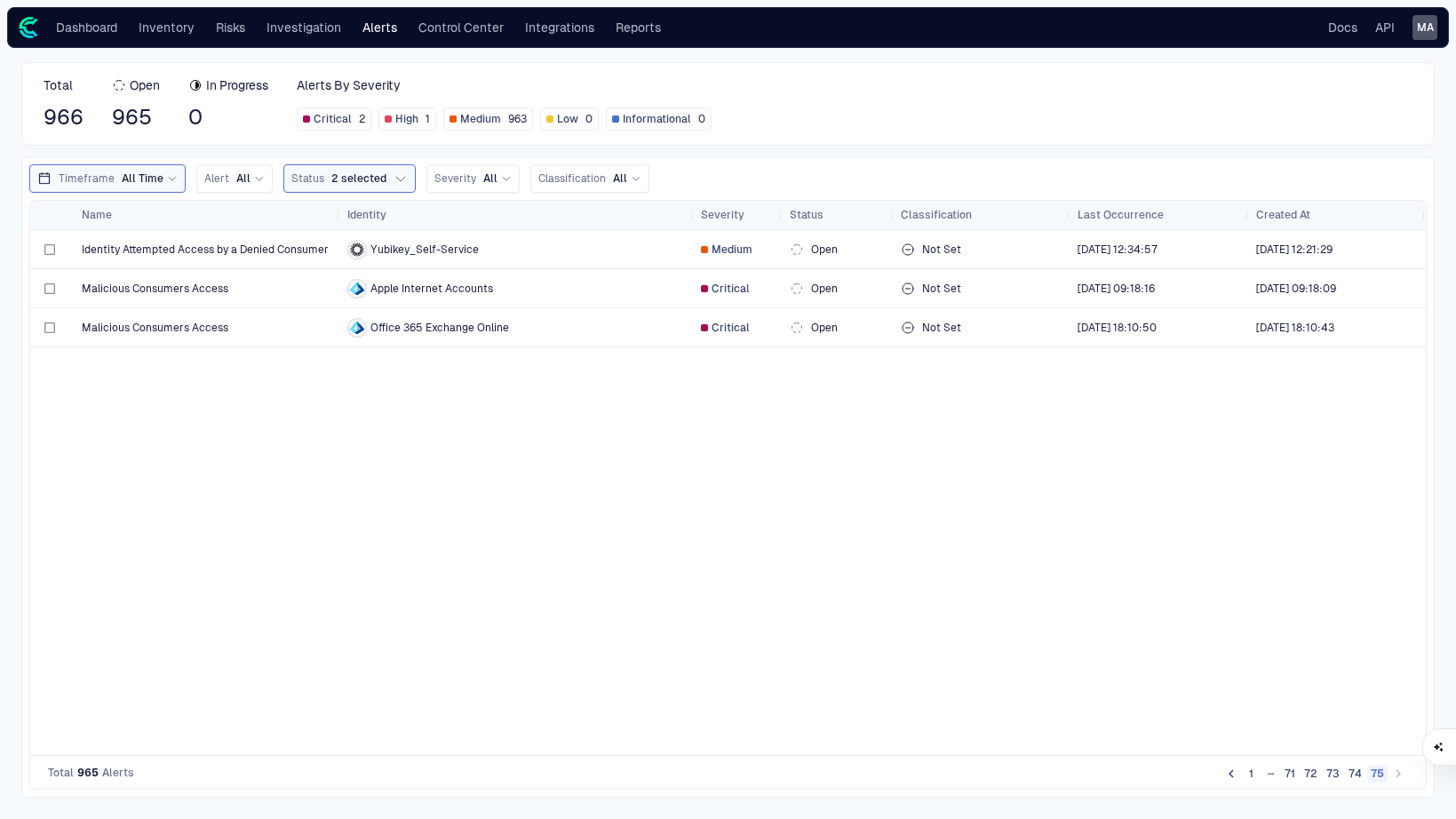 click on "74" at bounding box center [1355, 774] 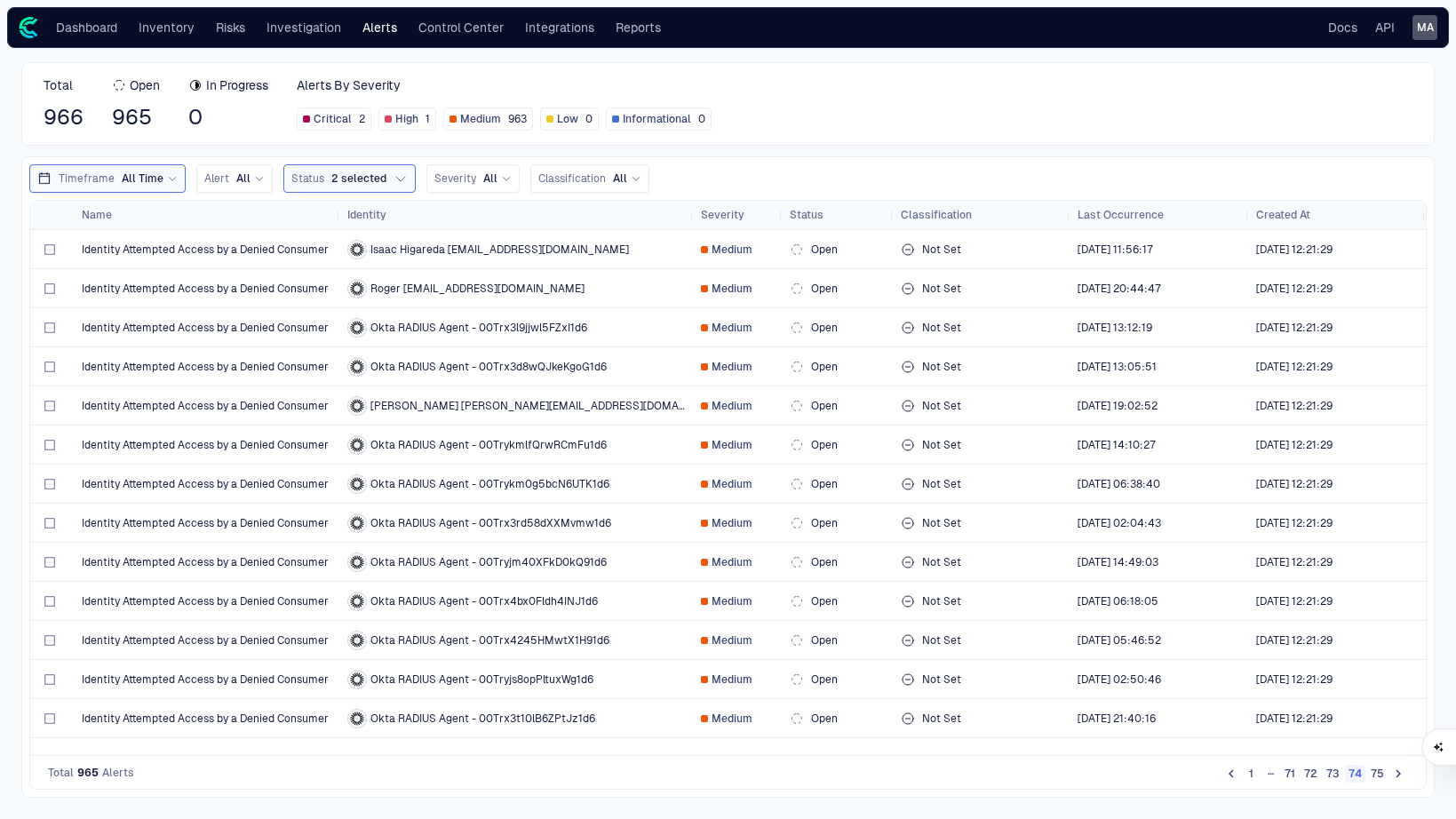 click on "74" at bounding box center (1355, 773) 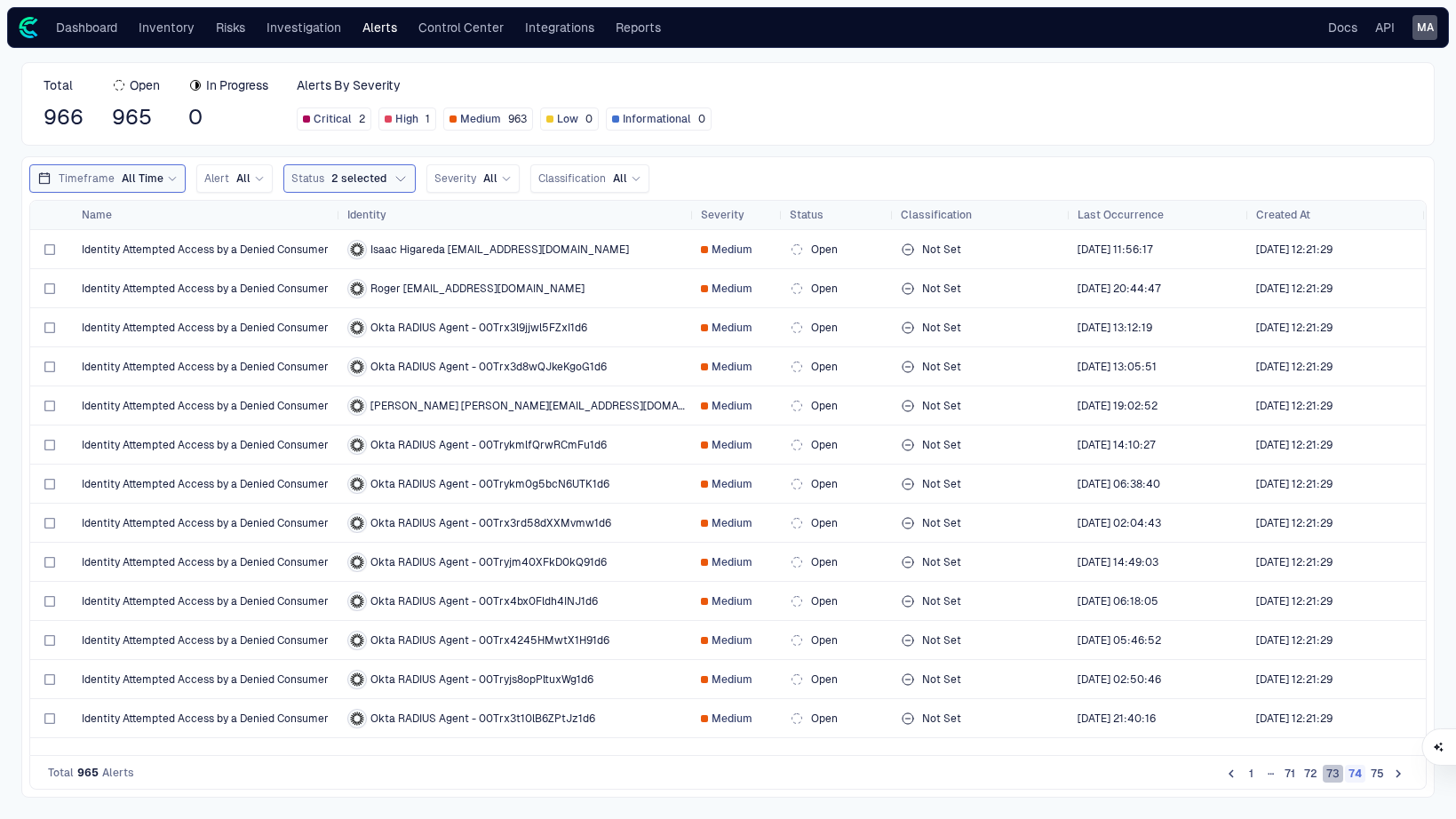 click on "73" at bounding box center (1333, 774) 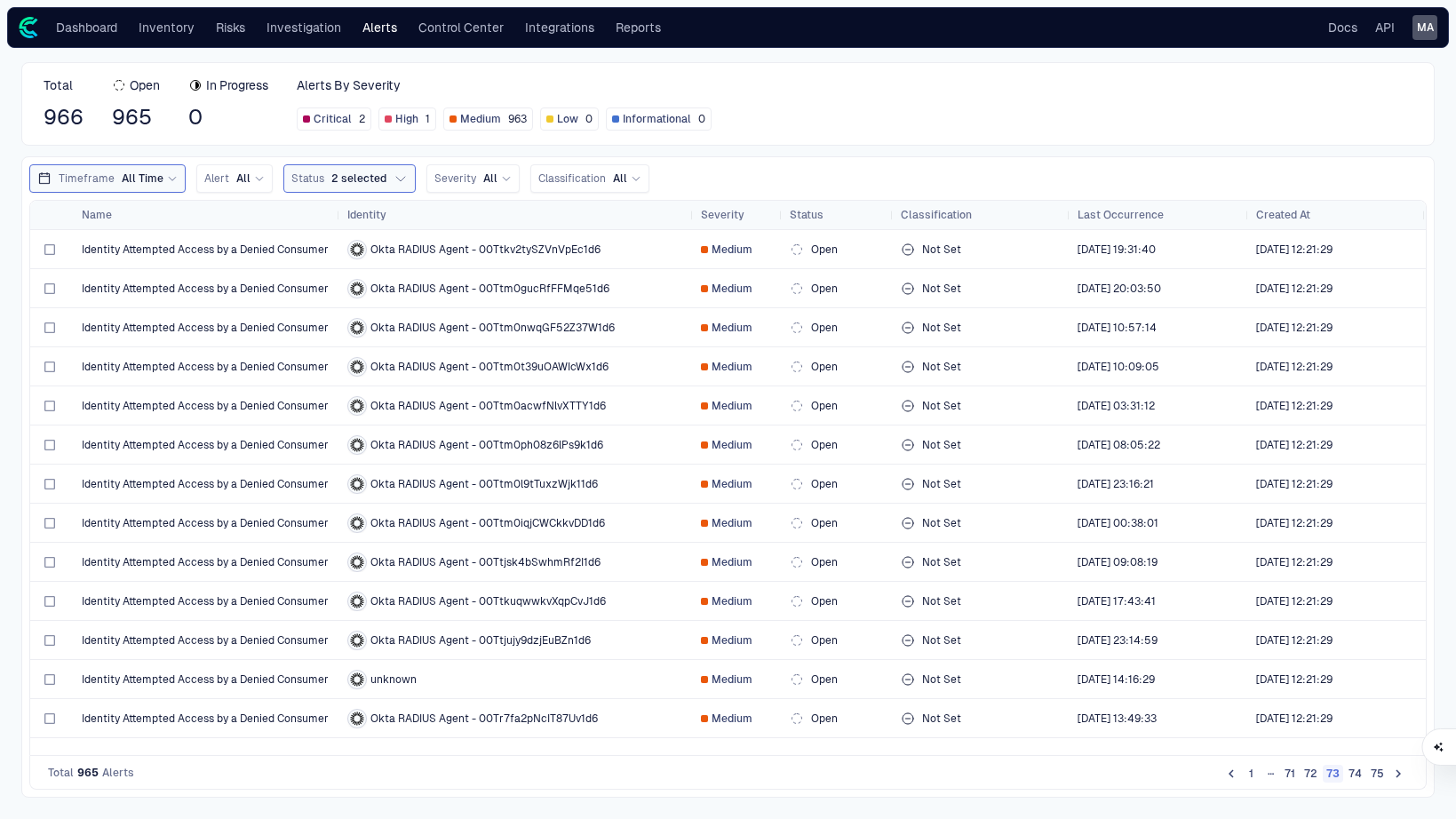 click on "72" at bounding box center [1310, 774] 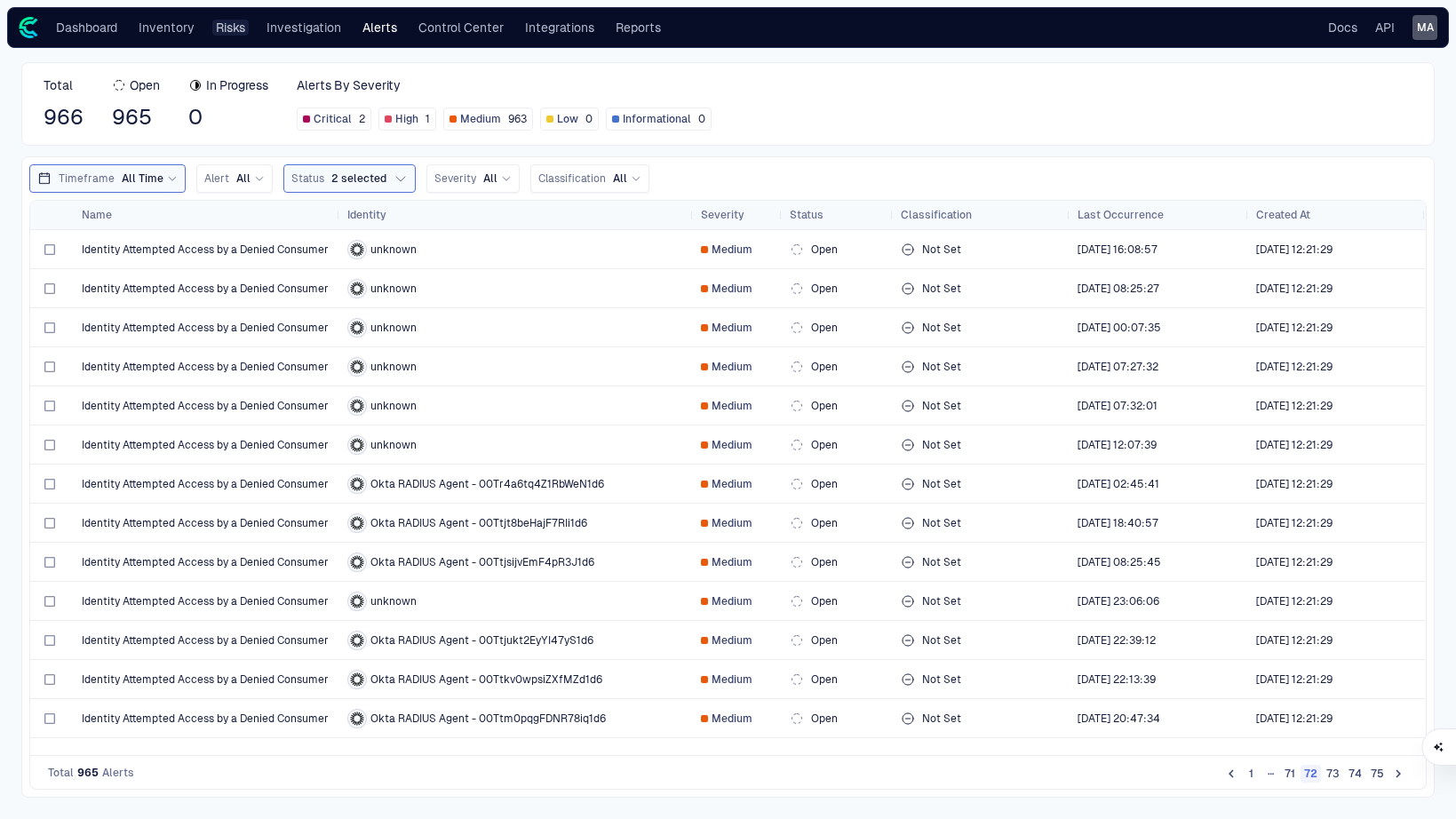click on "Risks" at bounding box center [230, 28] 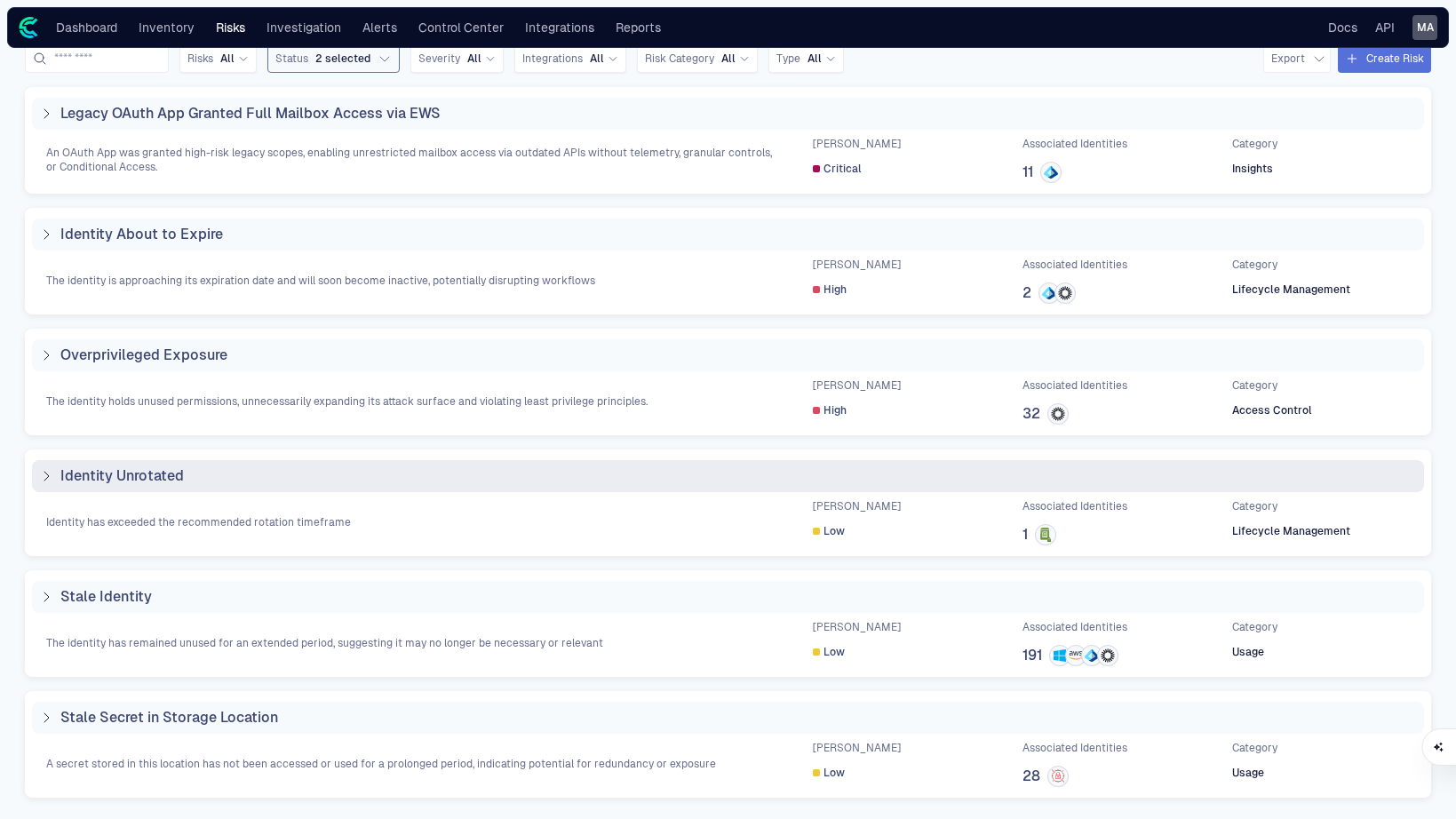 scroll, scrollTop: 0, scrollLeft: 0, axis: both 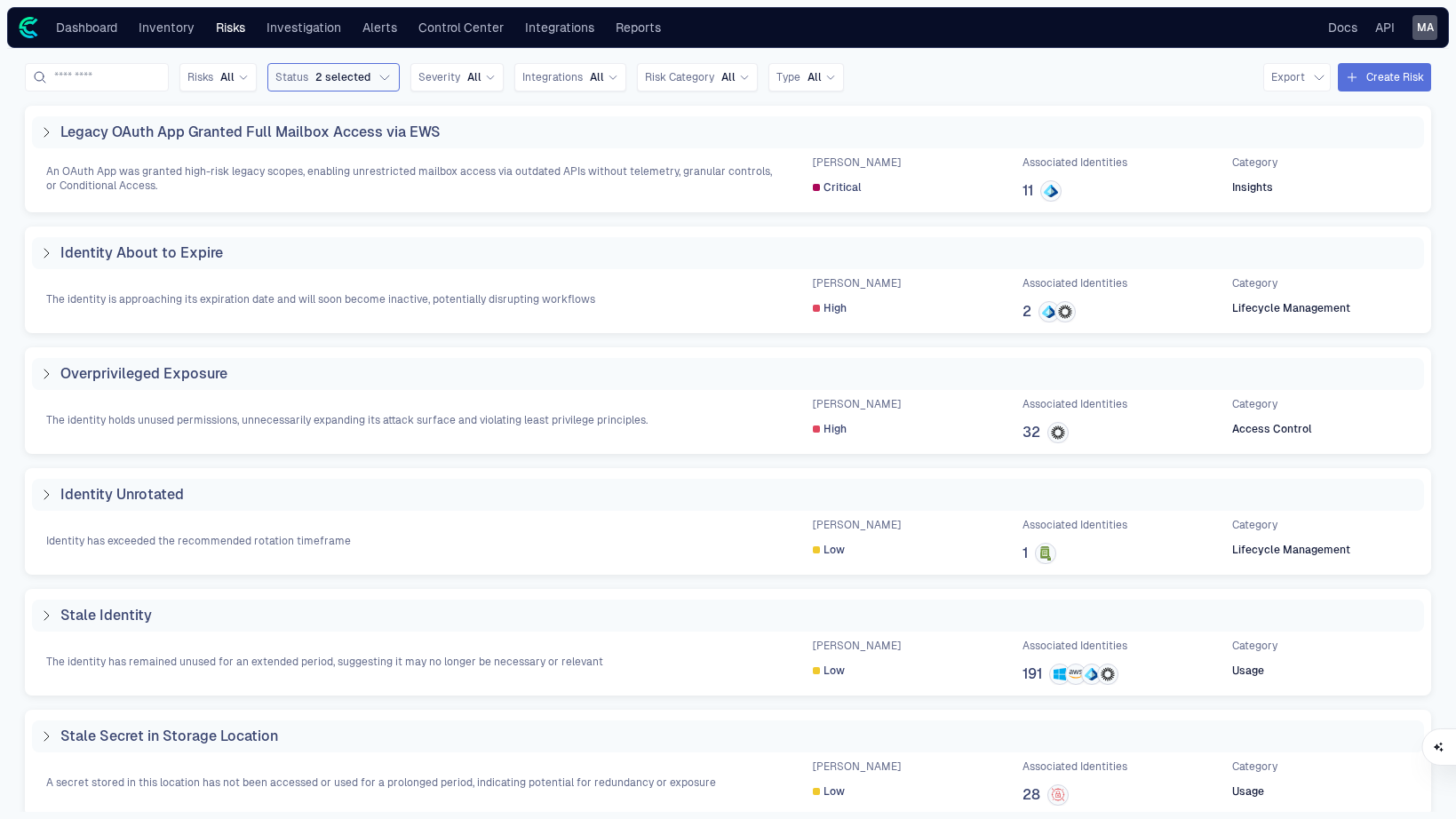 click on "Dashboard Inventory Risks Investigation Alerts Control Center Integrations Reports Docs API MA" at bounding box center [728, 28] 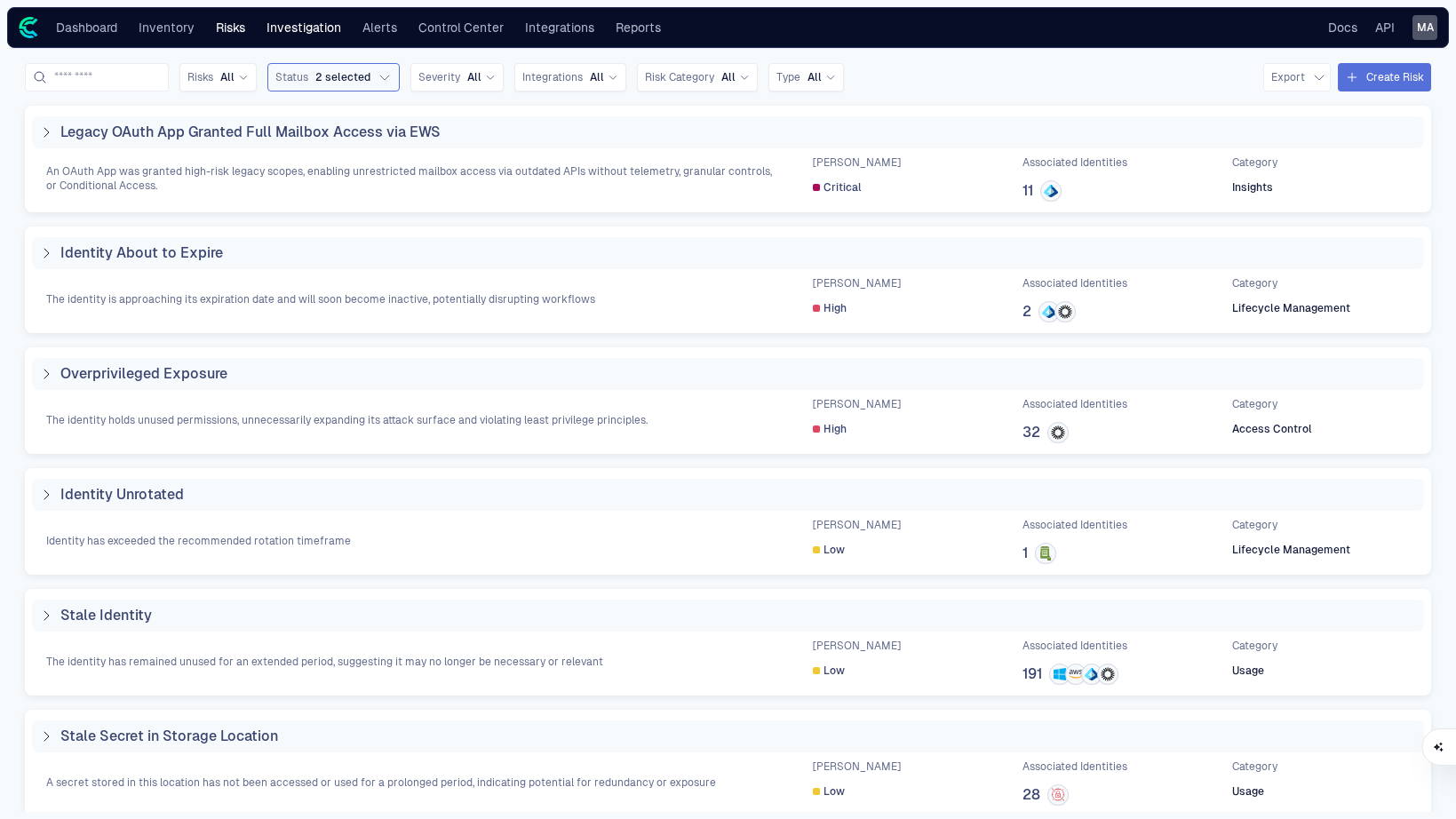 click on "Investigation" at bounding box center (304, 28) 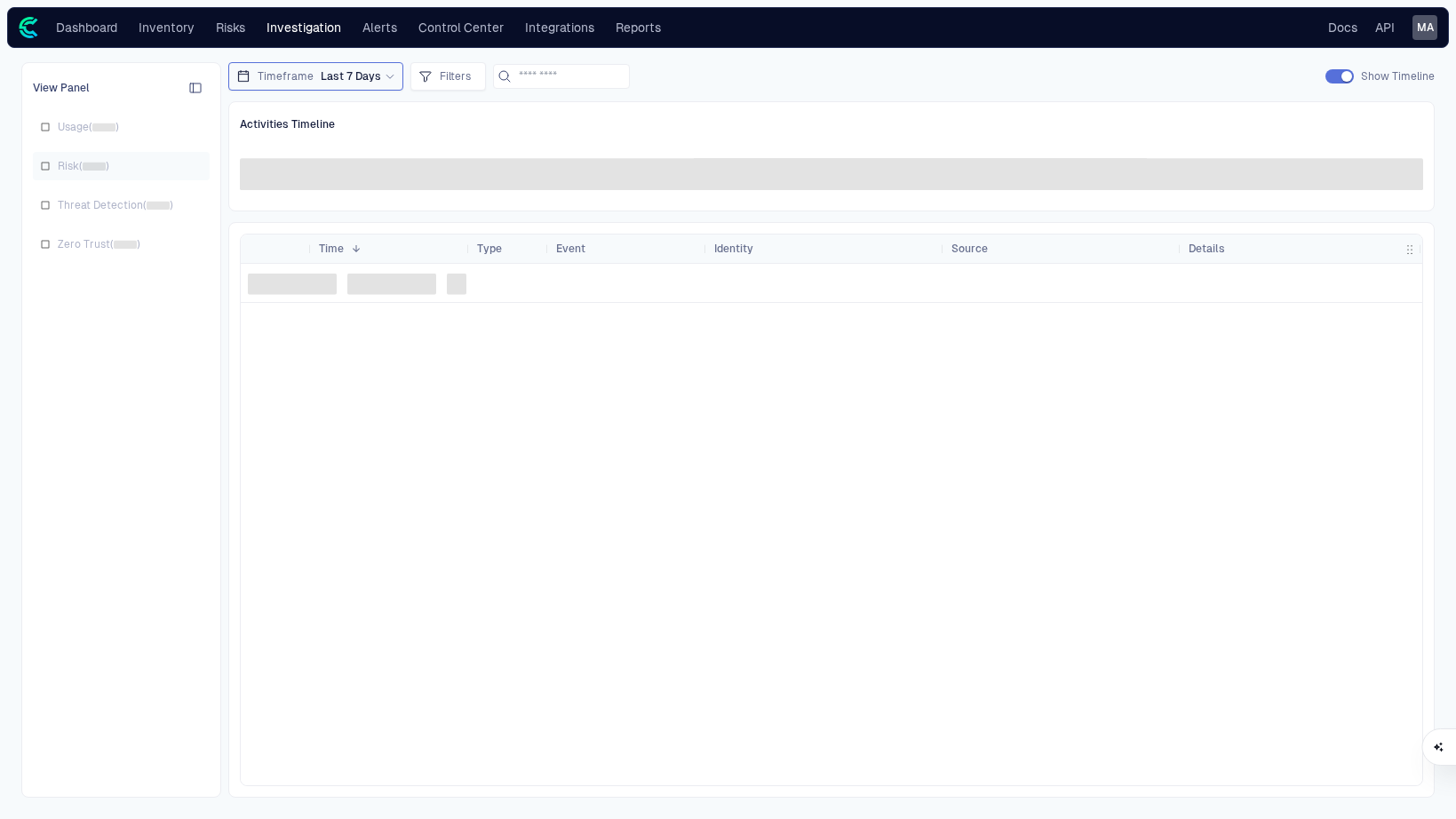 click on "Risk  ( )" at bounding box center [84, 166] 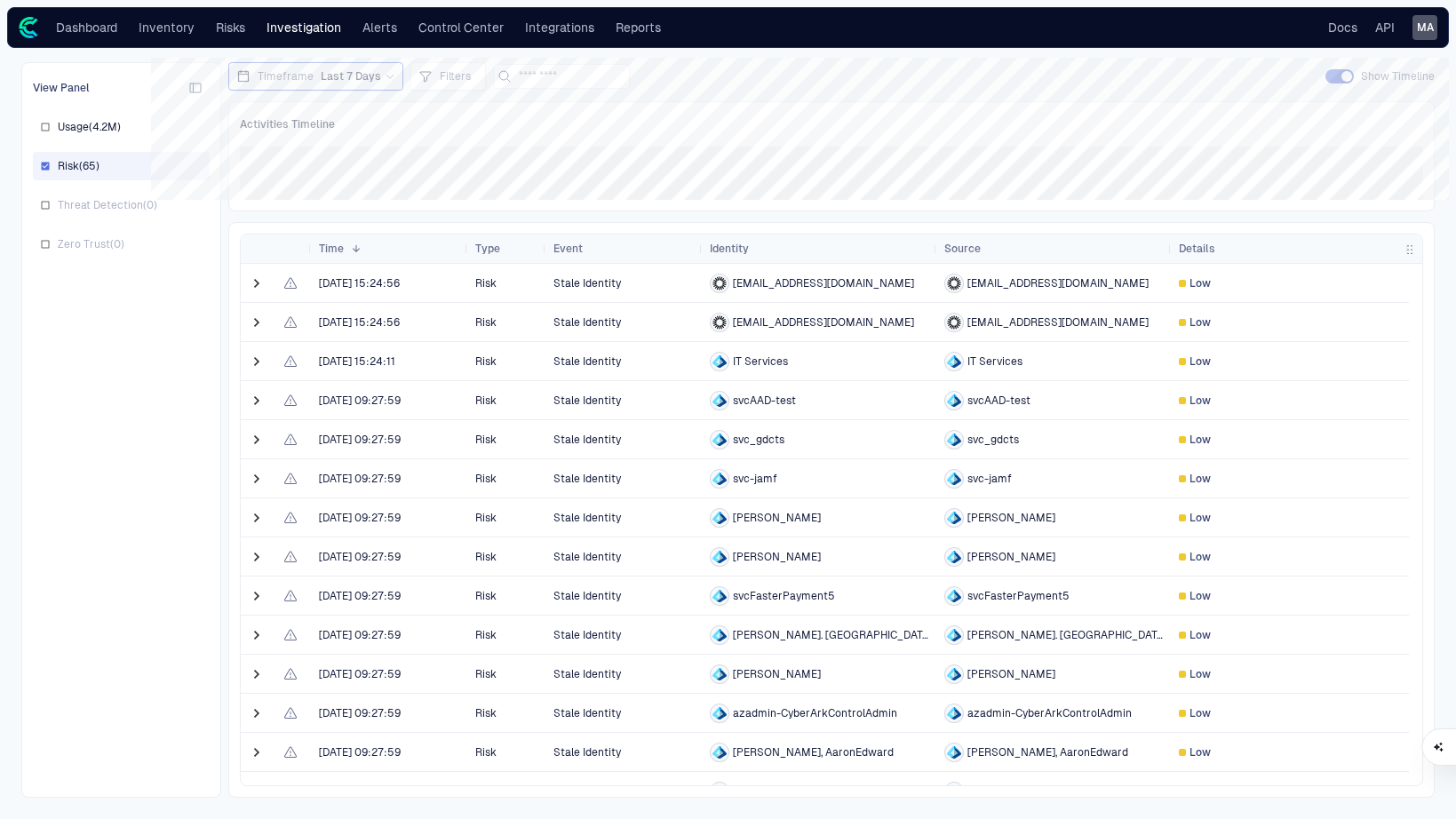 click at bounding box center (1410, 250) 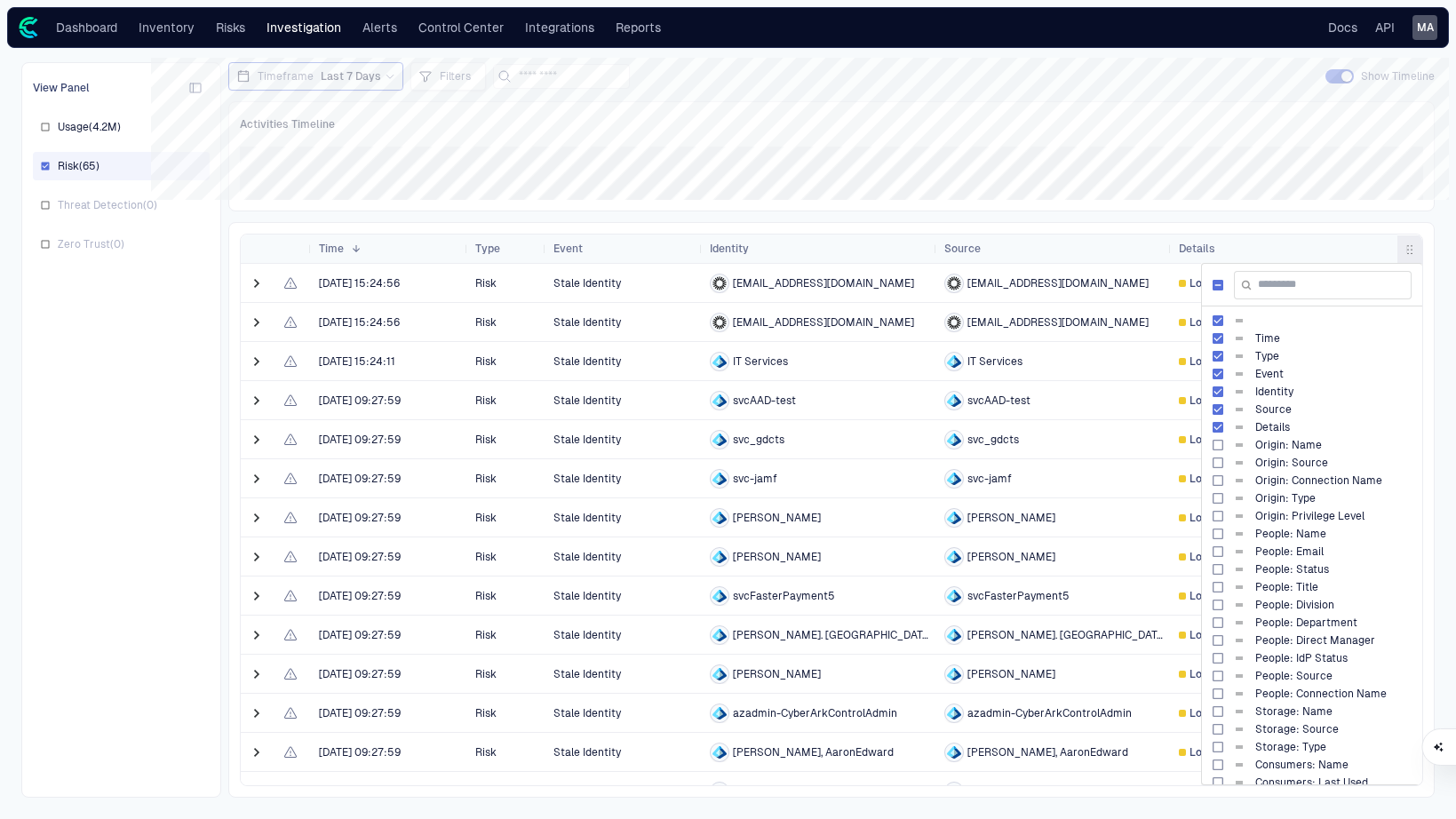 click on "Activities Timeline" at bounding box center (831, 124) 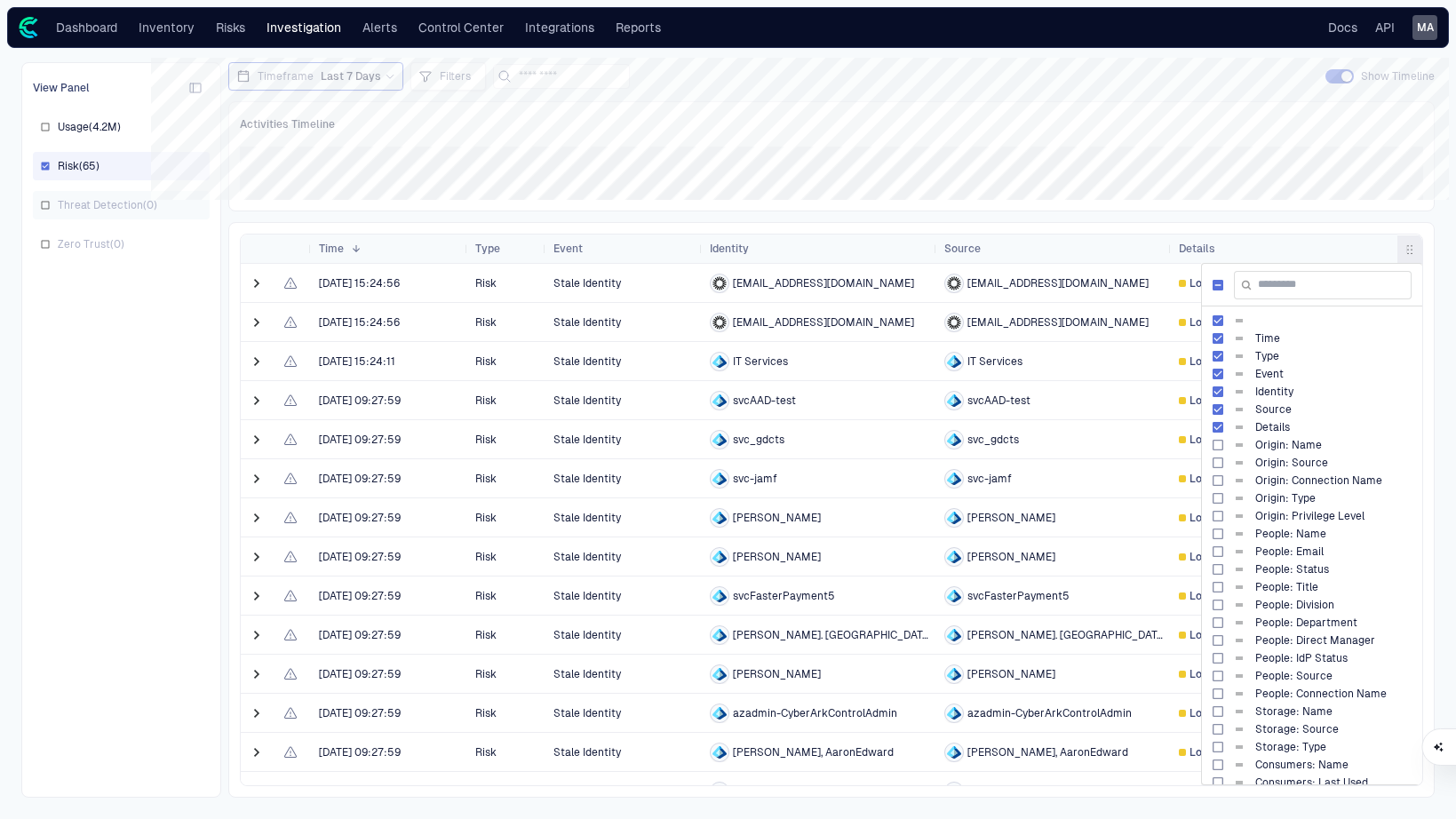 click on "Threat Detection  ( 0 )" at bounding box center [121, 205] 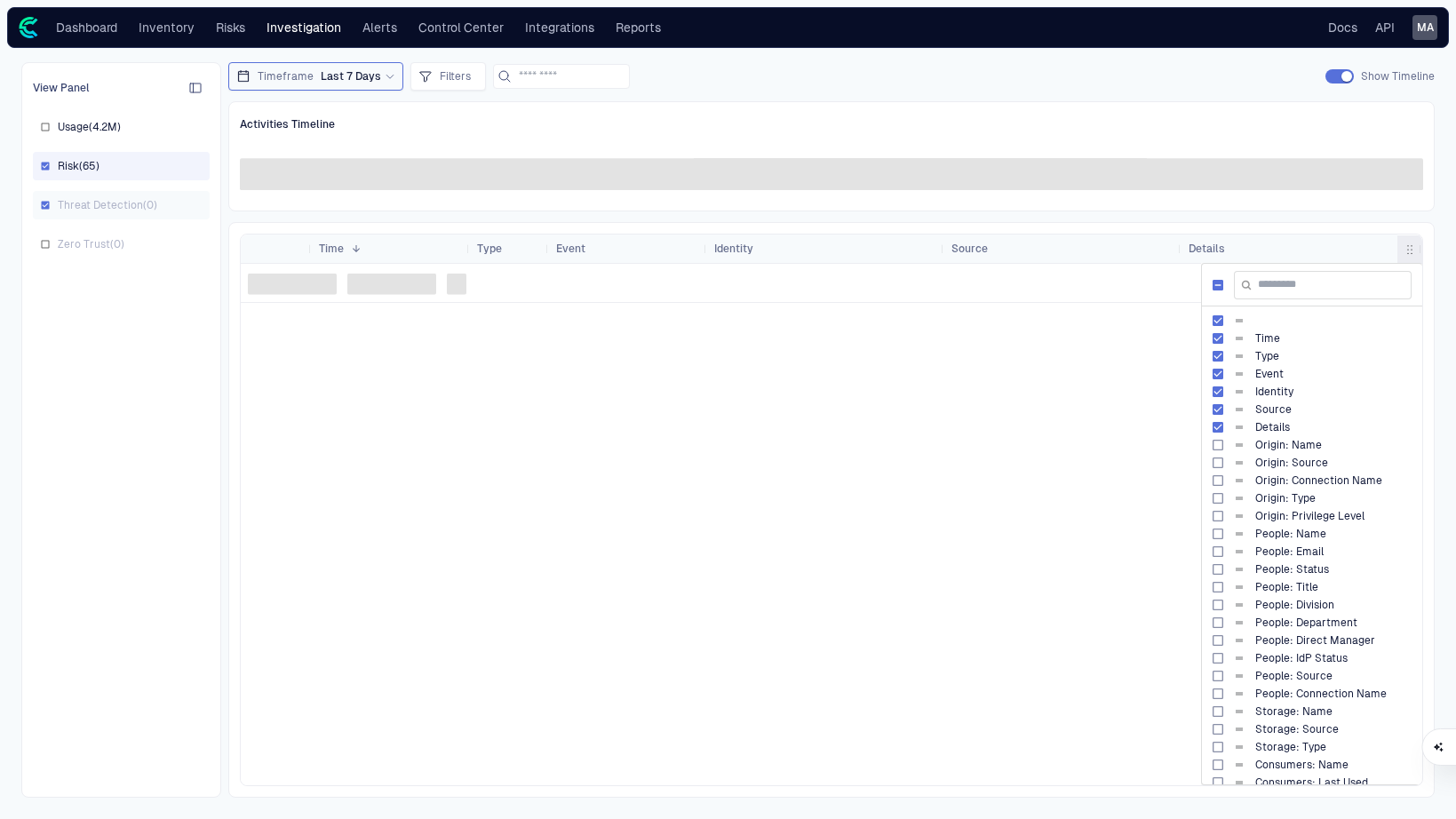 click on "Threat Detection  ( 0 )" at bounding box center (121, 205) 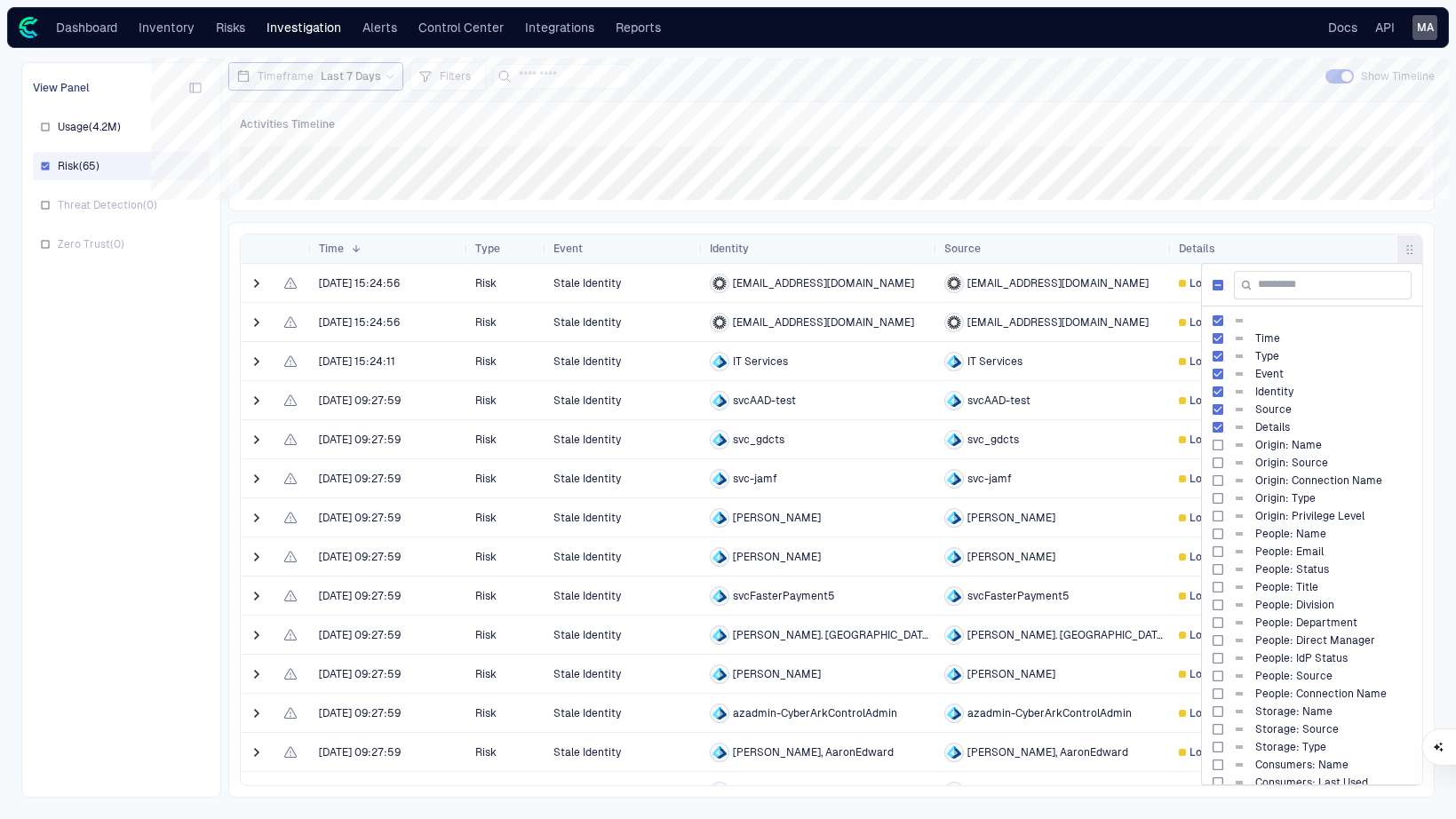 click at bounding box center [1410, 250] 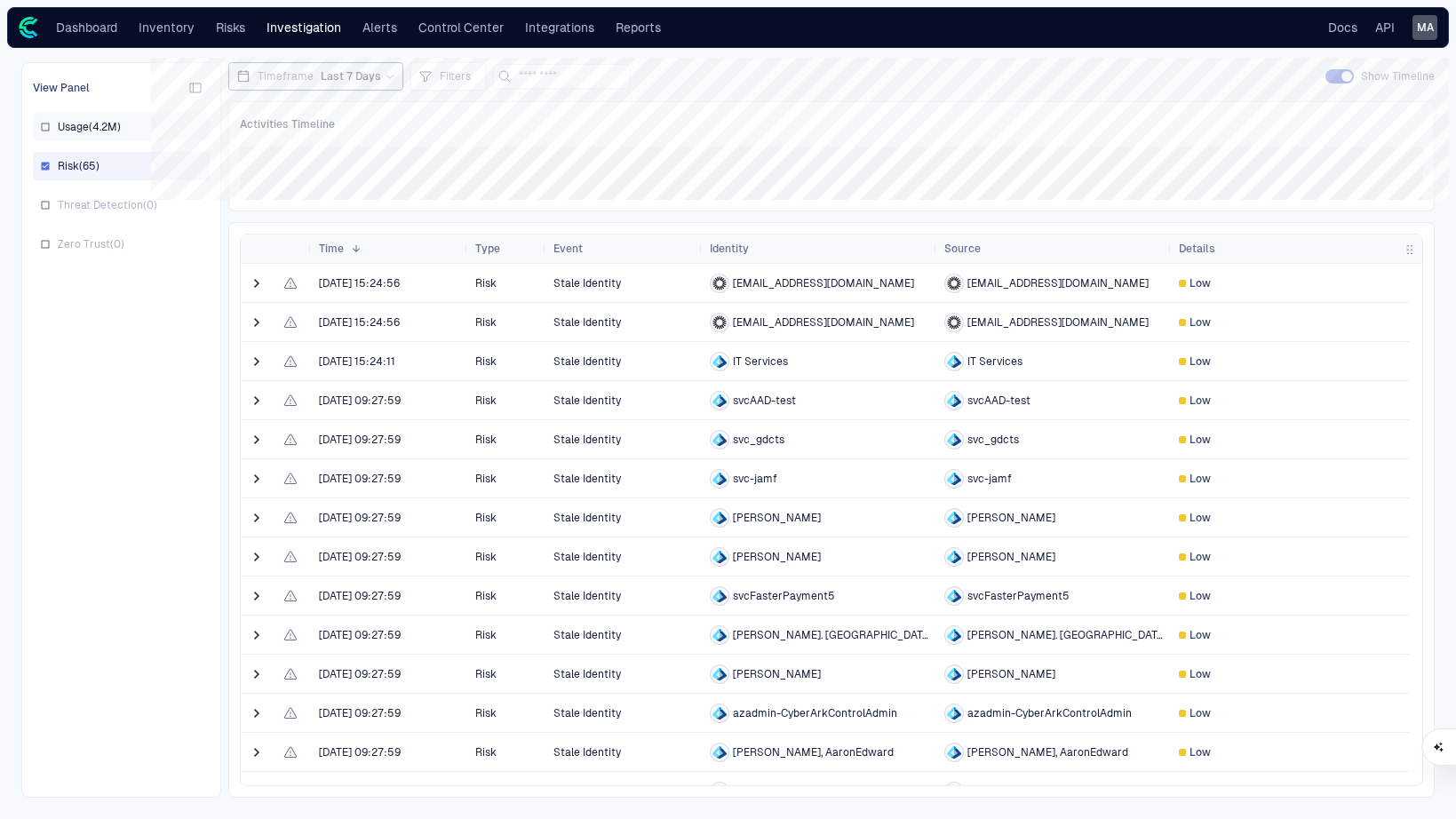 click on "Usage  ( 4.2M )" at bounding box center [89, 127] 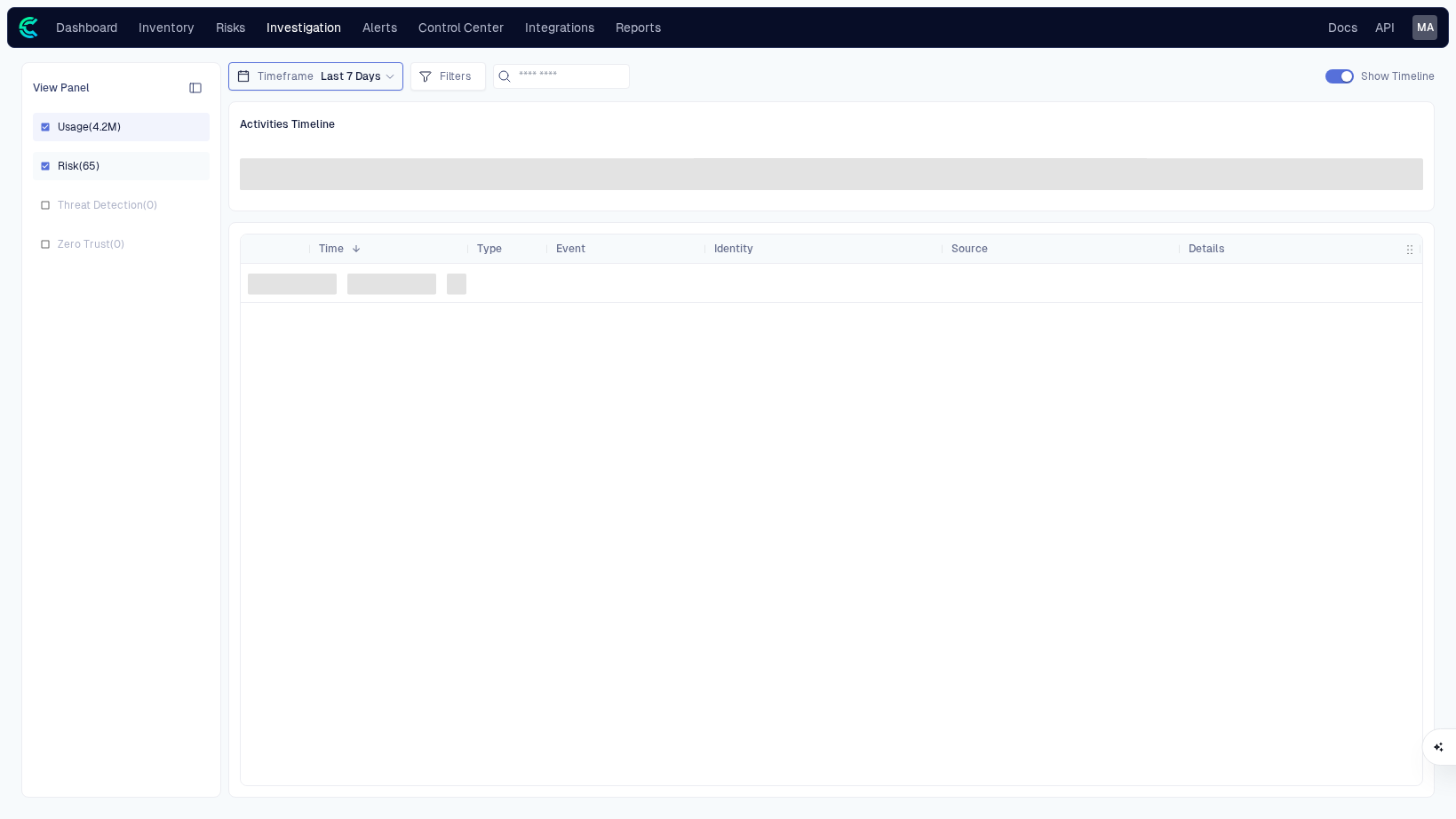 click on "Risk  ( 65 )" at bounding box center [78, 166] 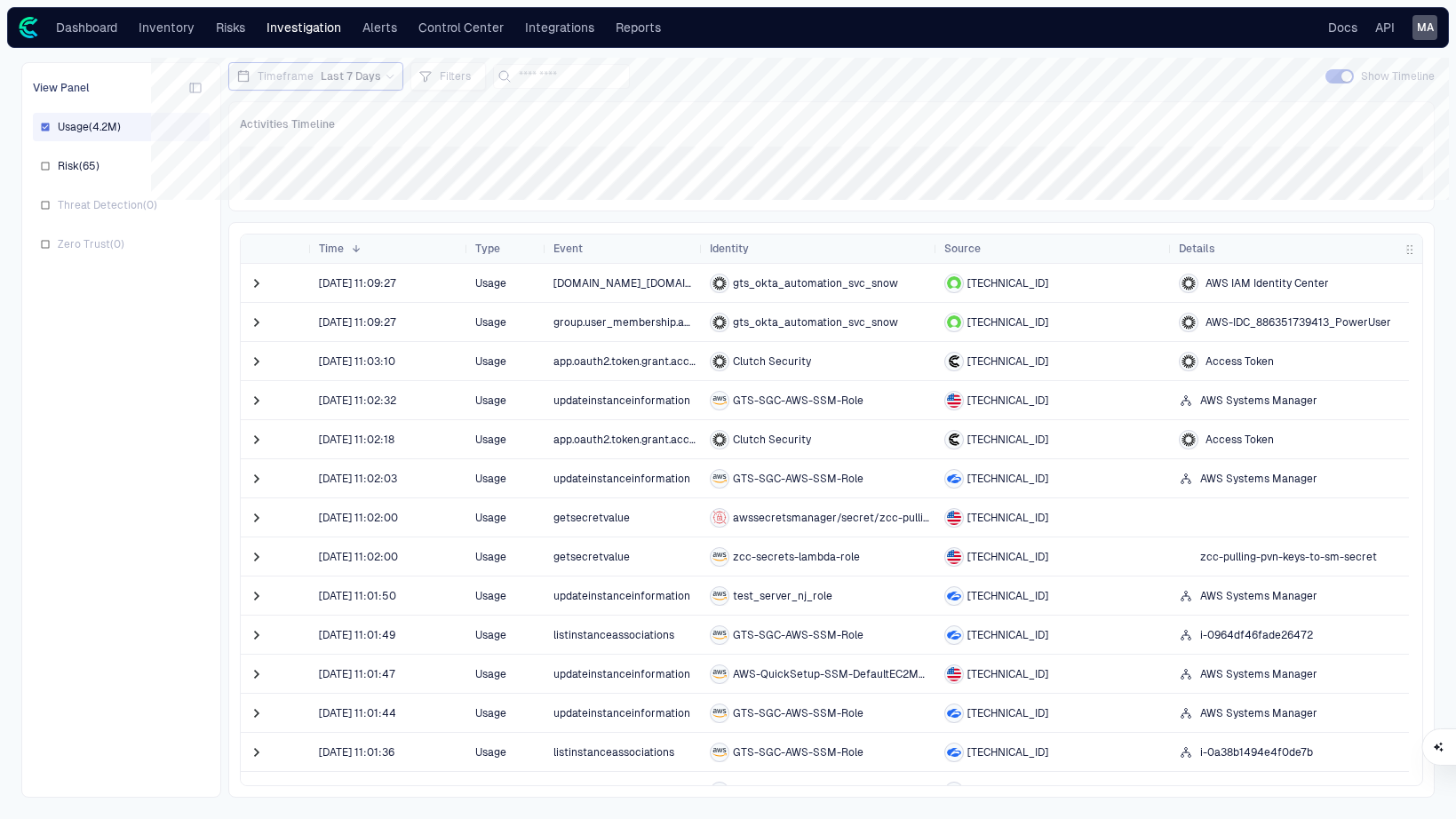 scroll, scrollTop: 121, scrollLeft: 0, axis: vertical 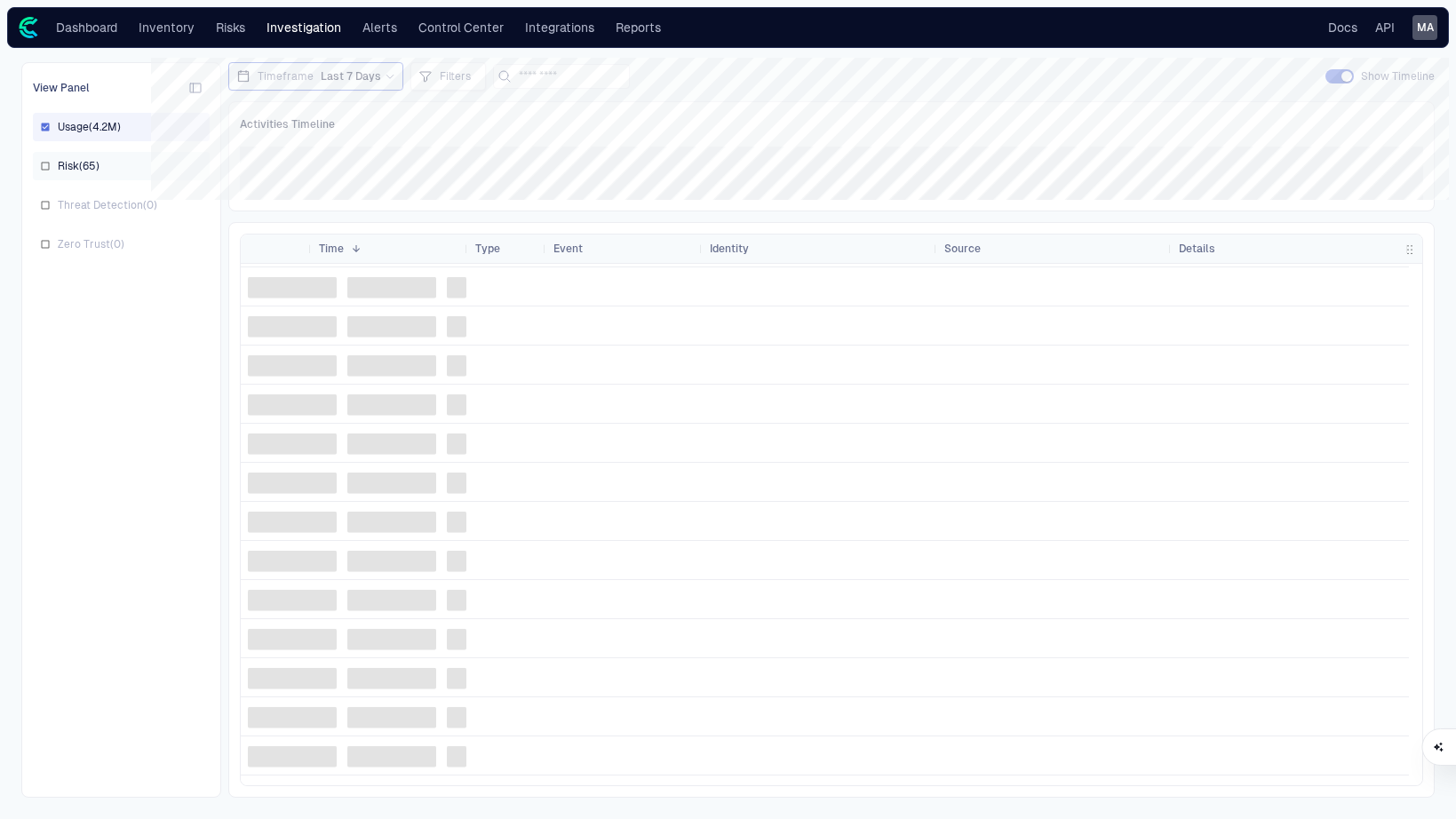 click on "Risk  ( 65 )" at bounding box center (121, 166) 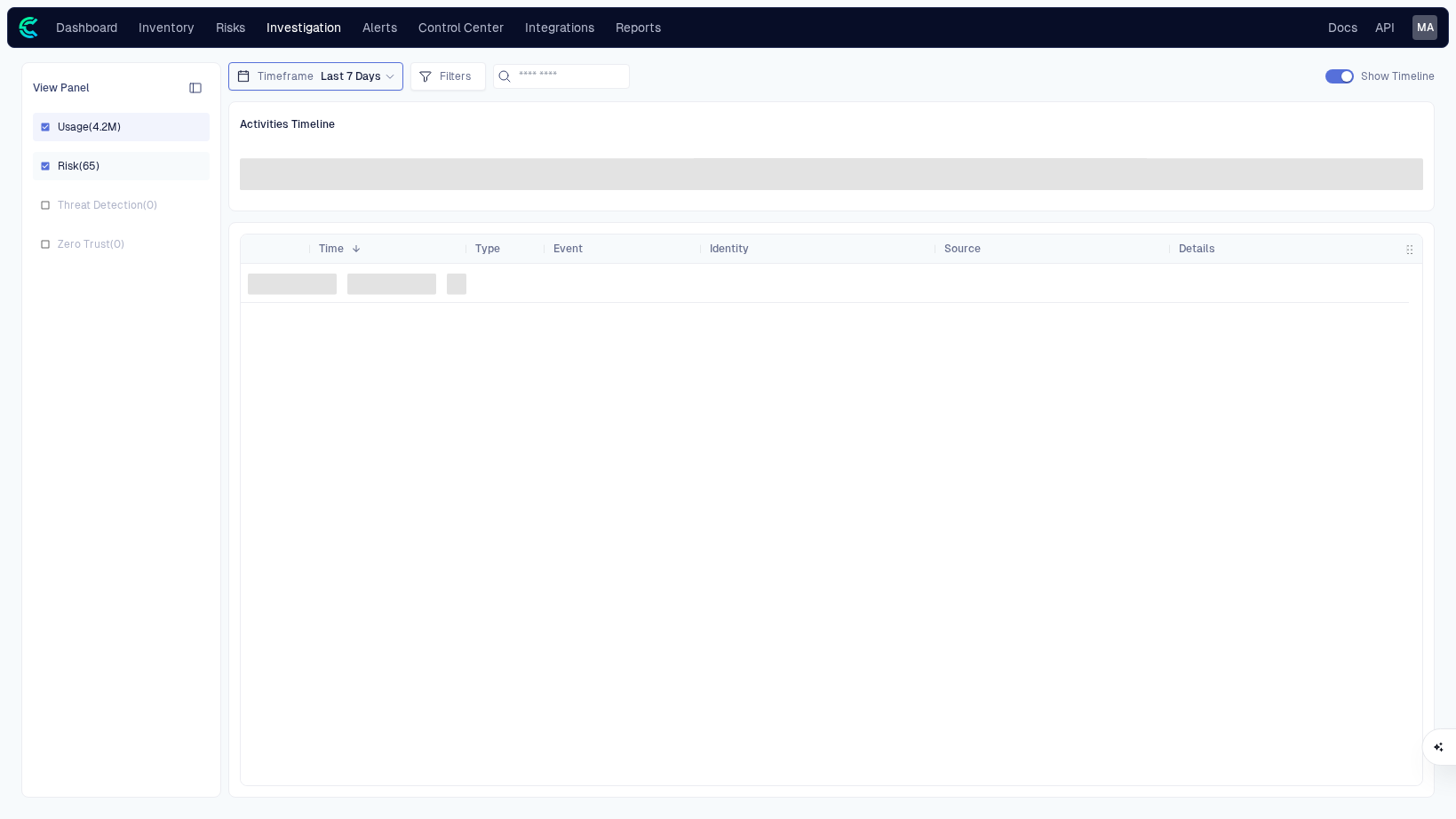 scroll, scrollTop: 0, scrollLeft: 0, axis: both 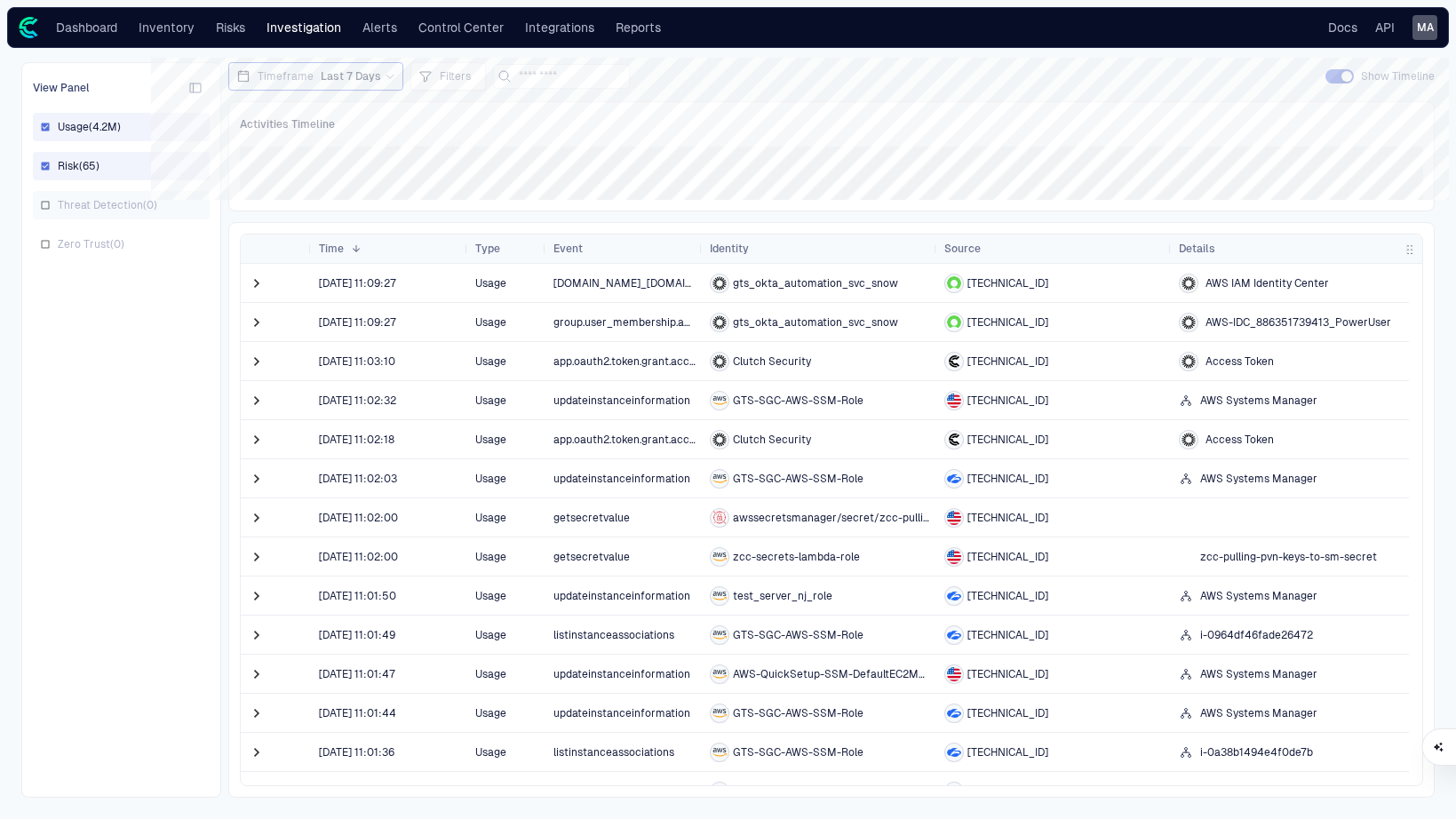 click on "Threat Detection  ( 0 )" at bounding box center (121, 205) 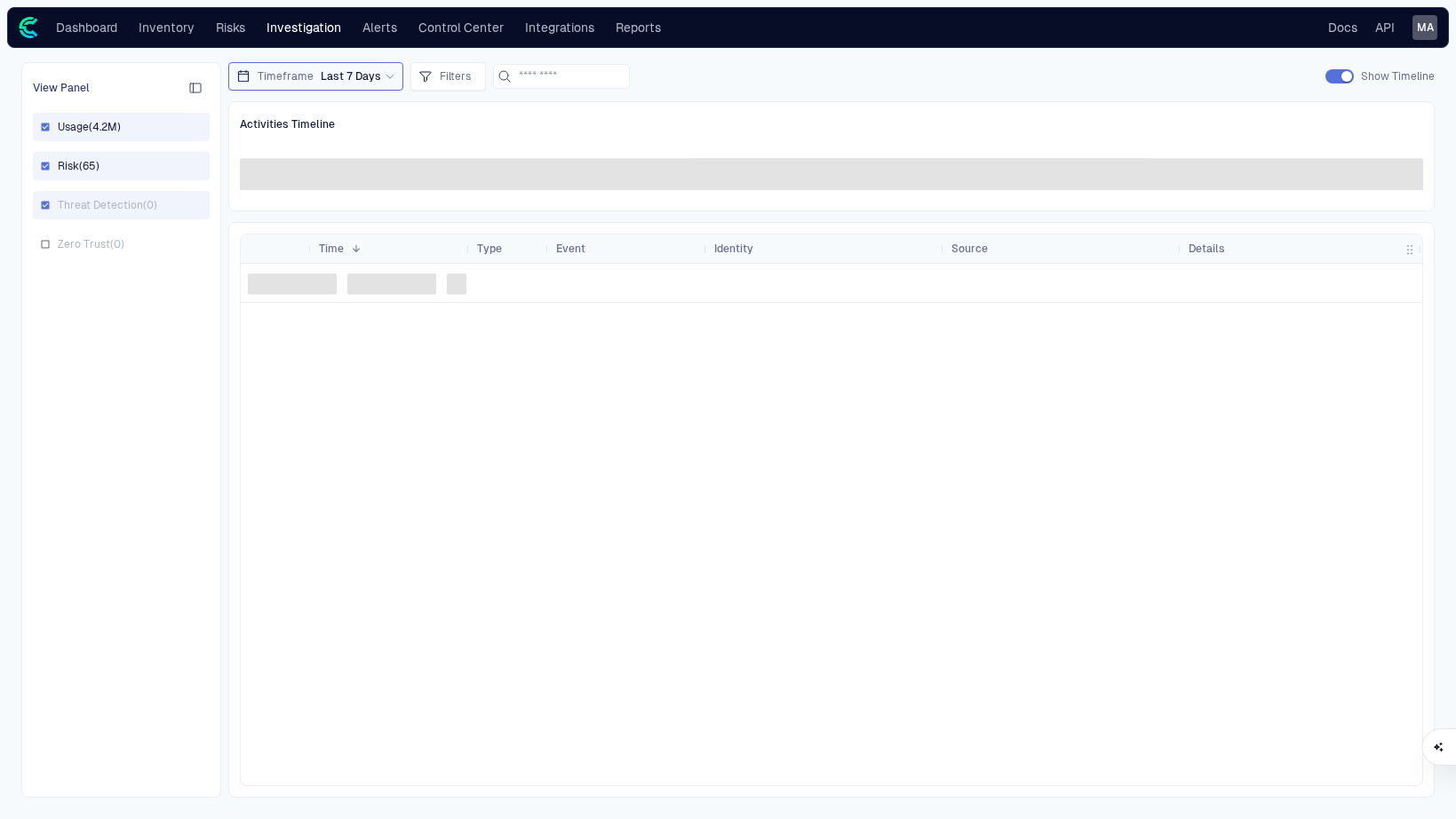 click on "Timeframe" at bounding box center (285, 76) 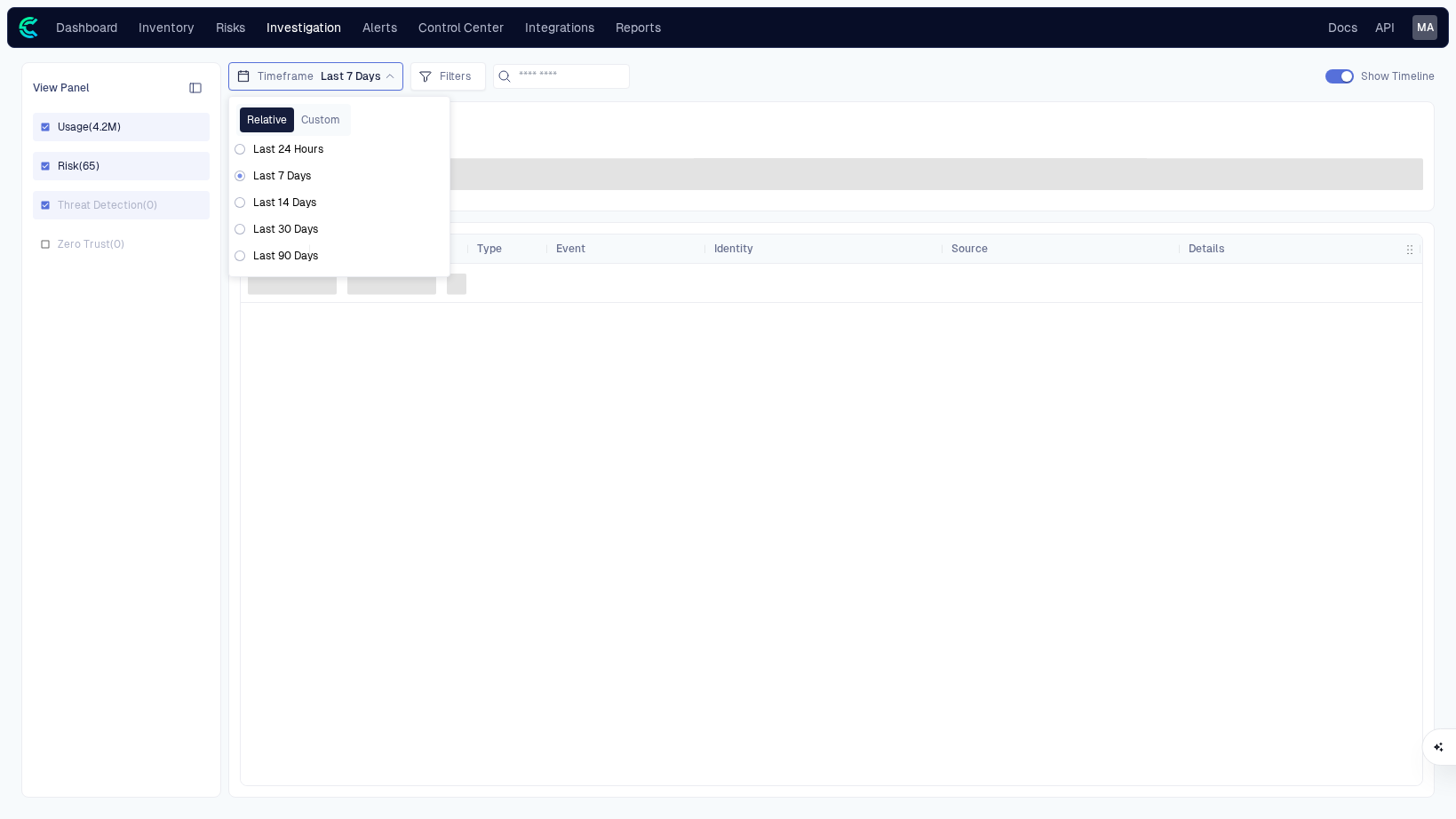 click on "Last 30 Days" at bounding box center (285, 229) 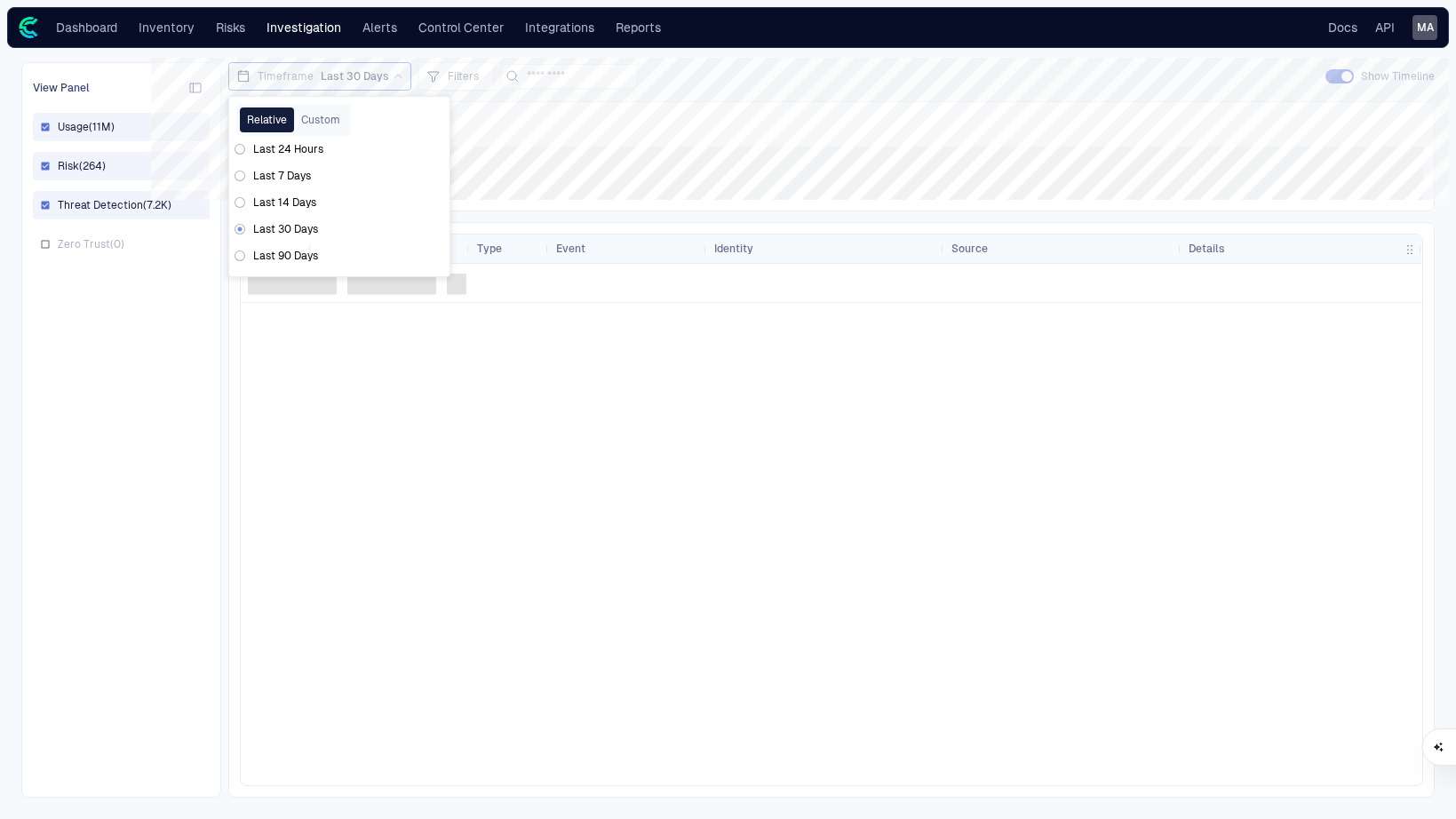 click at bounding box center (831, 524) 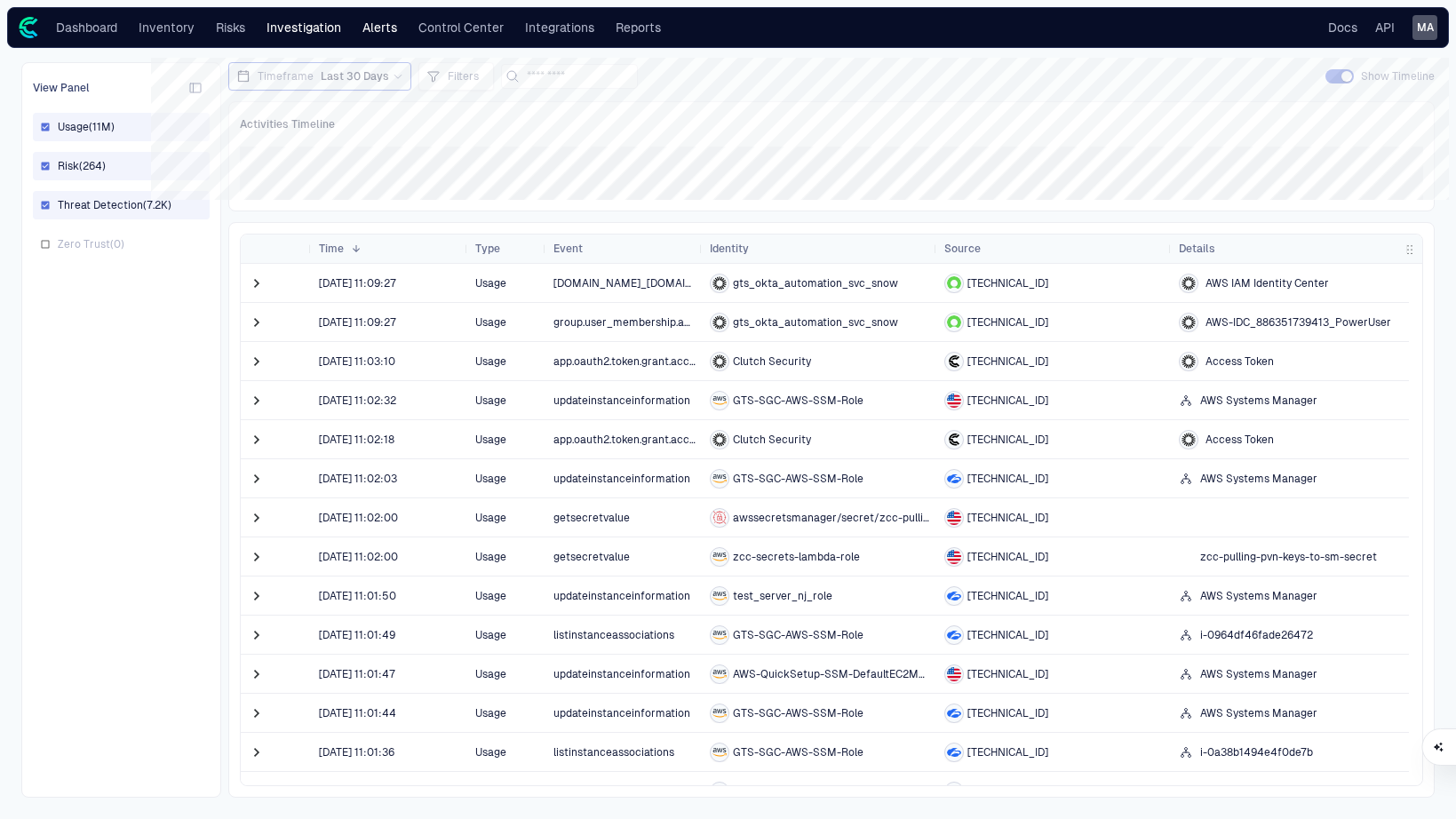 click on "Alerts" at bounding box center (379, 28) 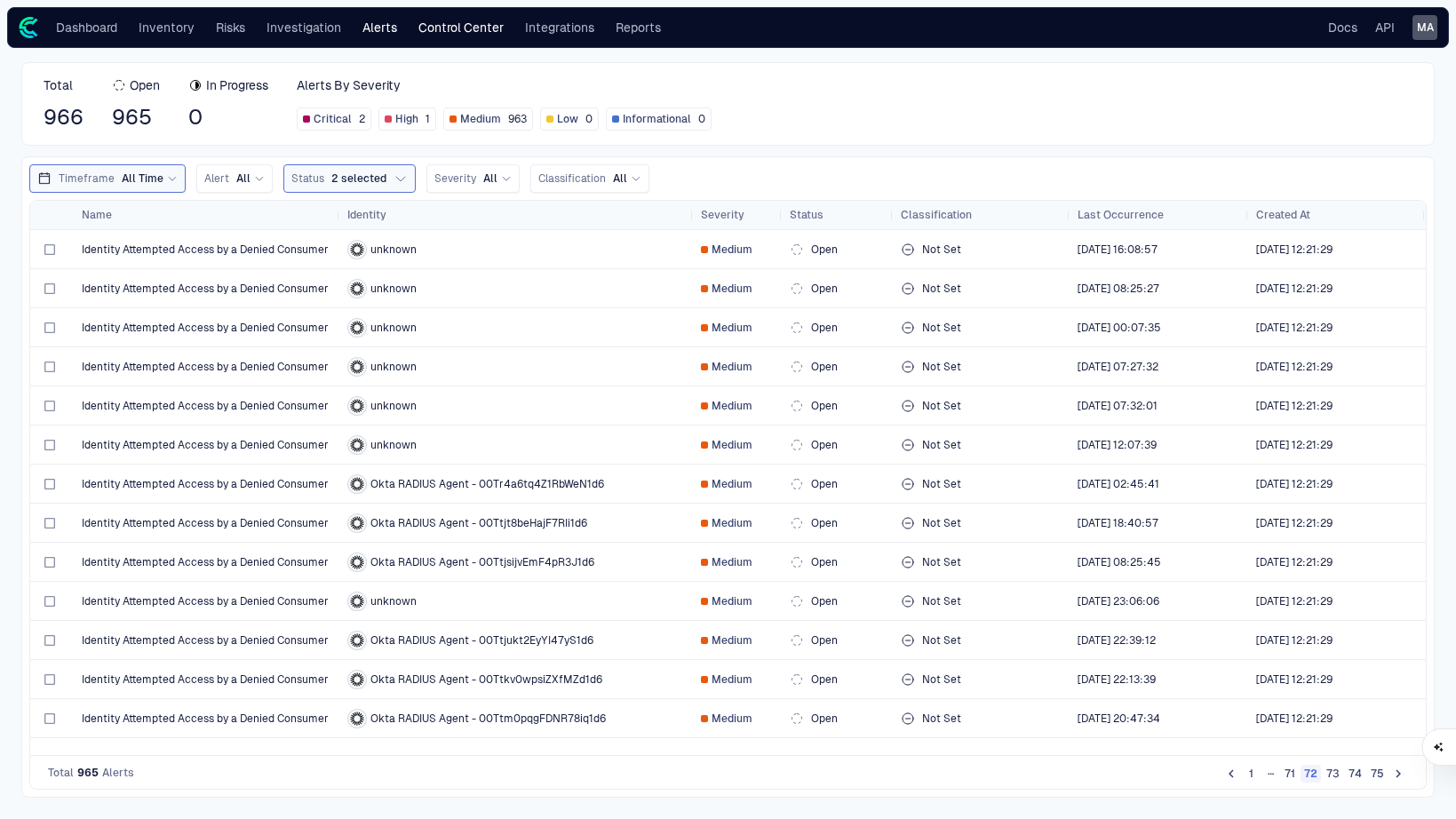 click on "Control Center" at bounding box center (461, 28) 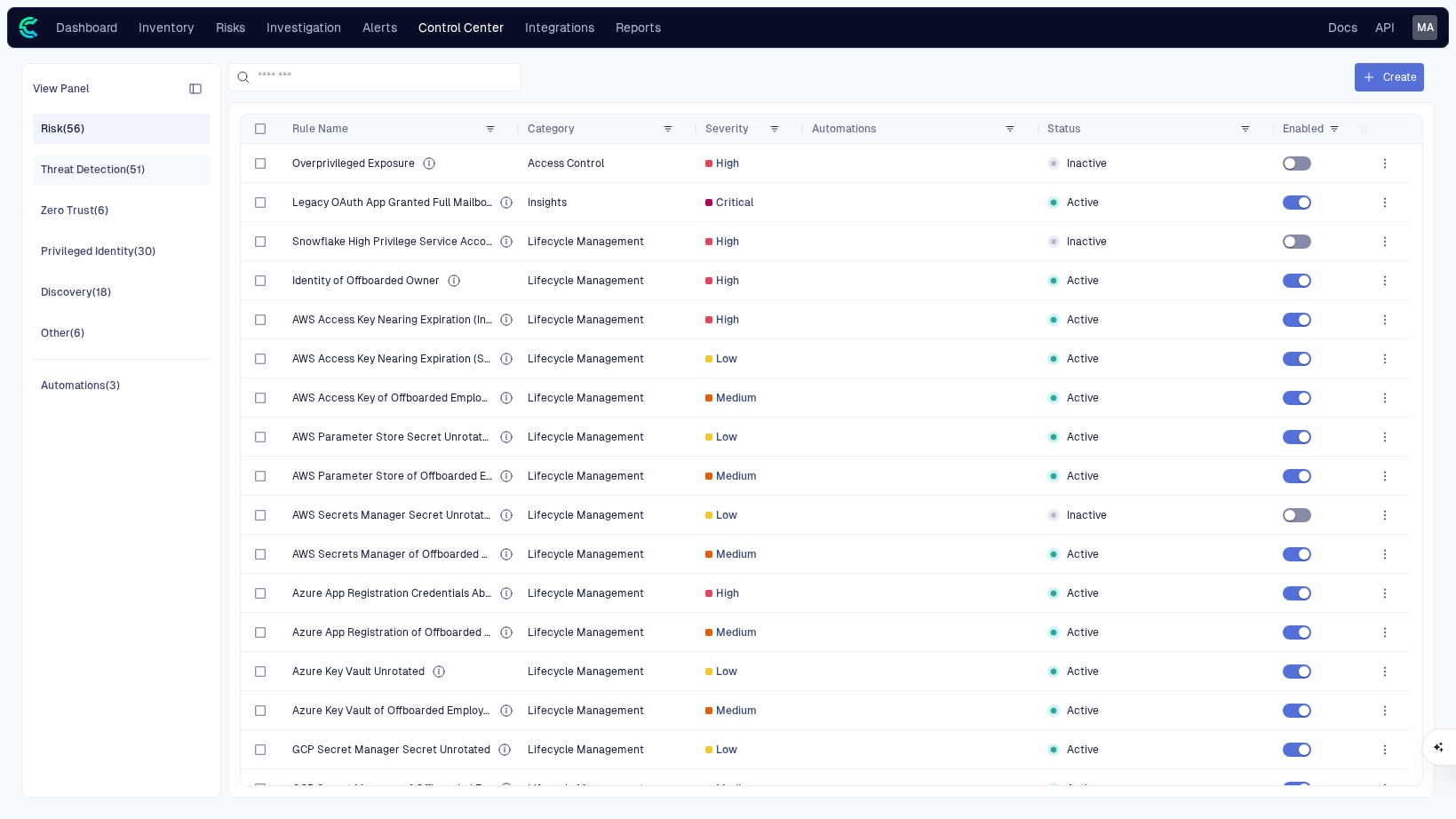 click on "Threat Detection  (51)" at bounding box center [92, 170] 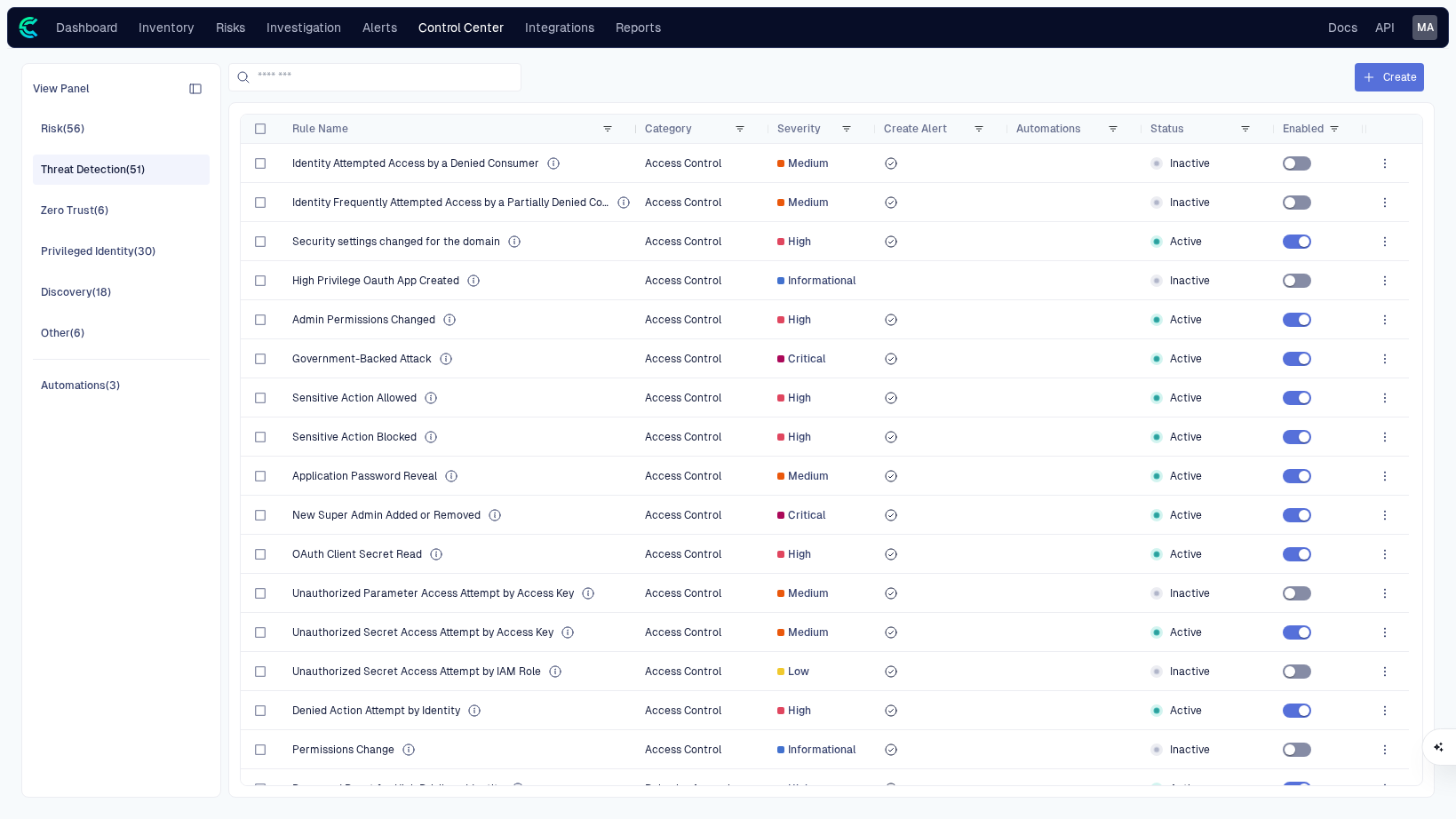 drag, startPoint x: 457, startPoint y: 137, endPoint x: 633, endPoint y: 136, distance: 176.00284 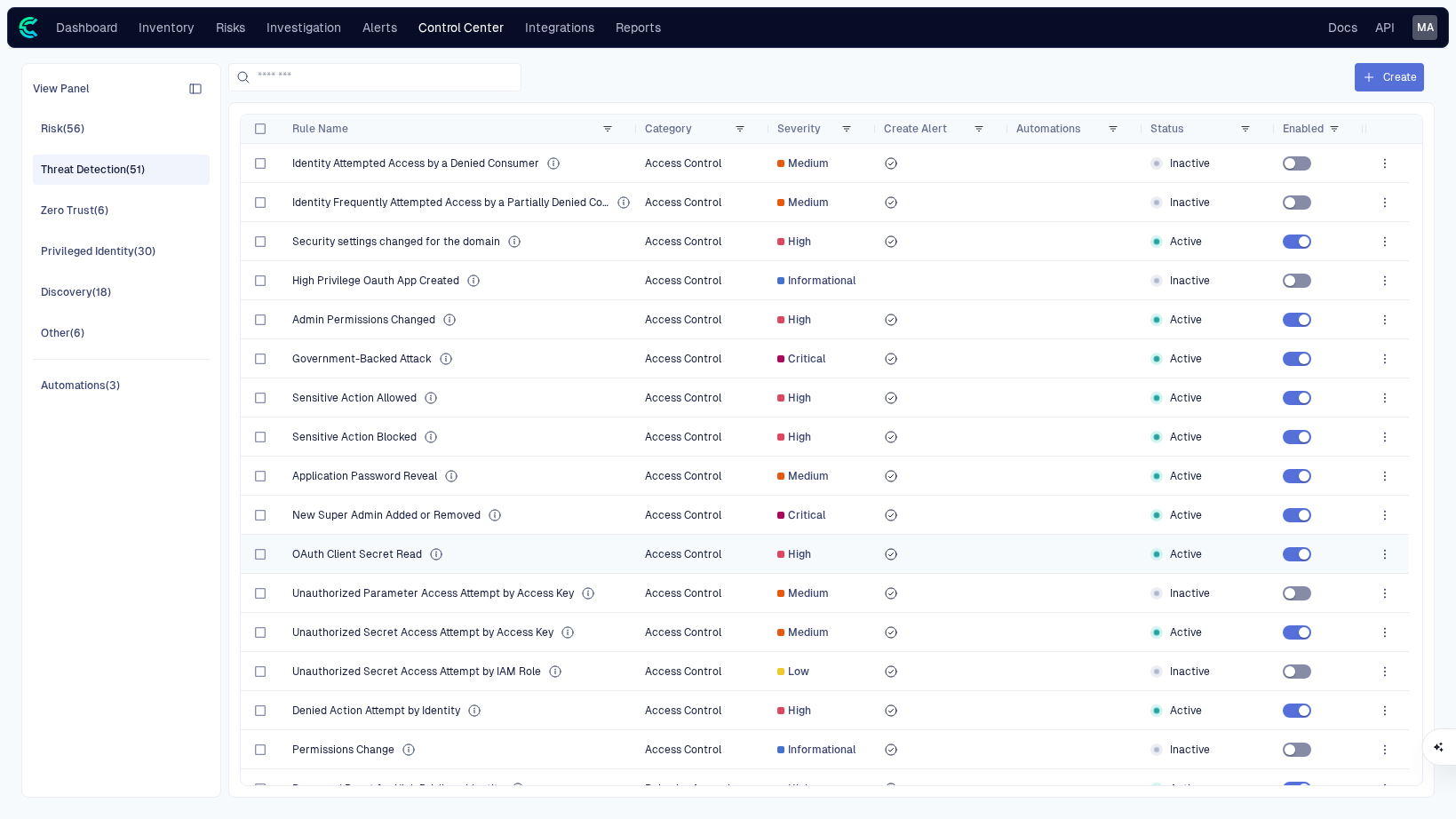scroll, scrollTop: 346, scrollLeft: 0, axis: vertical 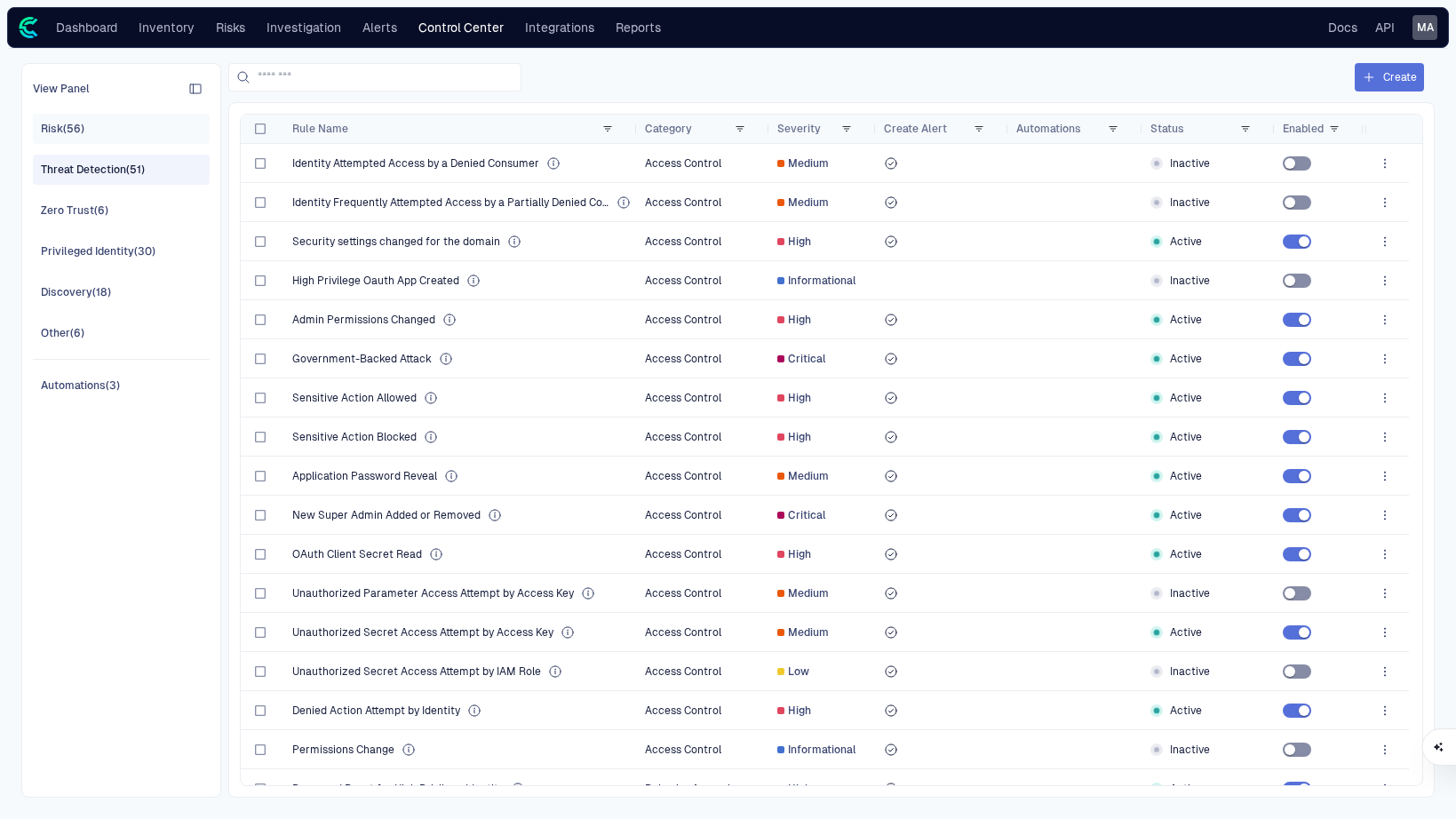 click on "Risk  (56)" at bounding box center (123, 129) 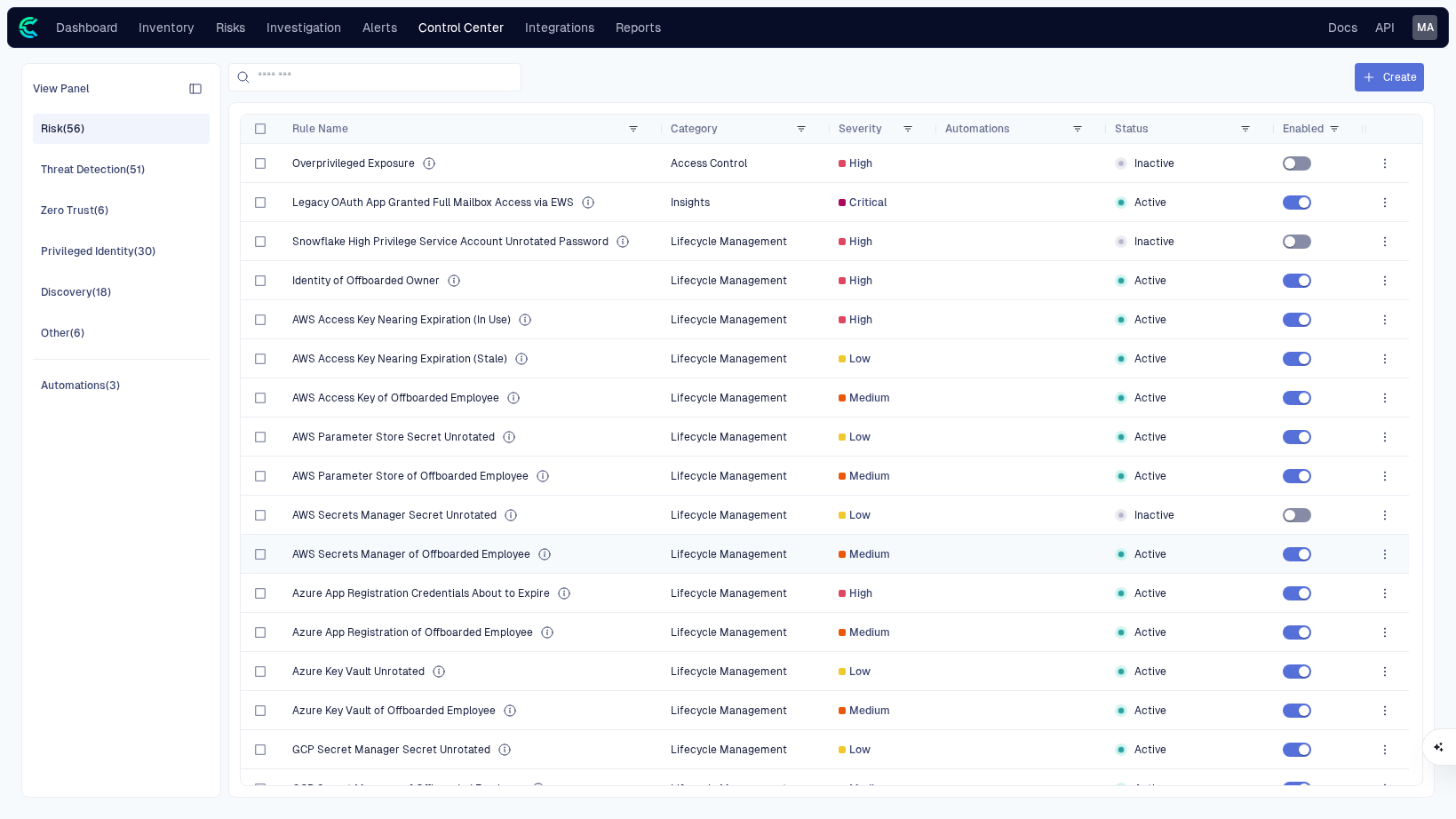 drag, startPoint x: 520, startPoint y: 131, endPoint x: 677, endPoint y: 123, distance: 157.20369 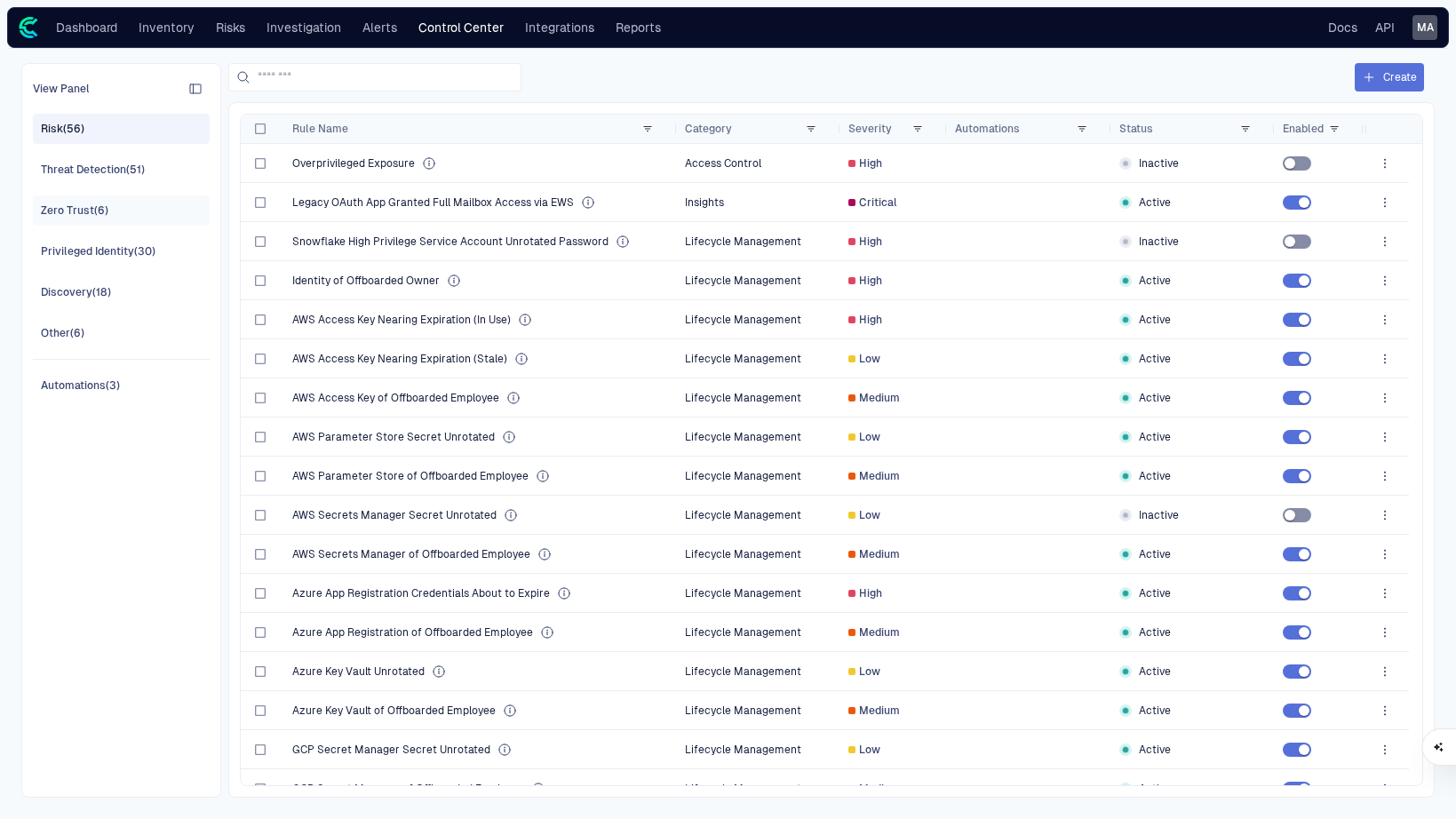 click on "Zero Trust  (6)" at bounding box center [75, 211] 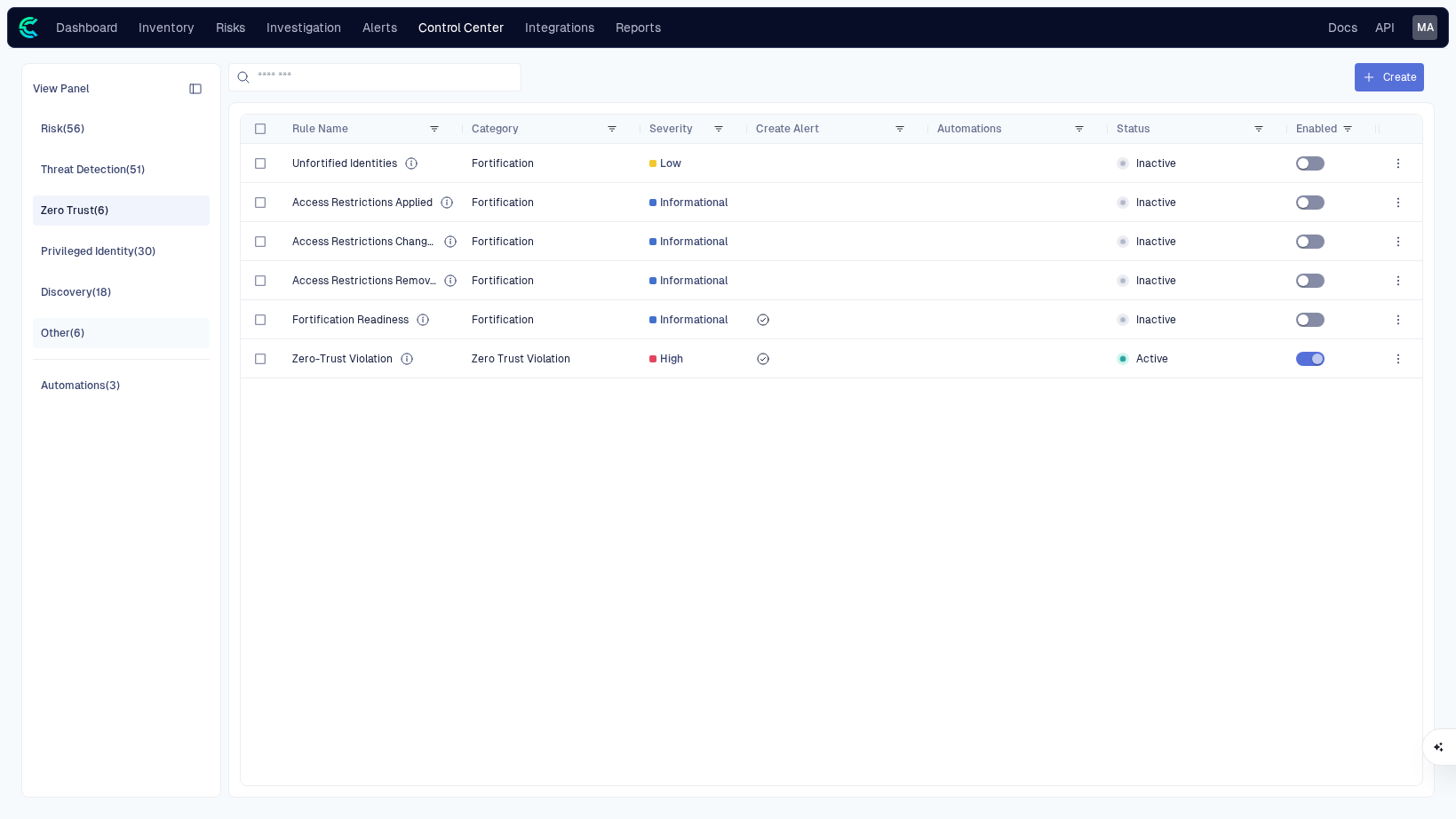 click on "Other  (6)" at bounding box center (123, 333) 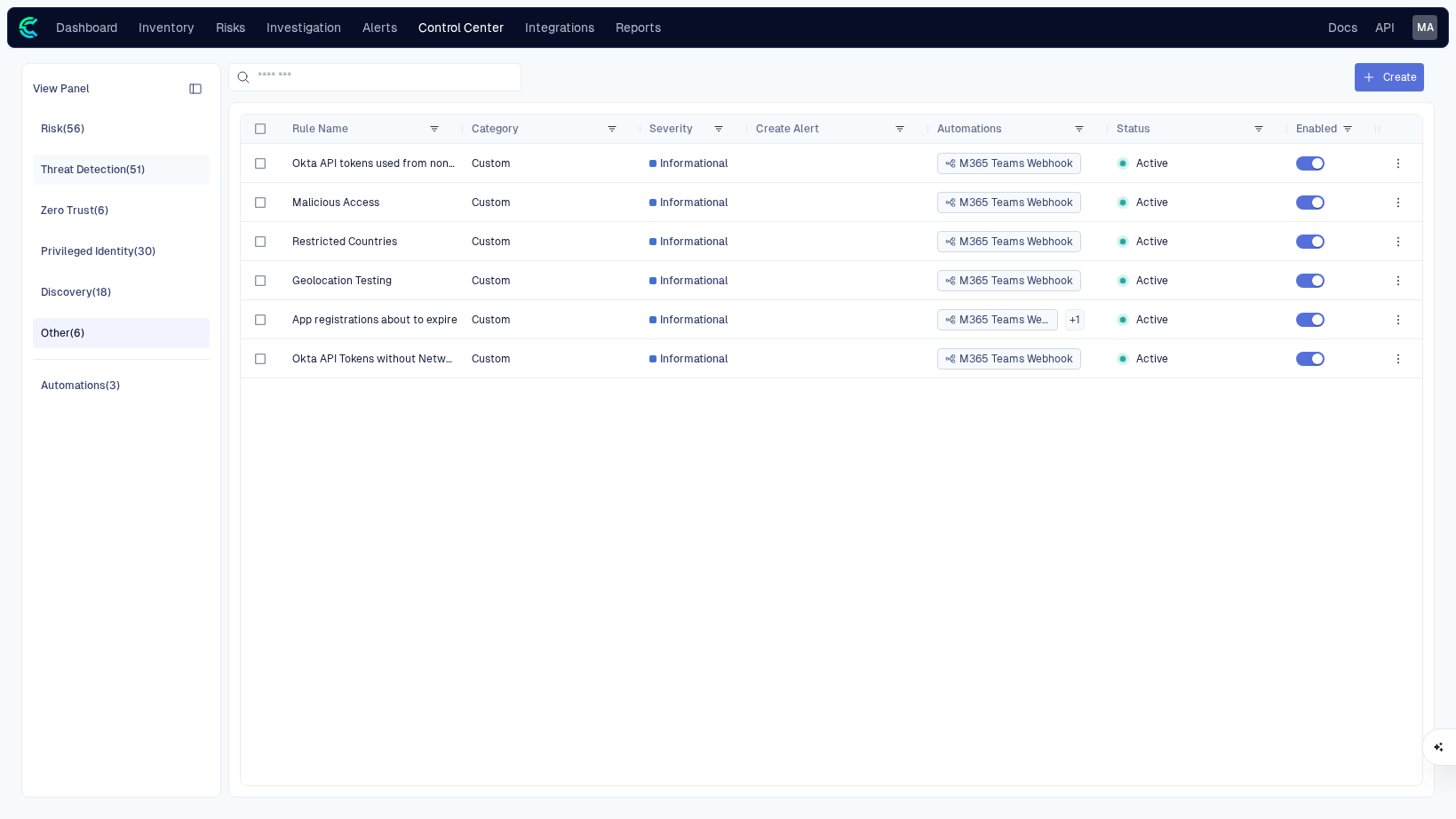 click on "Threat Detection  (51)" at bounding box center (92, 170) 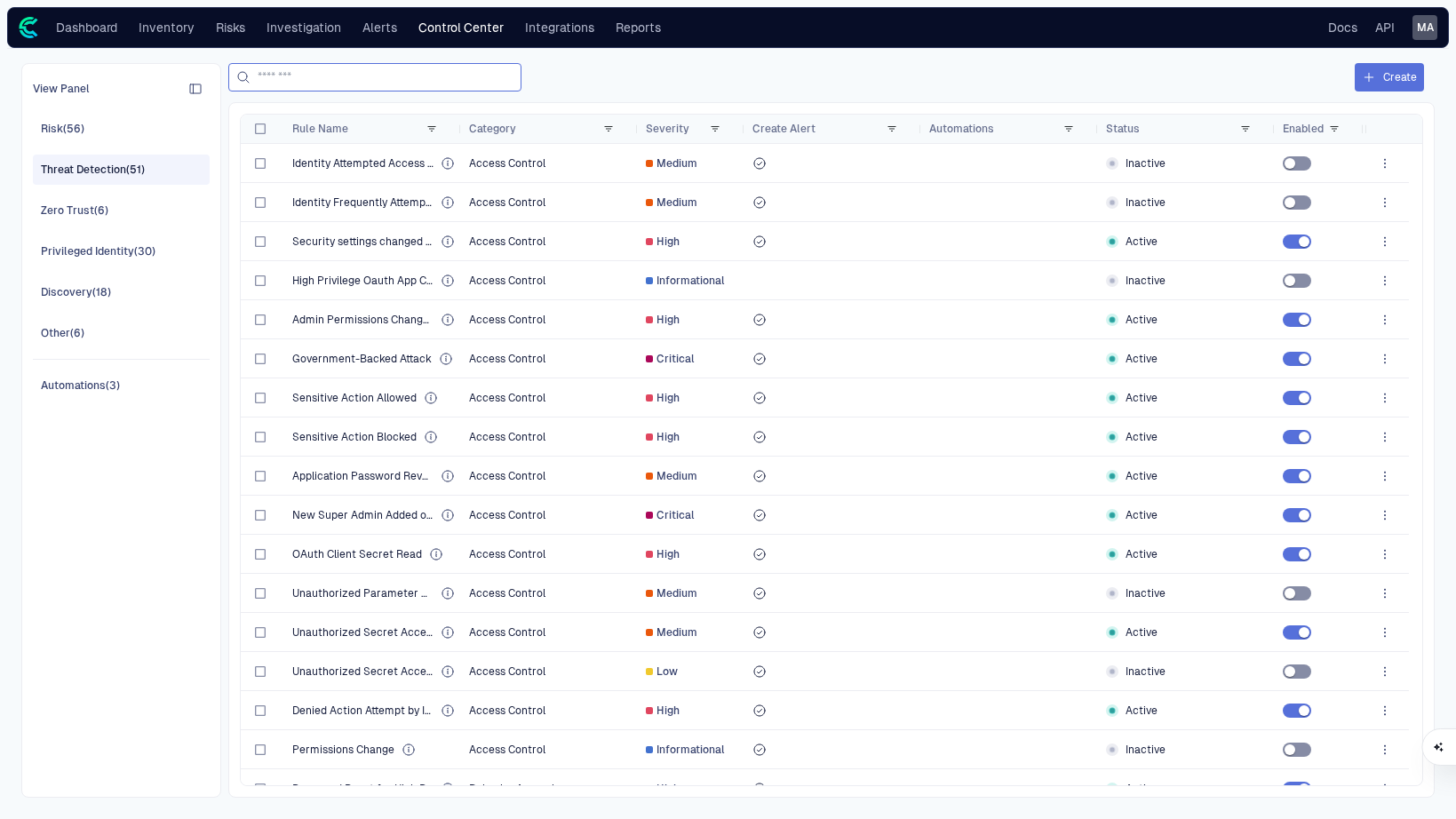 click at bounding box center [386, 77] 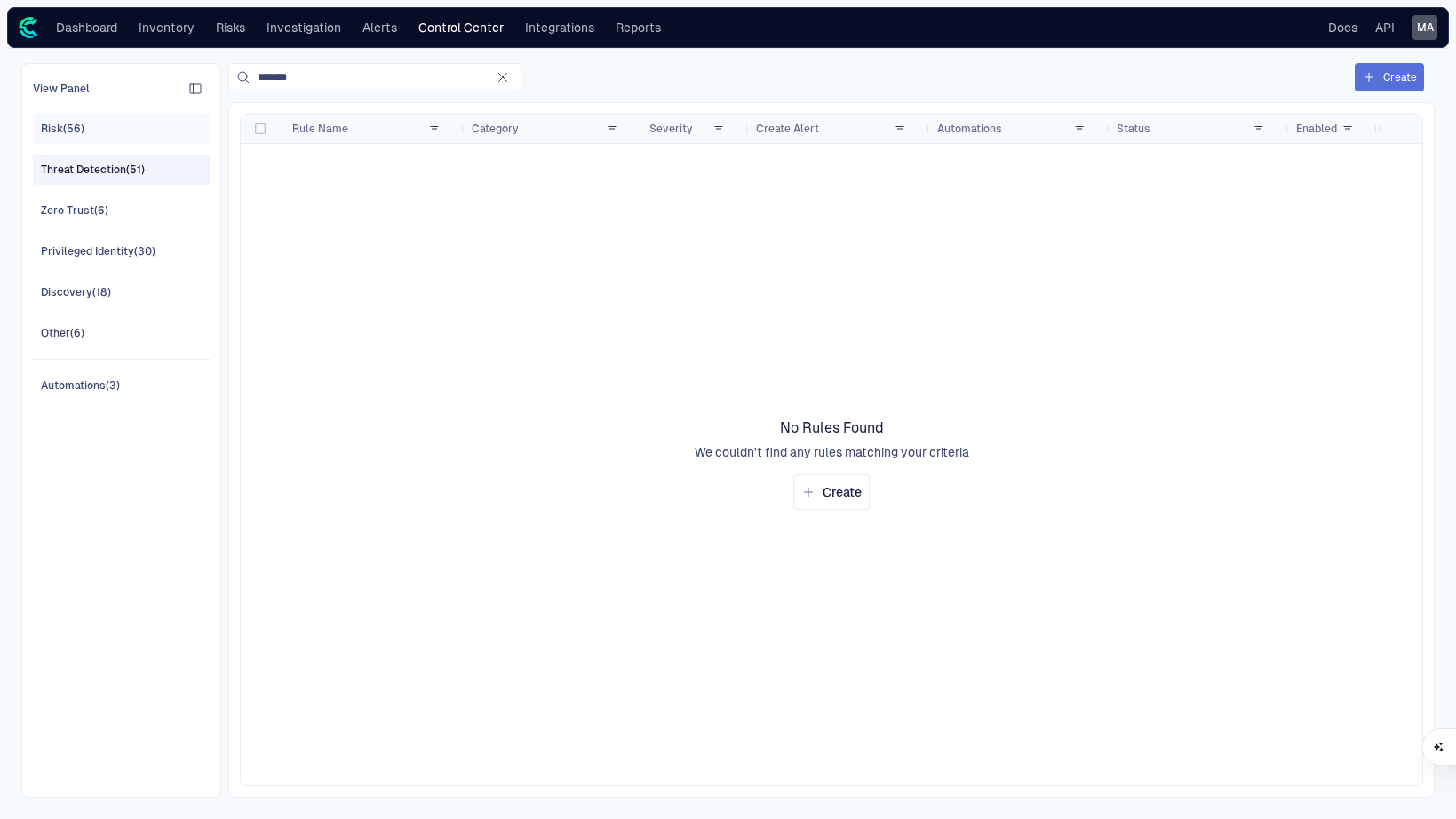 click on "Risk  (56)" at bounding box center (123, 129) 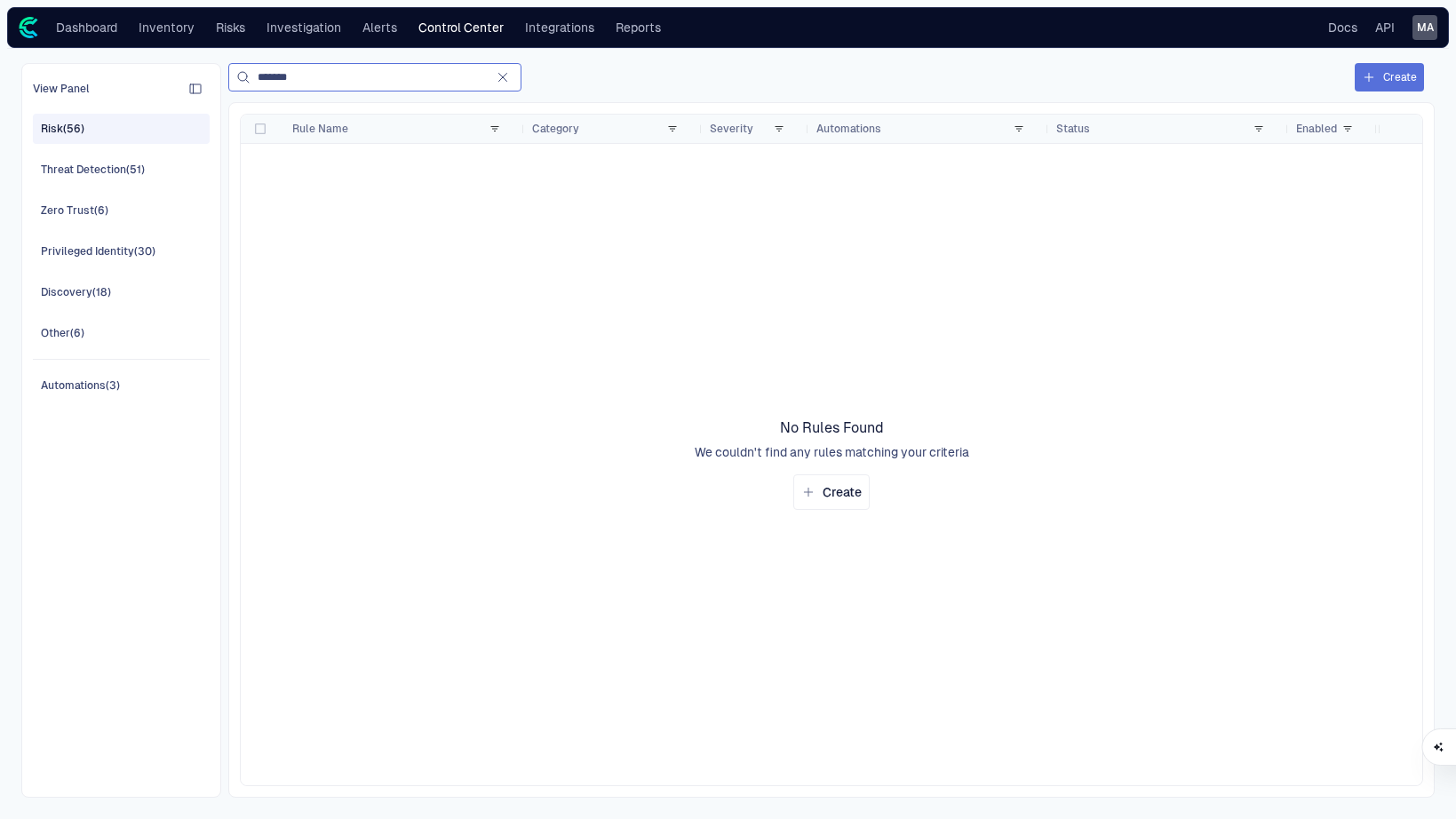 click on "*******" at bounding box center [371, 77] 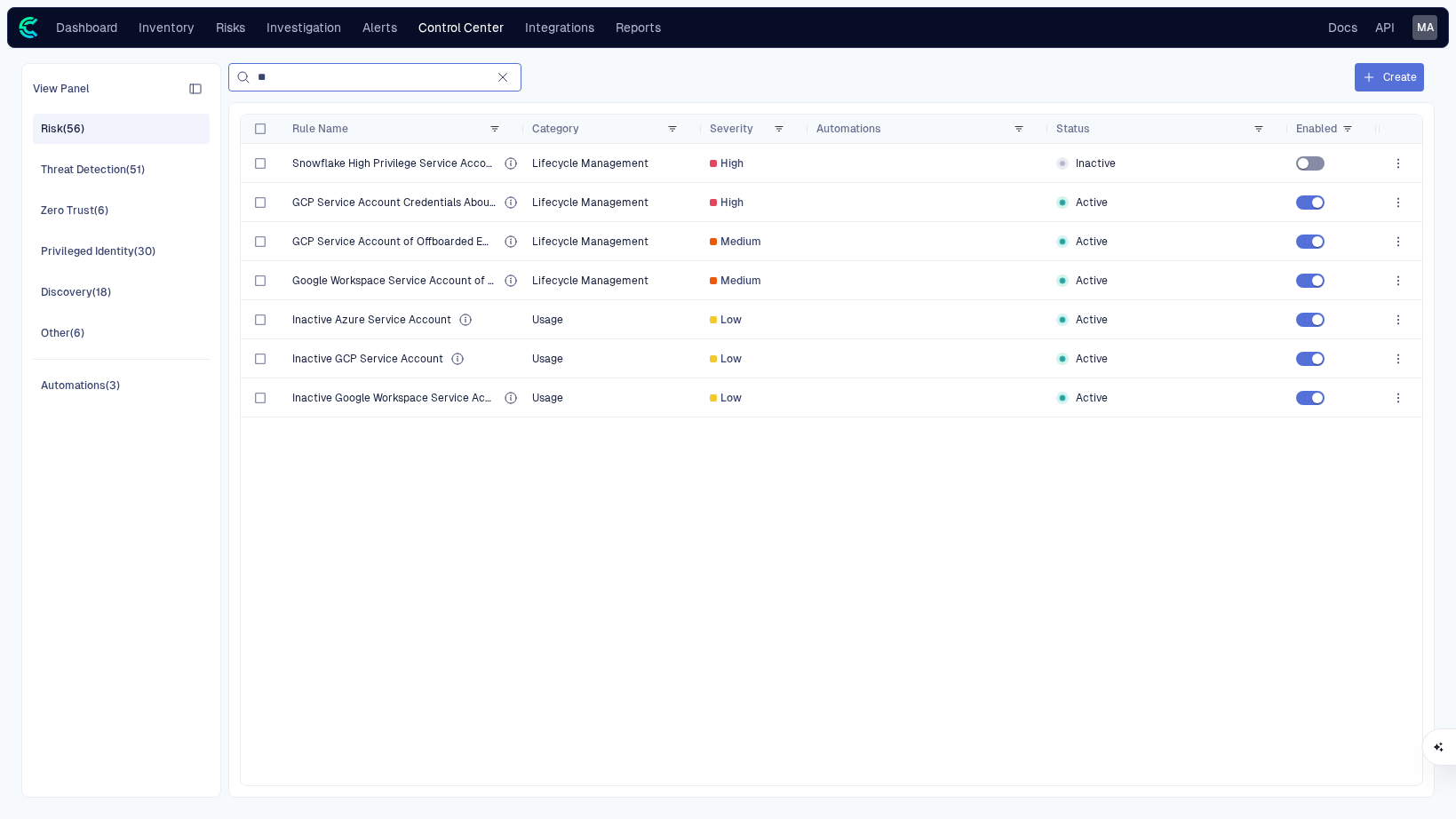 type on "*" 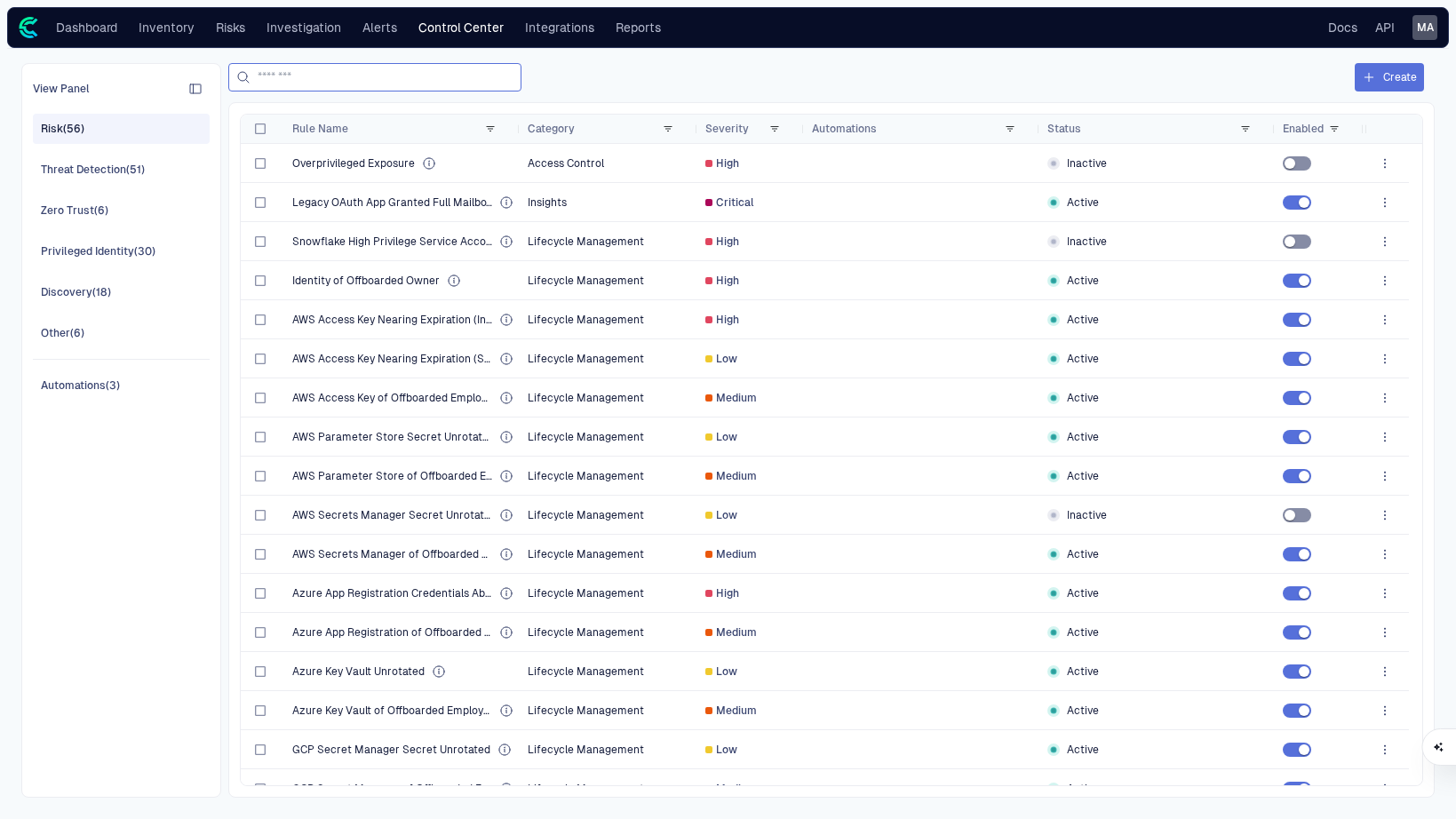 type on "*" 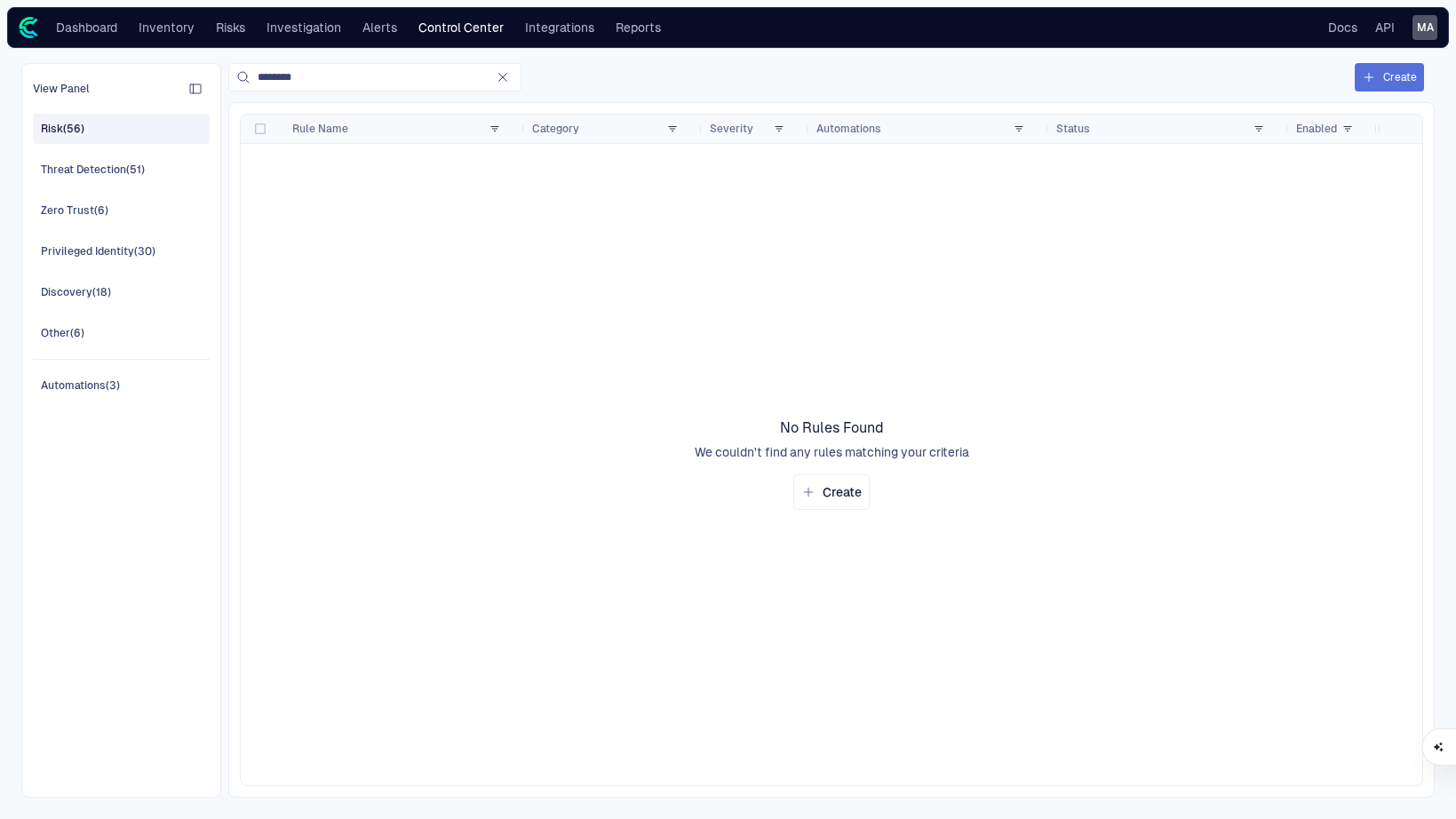 click on "View Panel Risk  (56) Threat Detection  (51) Zero Trust  (6) Privileged Identity  (30) Discovery  (18) Other  (6) Automations  (3)" at bounding box center [121, 430] 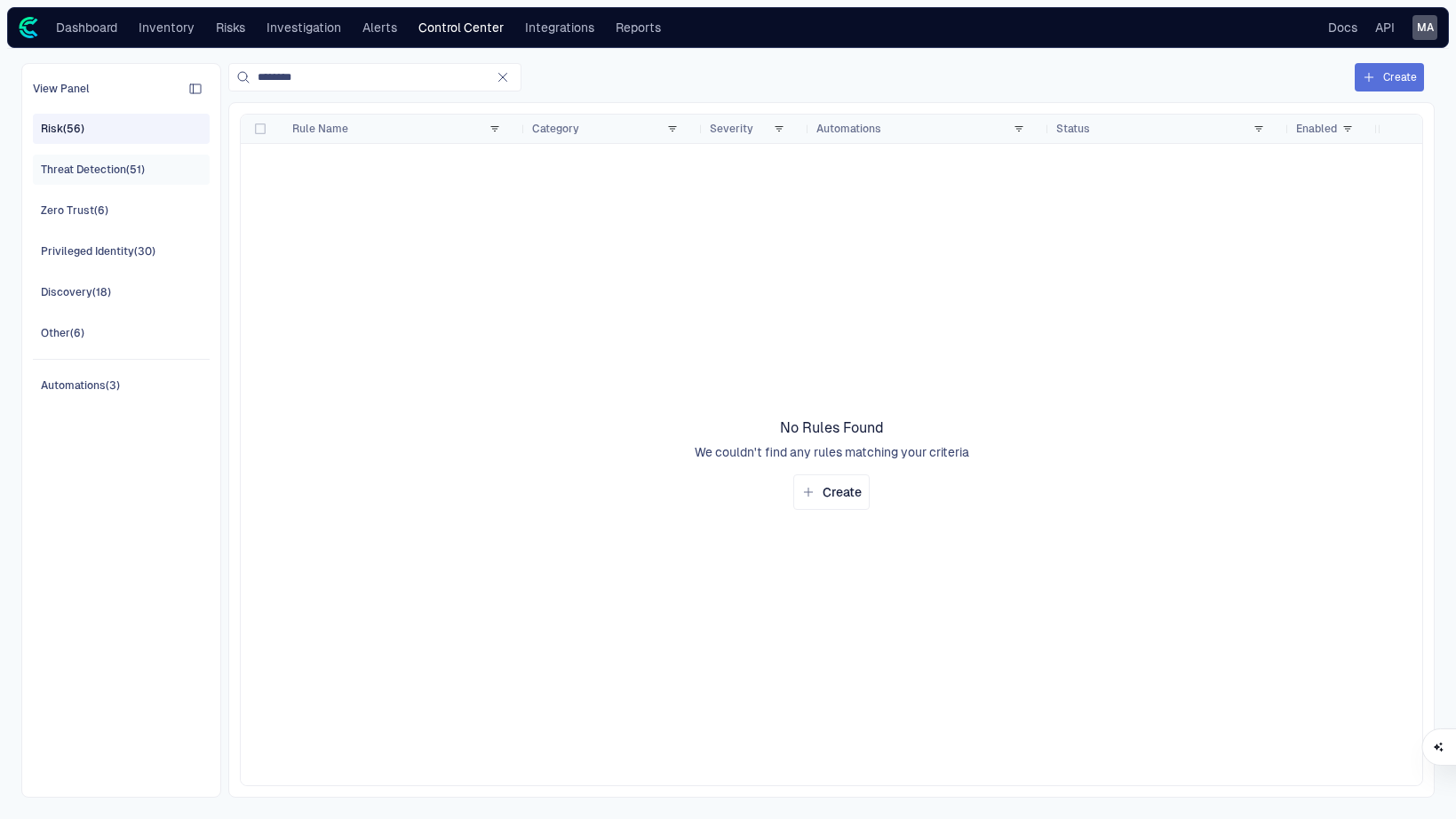 click on "Threat Detection  (51)" at bounding box center [123, 170] 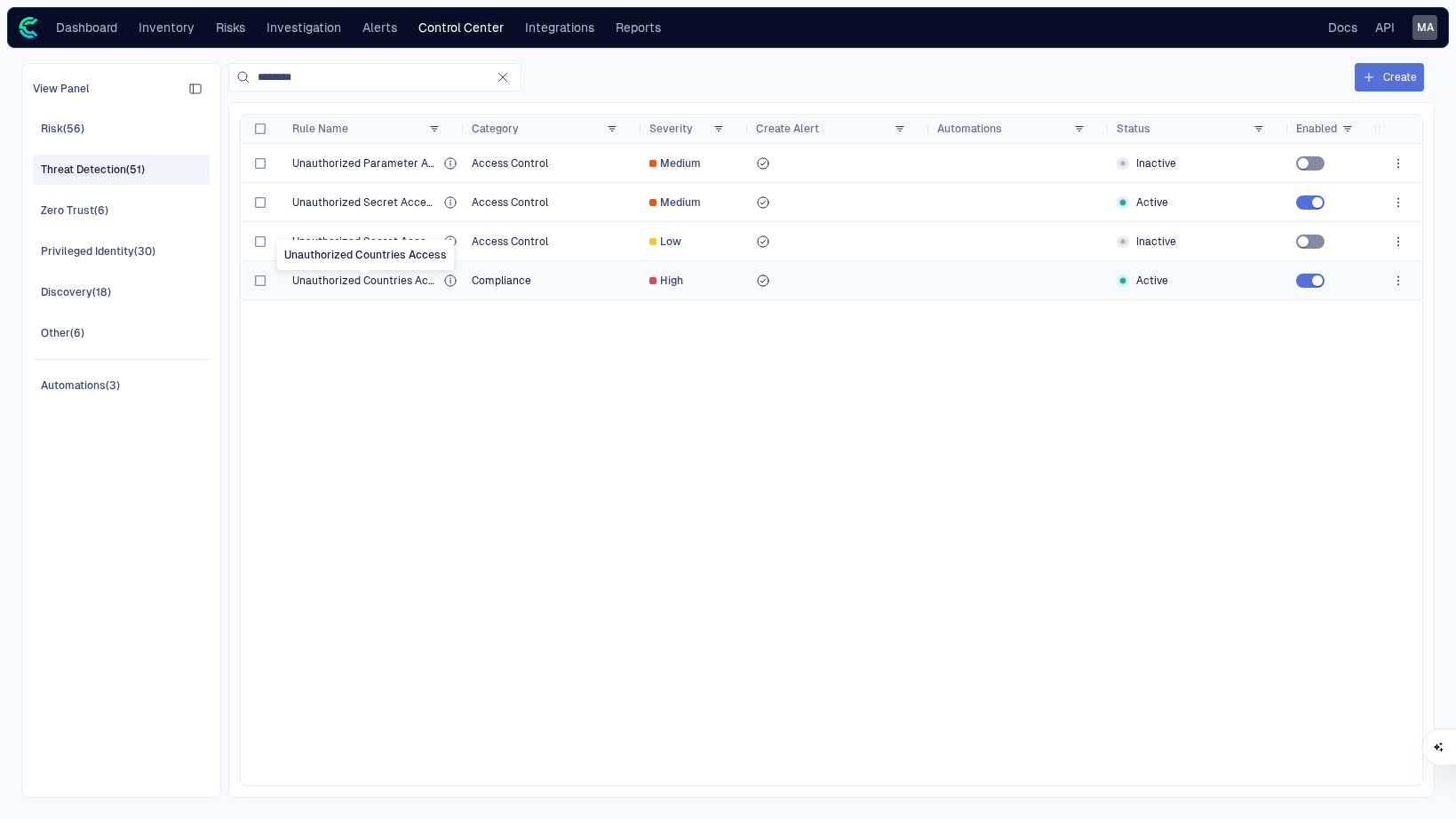 click on "Unauthorized Countries Access" at bounding box center (364, 281) 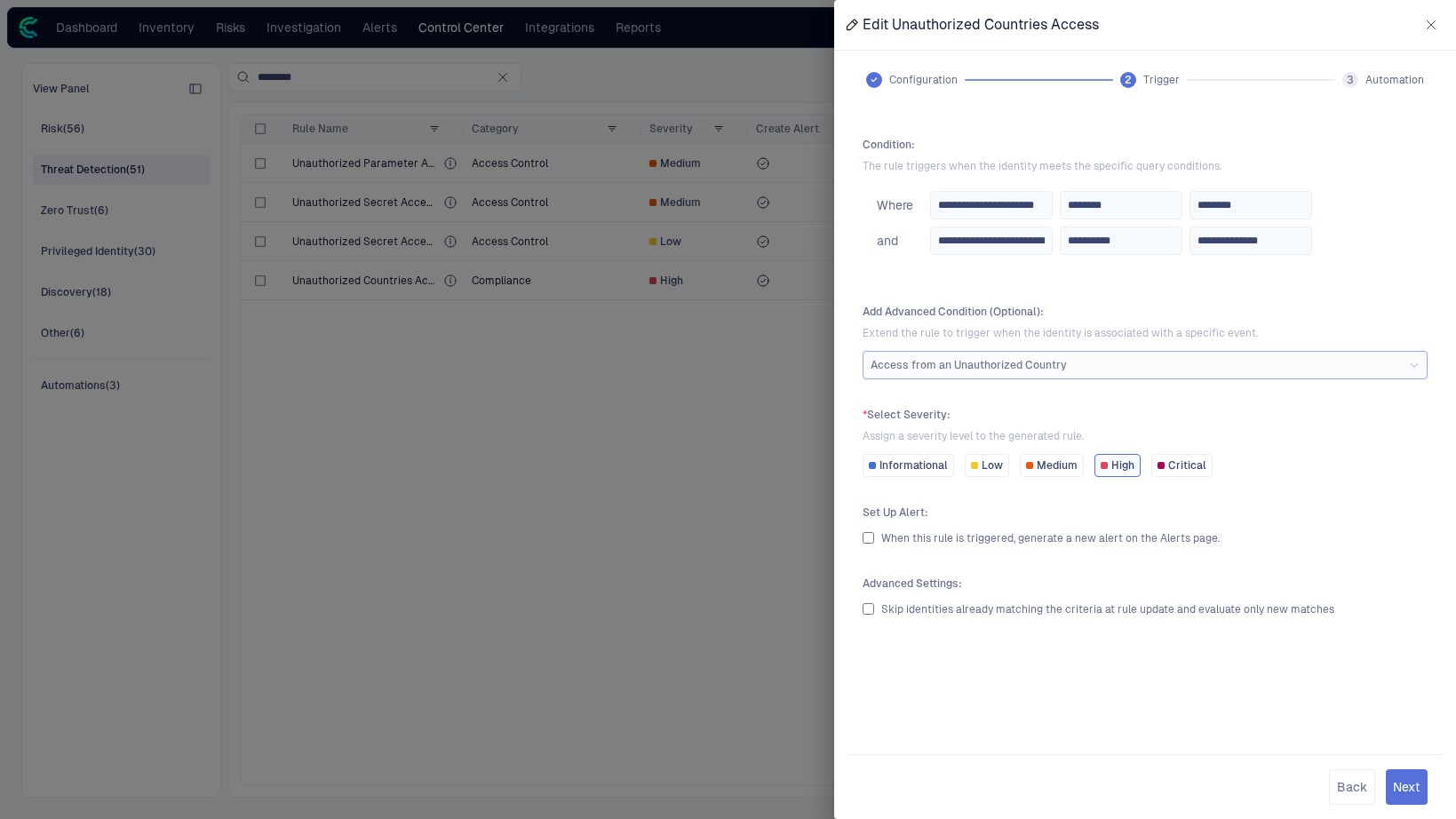 drag, startPoint x: 1436, startPoint y: 29, endPoint x: 1405, endPoint y: 41, distance: 33.24154 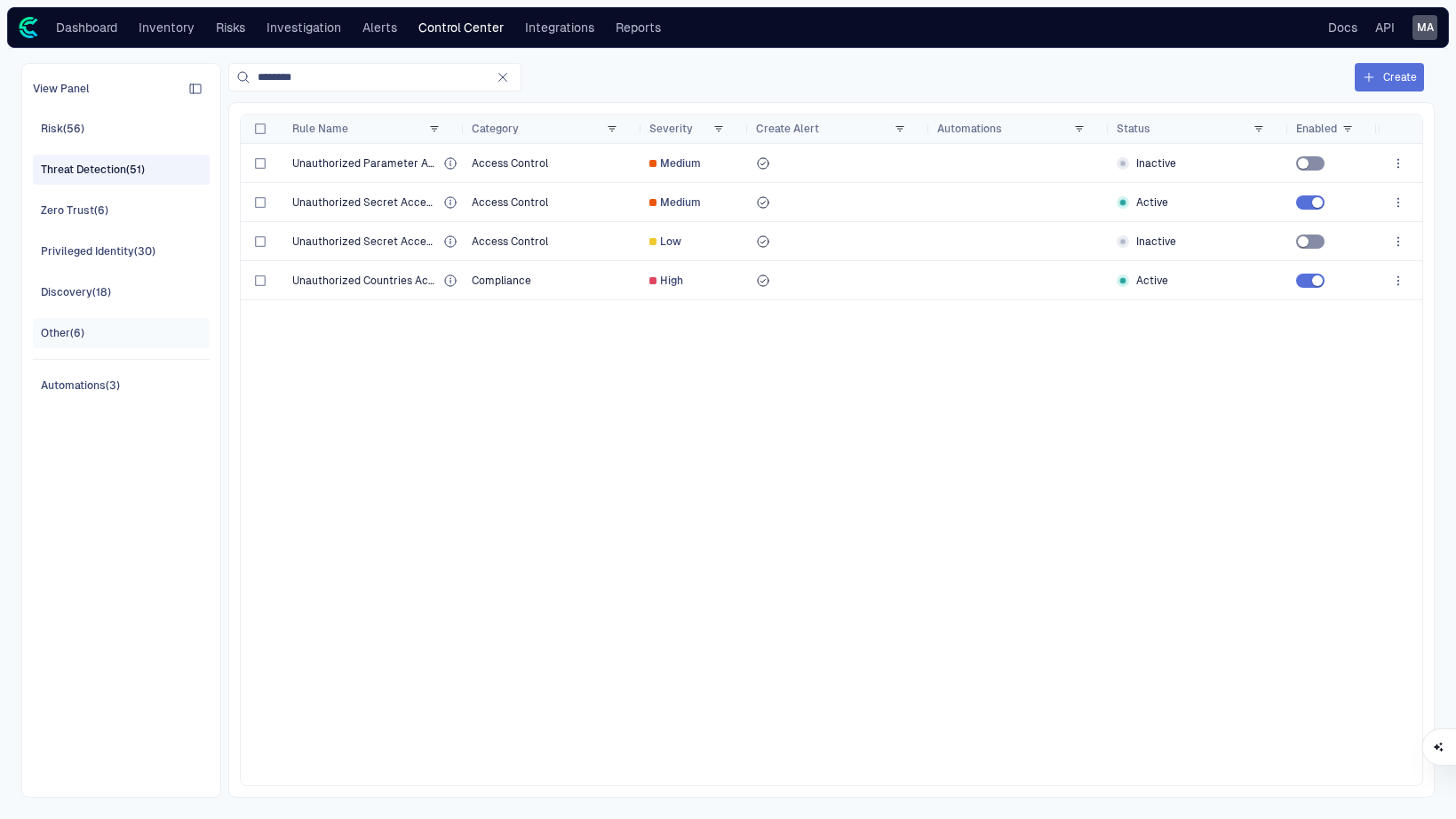 click on "Other  (6)" at bounding box center [123, 333] 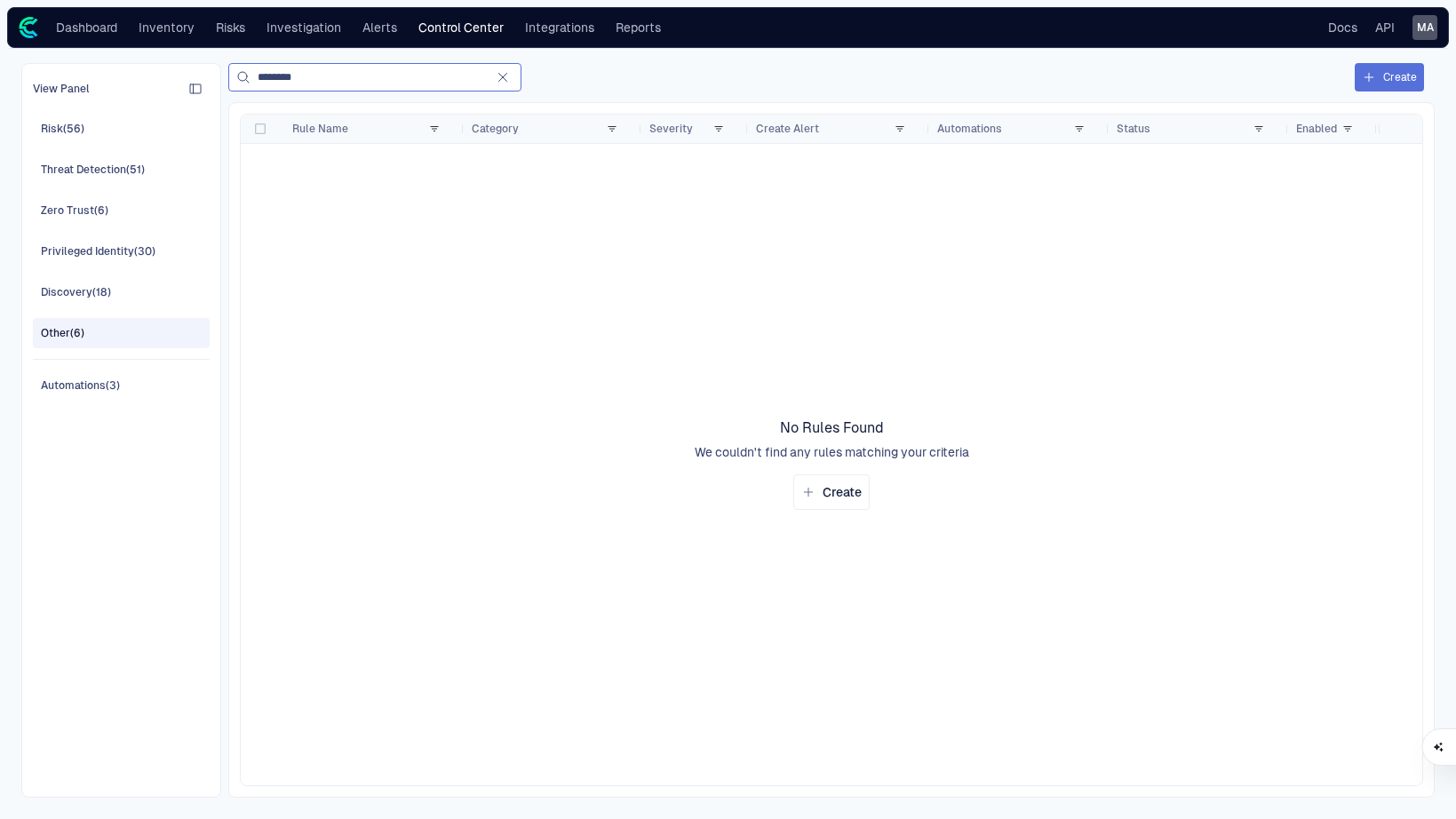 click on "********" at bounding box center [371, 77] 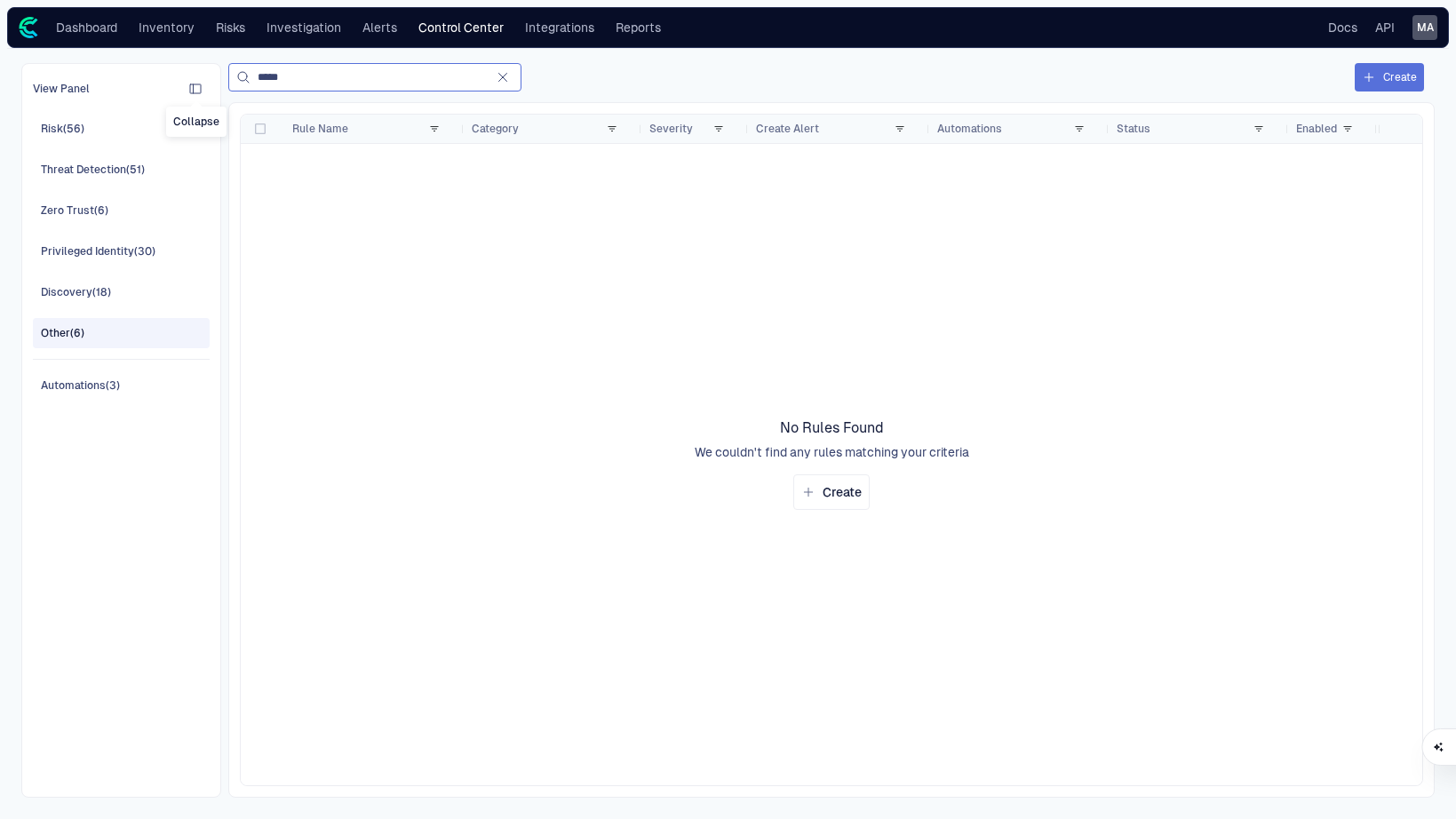 type on "*****" 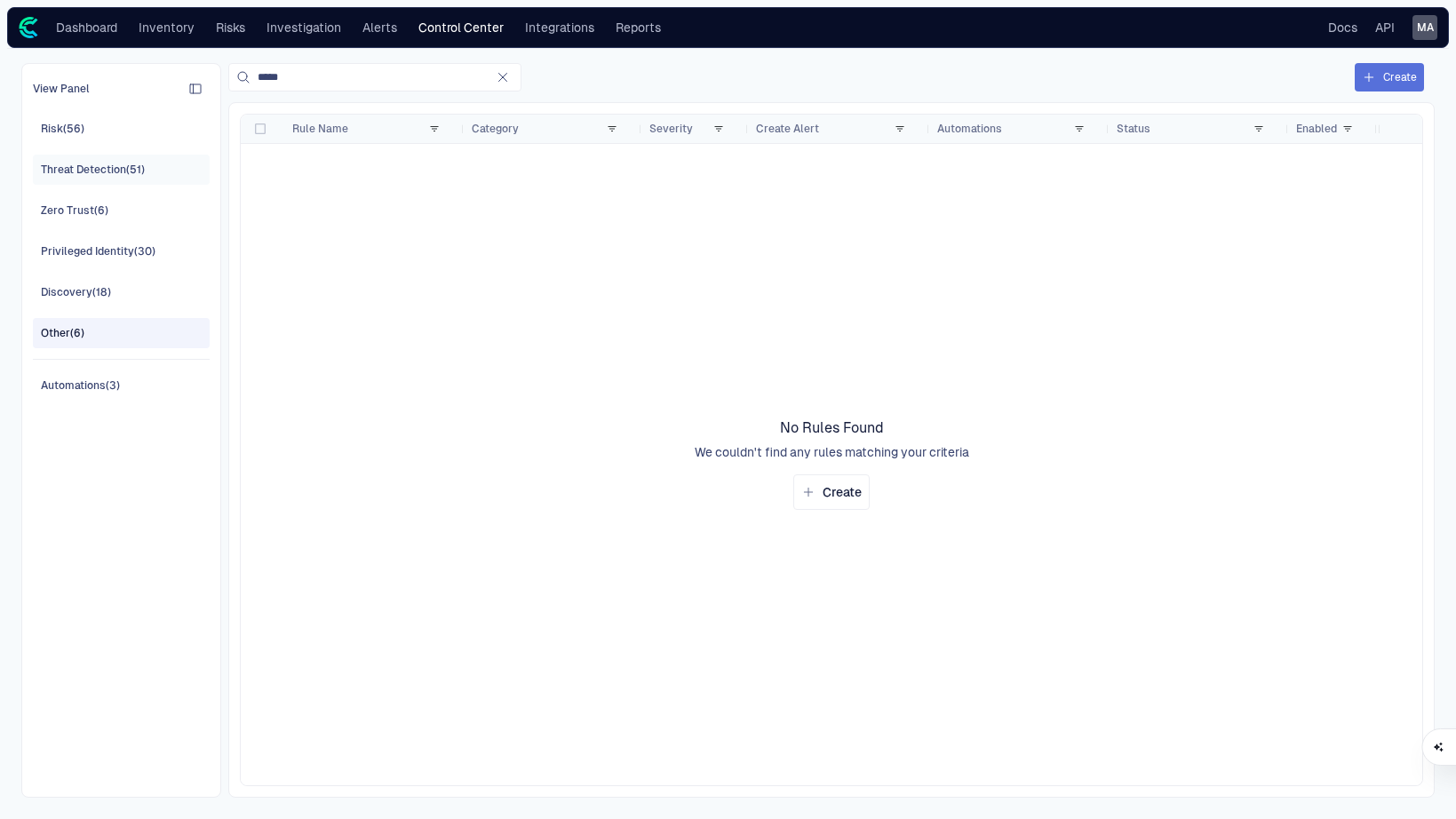 click on "Threat Detection  (51)" at bounding box center (92, 170) 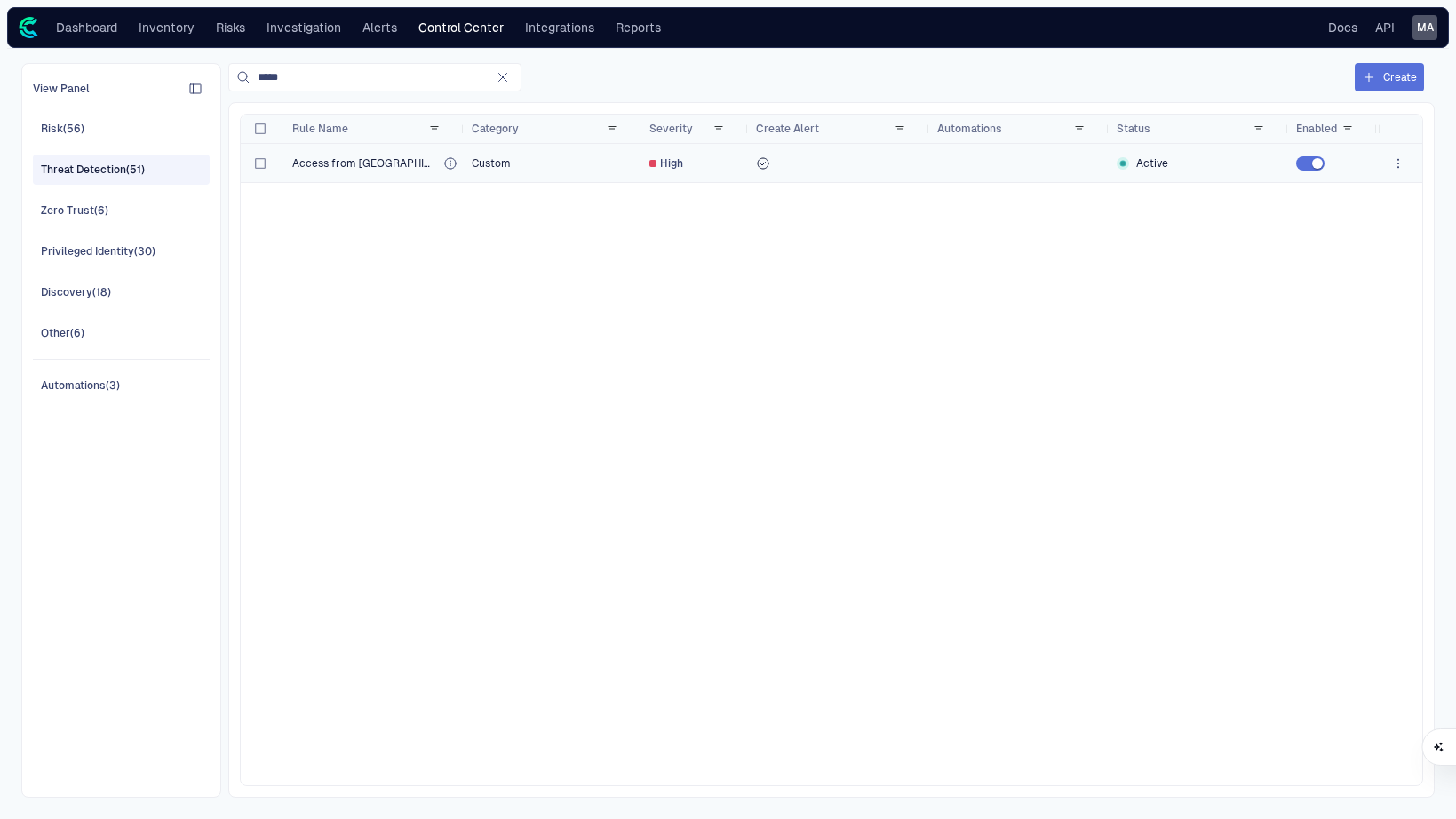 click on "Access from Syria" at bounding box center [364, 163] 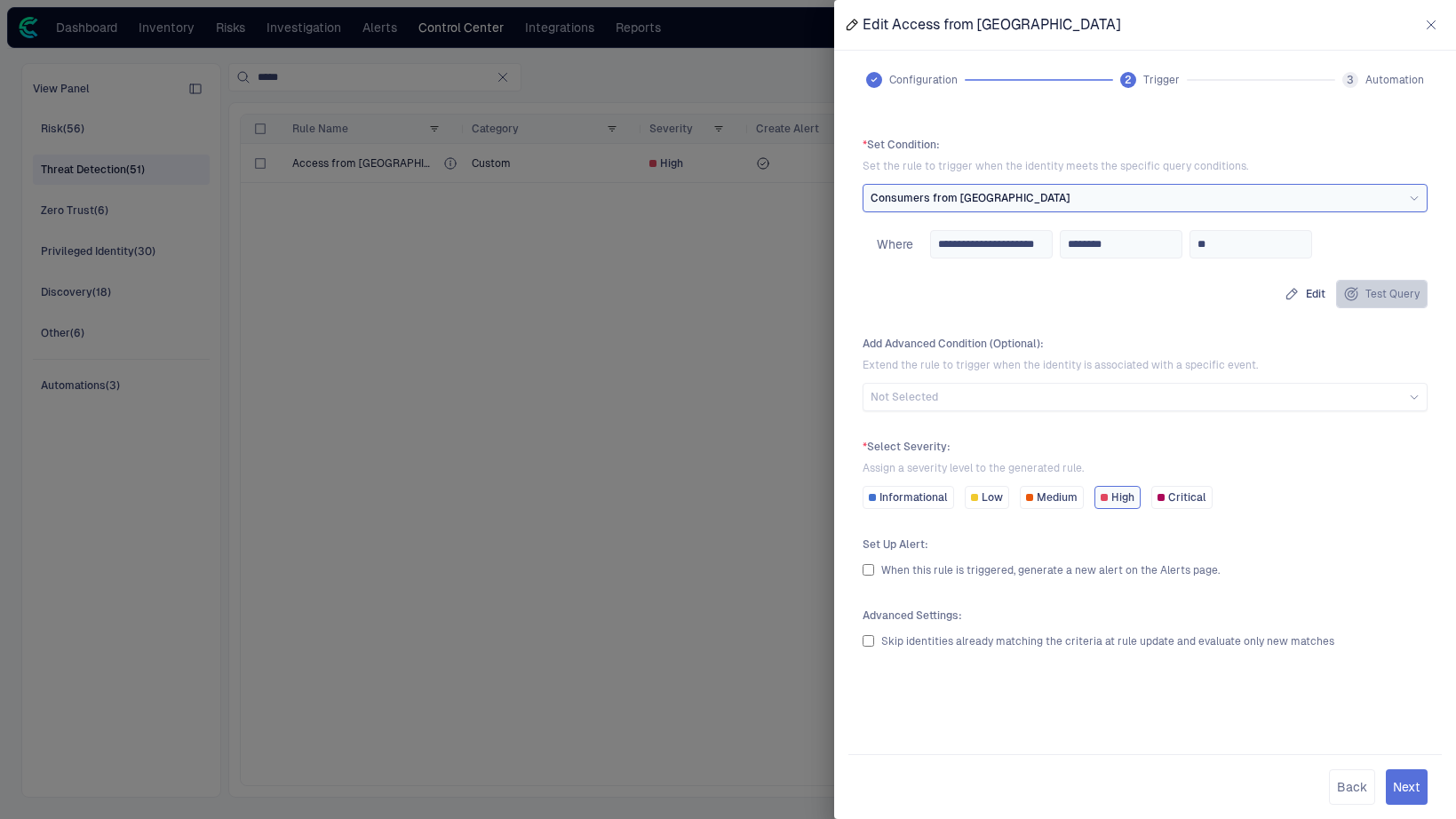 click on "Test Query" at bounding box center (1381, 294) 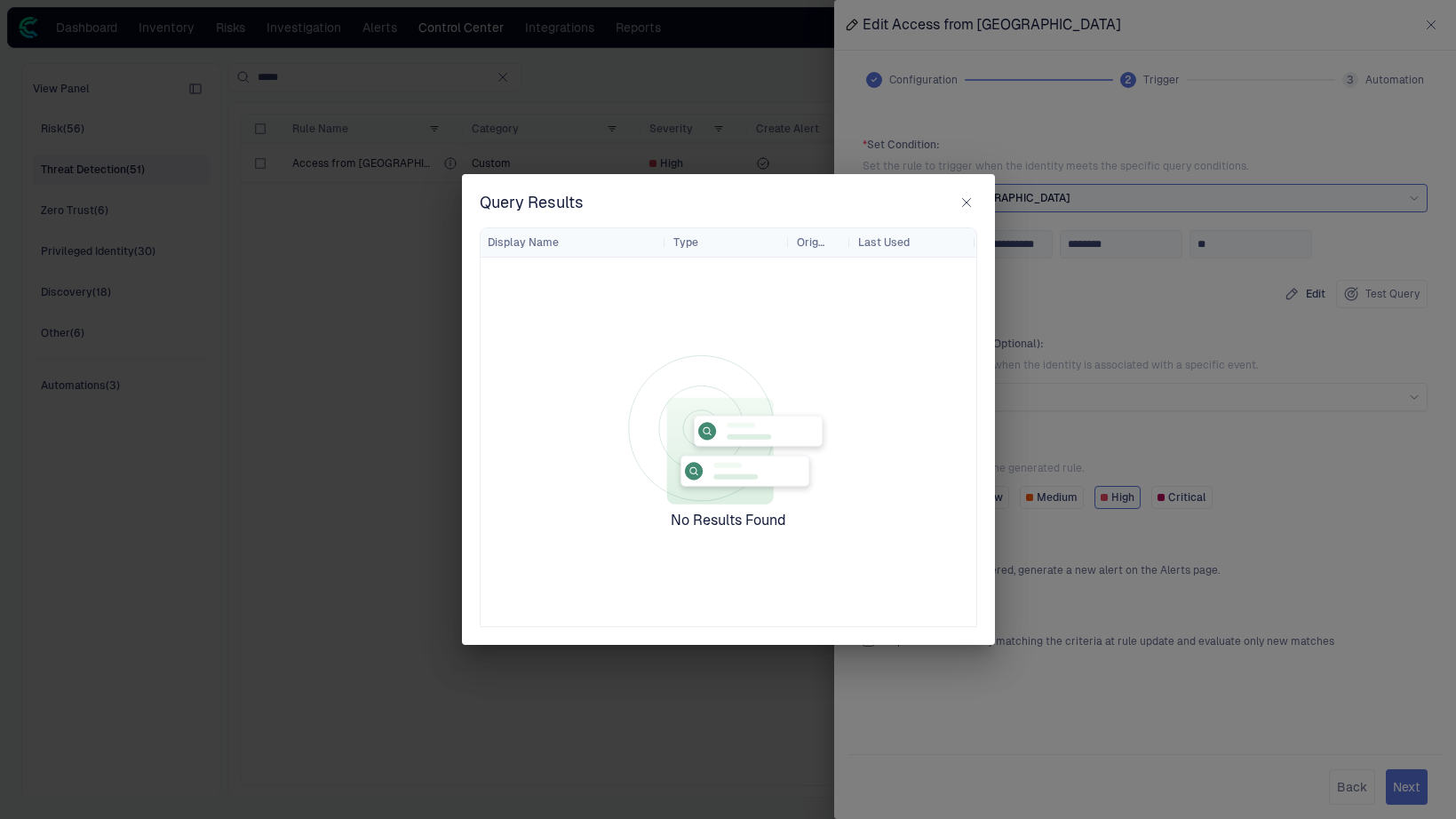 click 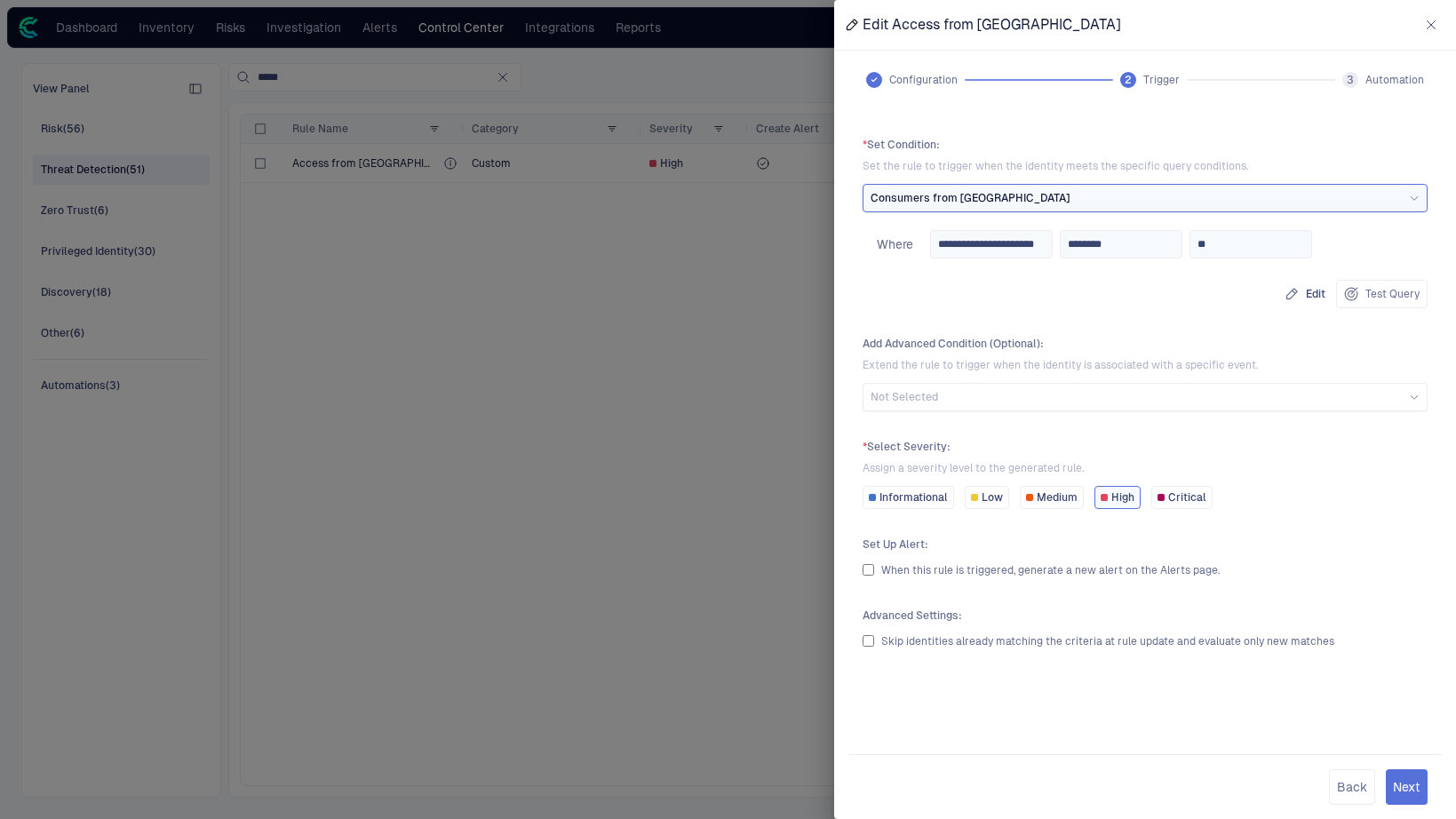 click at bounding box center [1431, 25] 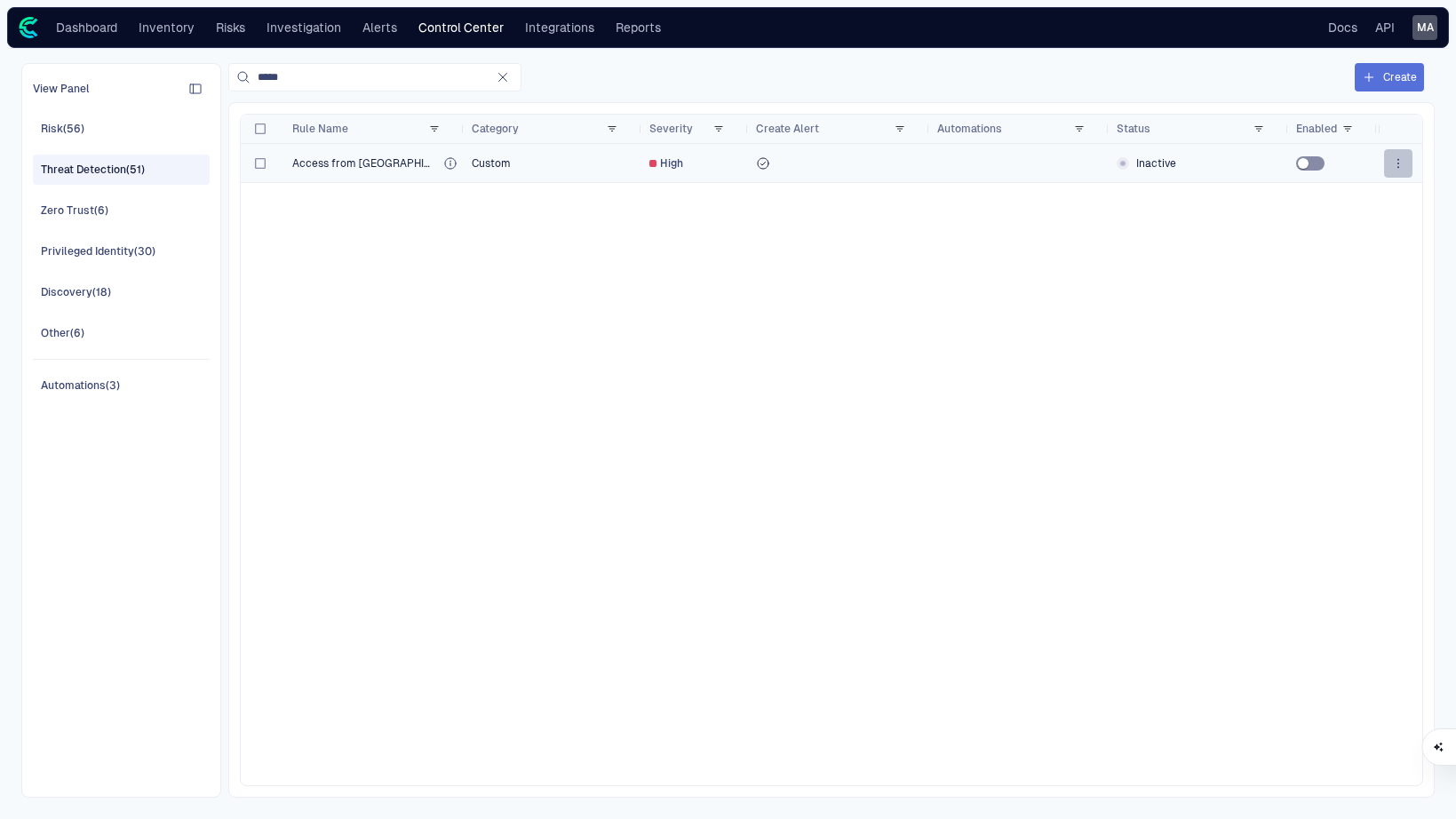 click at bounding box center [1398, 163] 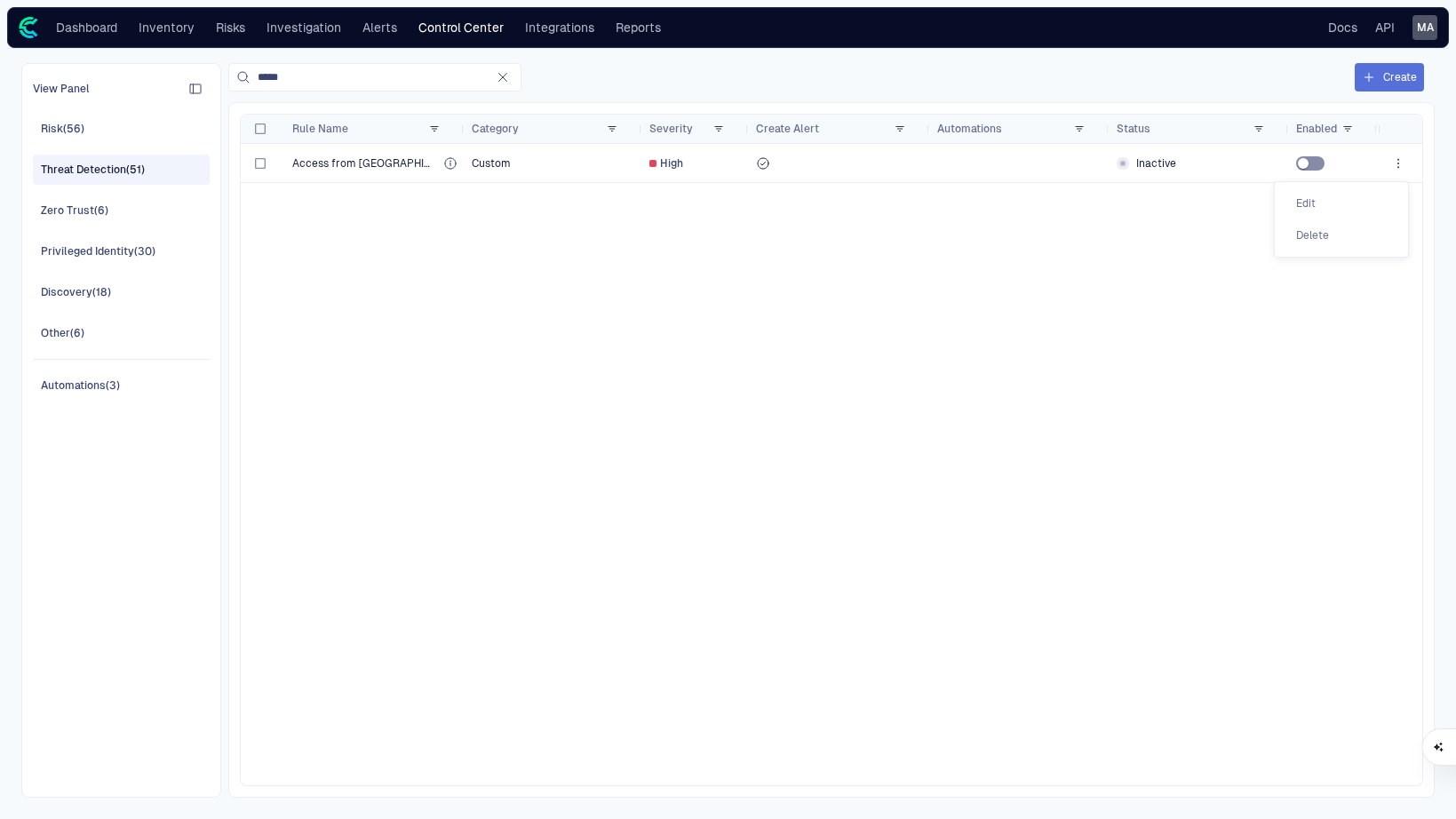 click at bounding box center [728, 410] 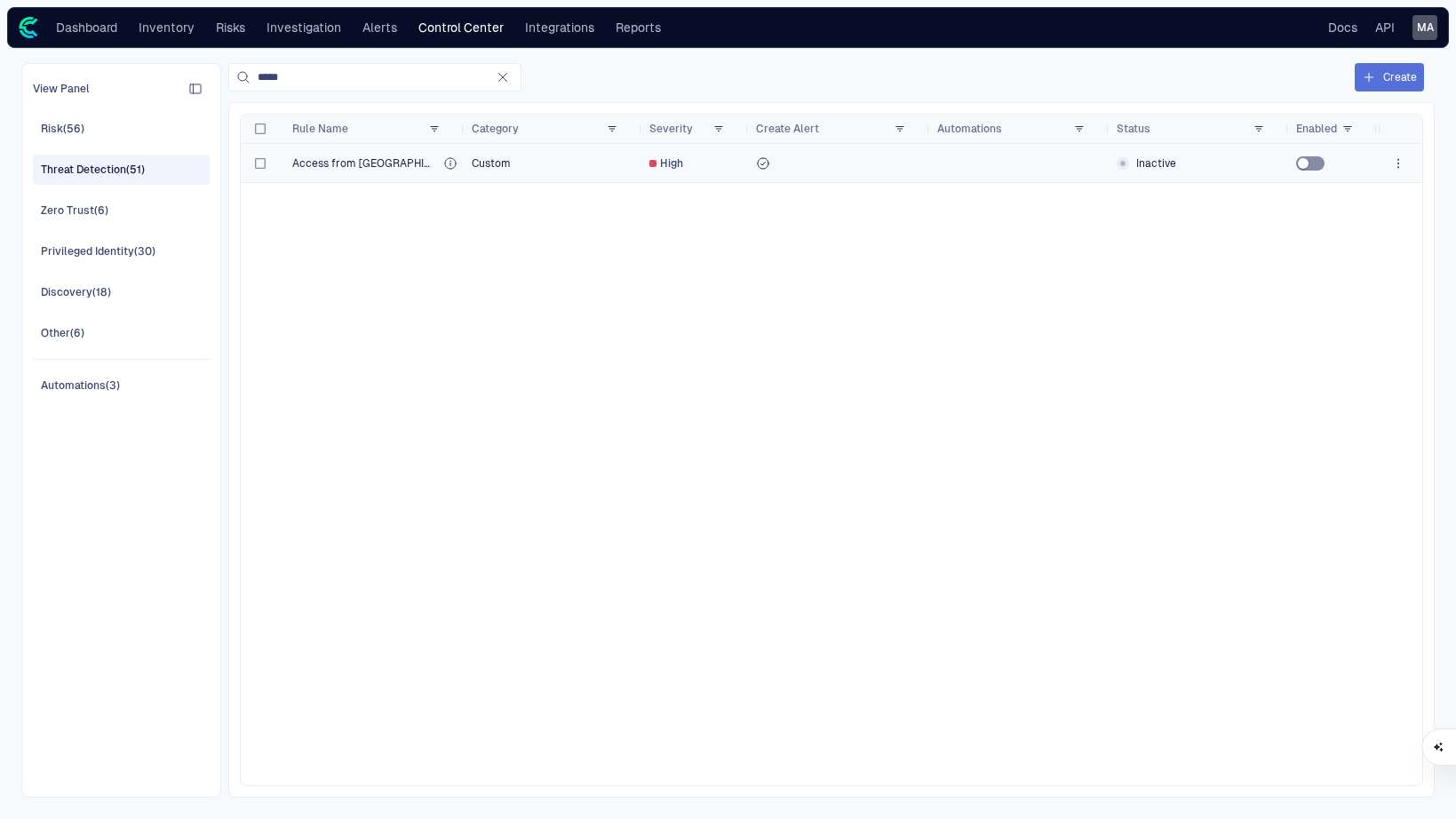 click at bounding box center [1398, 163] 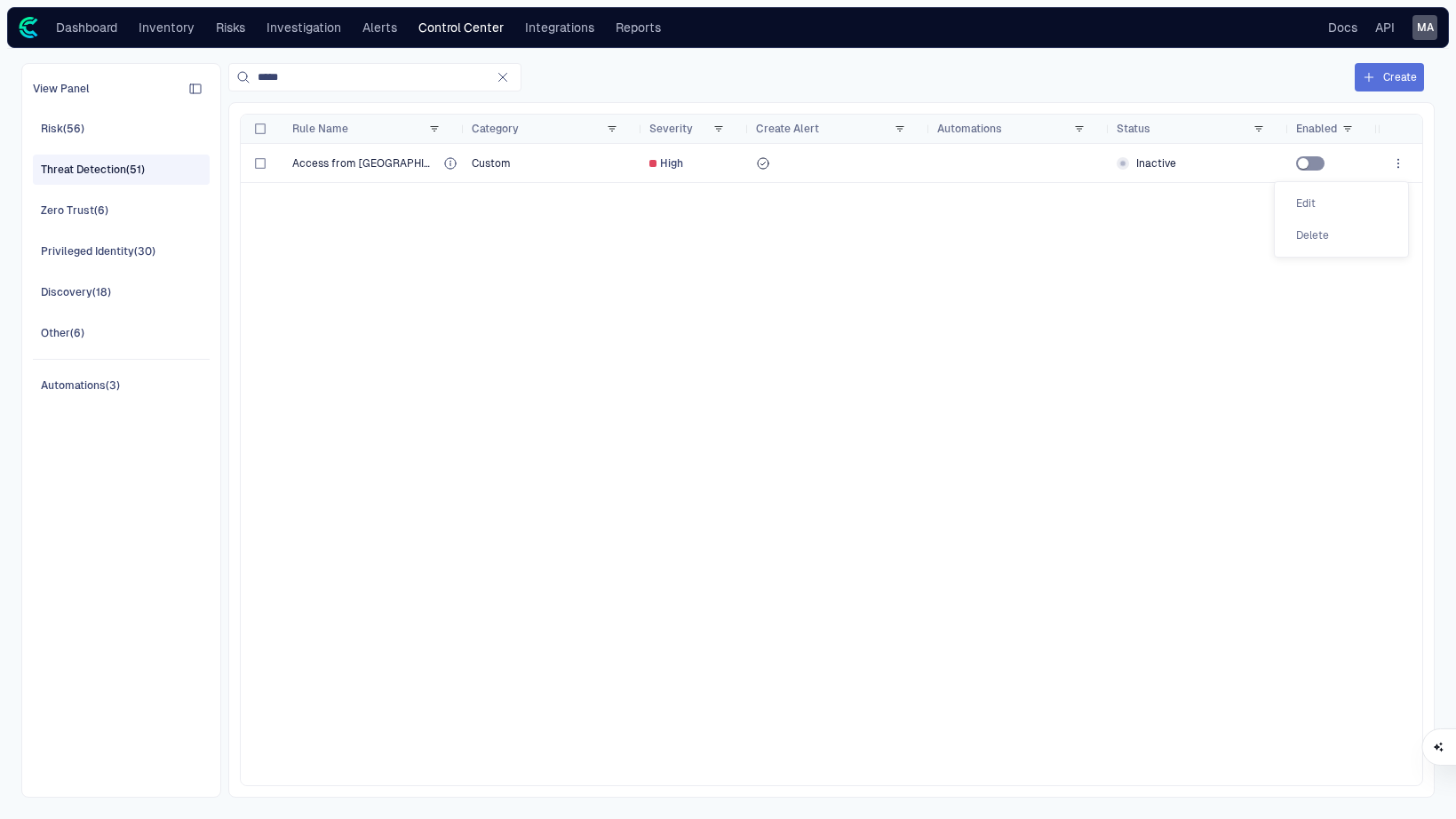 click on "Edit" at bounding box center (1341, 203) 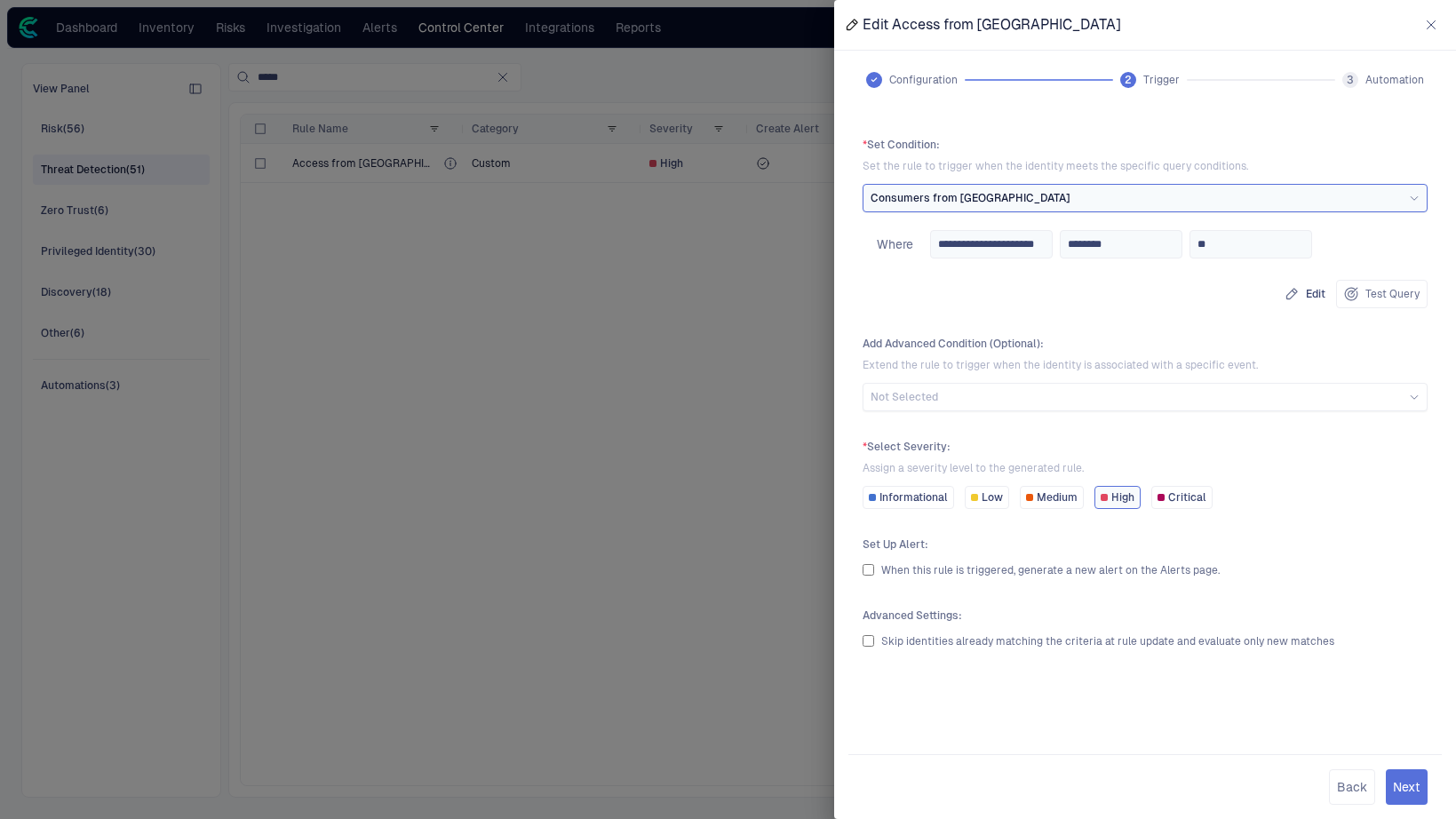 click on "Consumers from Syria" at bounding box center (970, 198) 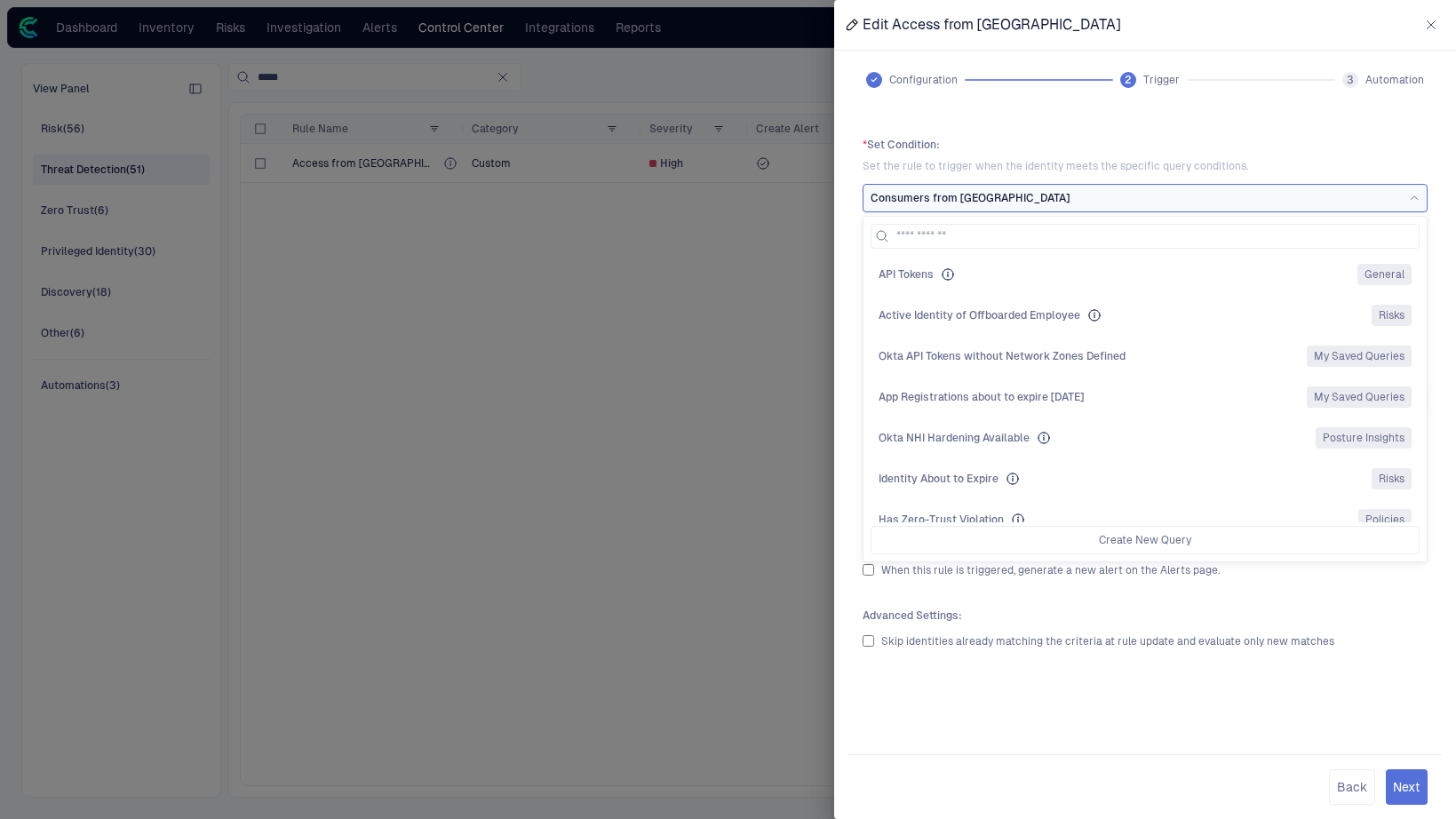 scroll, scrollTop: 3939, scrollLeft: 0, axis: vertical 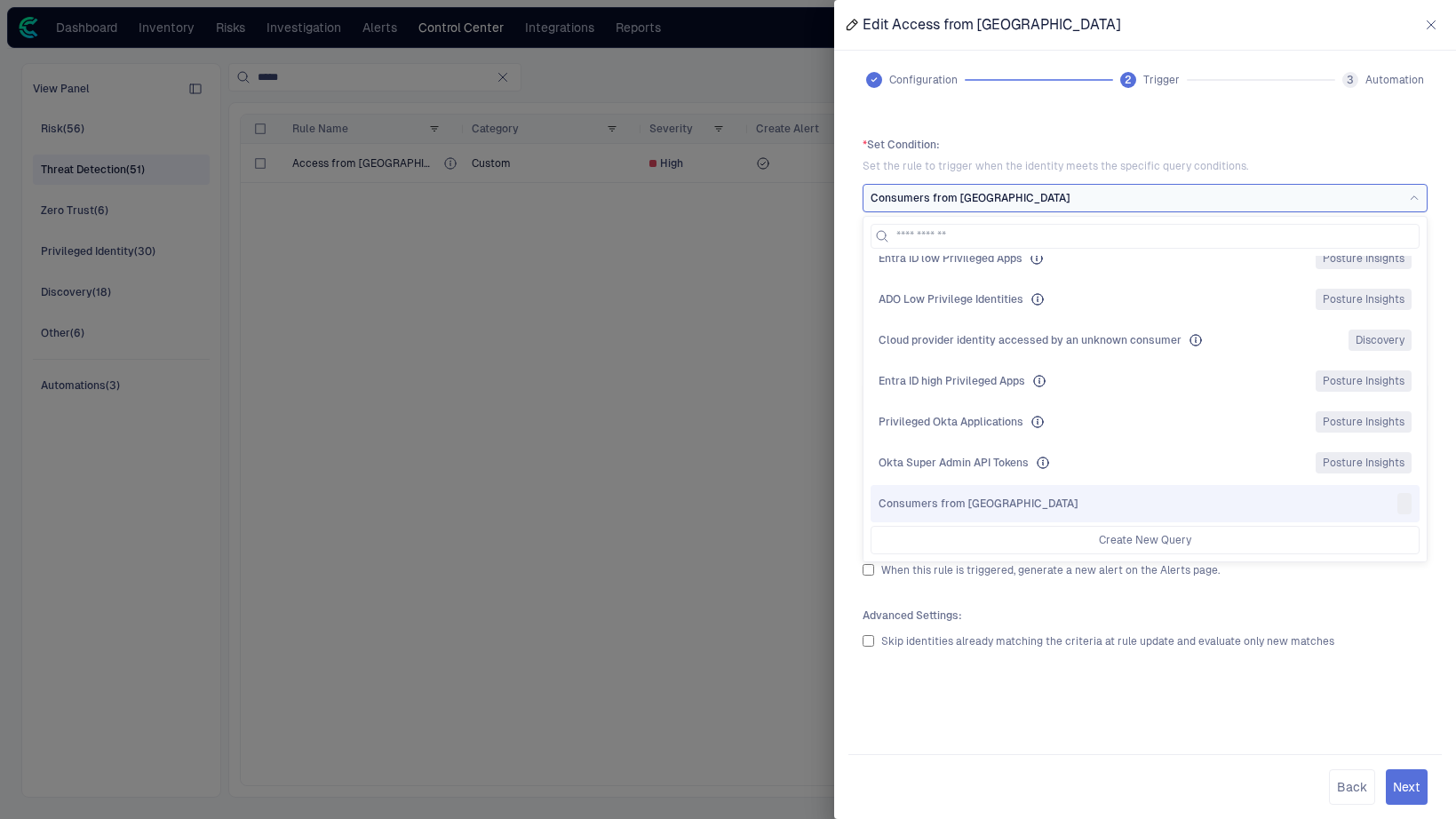 click on "* Set Condition :" at bounding box center [1145, 145] 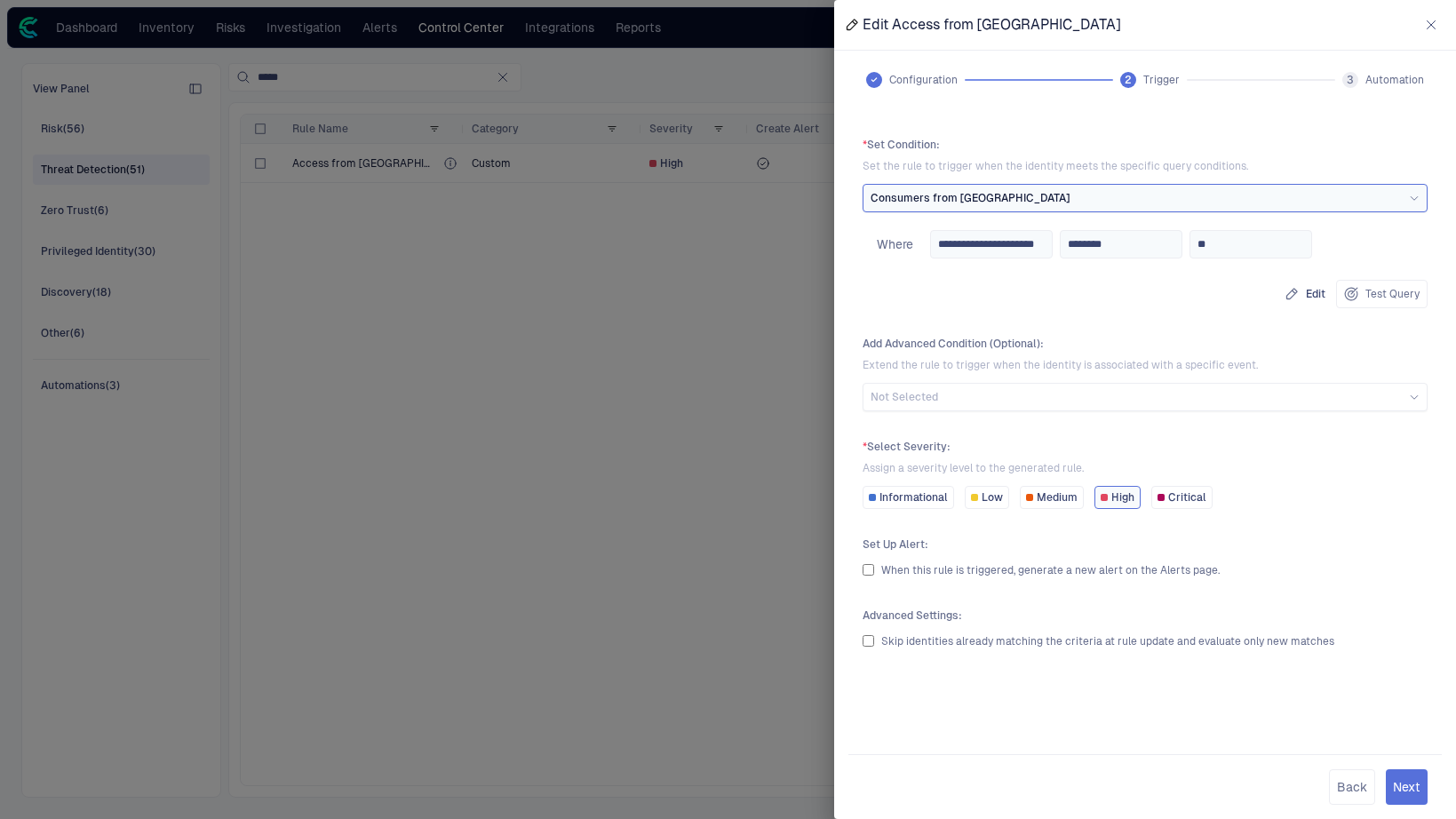 click on "Consumers from Syria" at bounding box center [1145, 198] 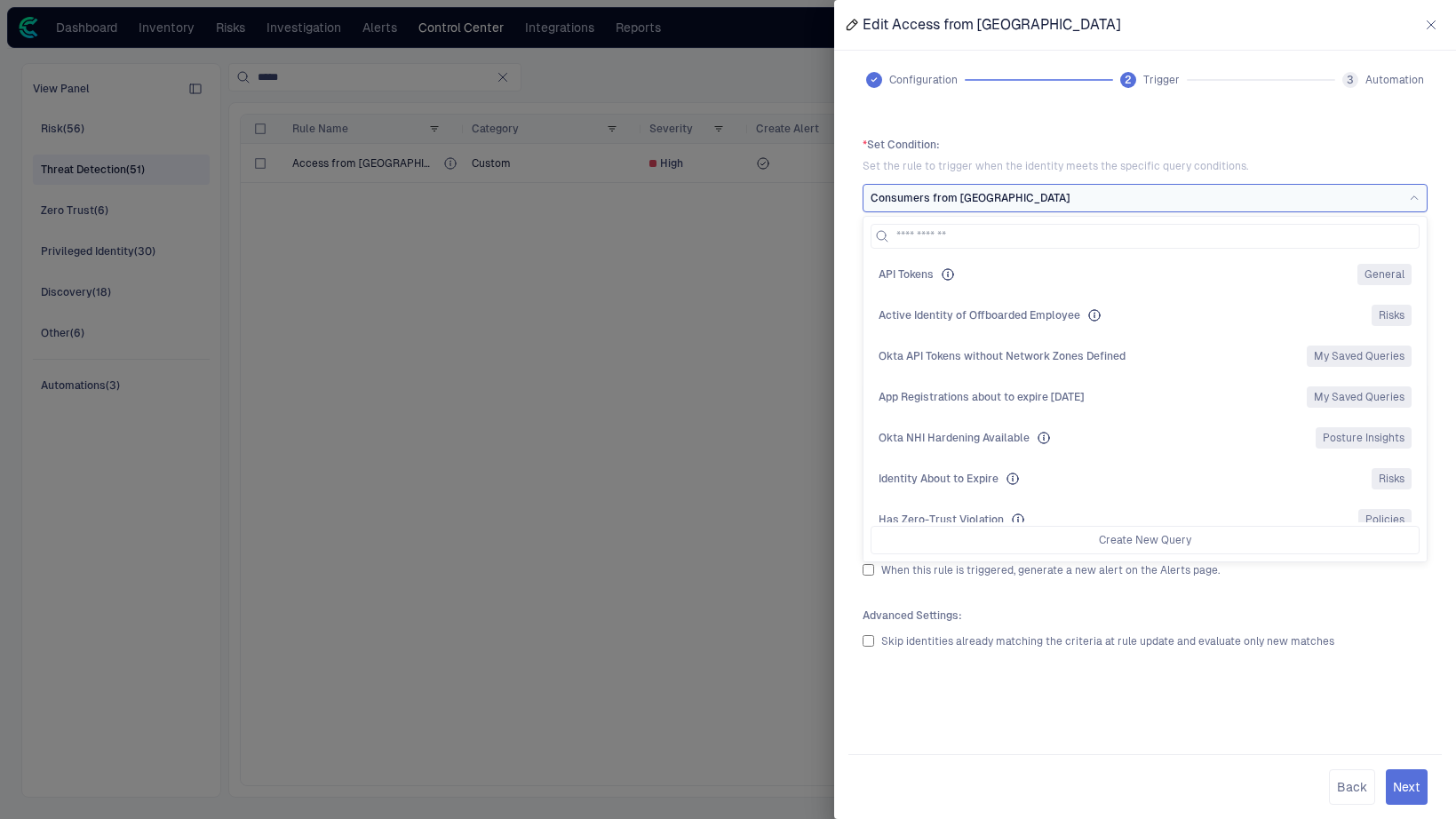 scroll, scrollTop: 3939, scrollLeft: 0, axis: vertical 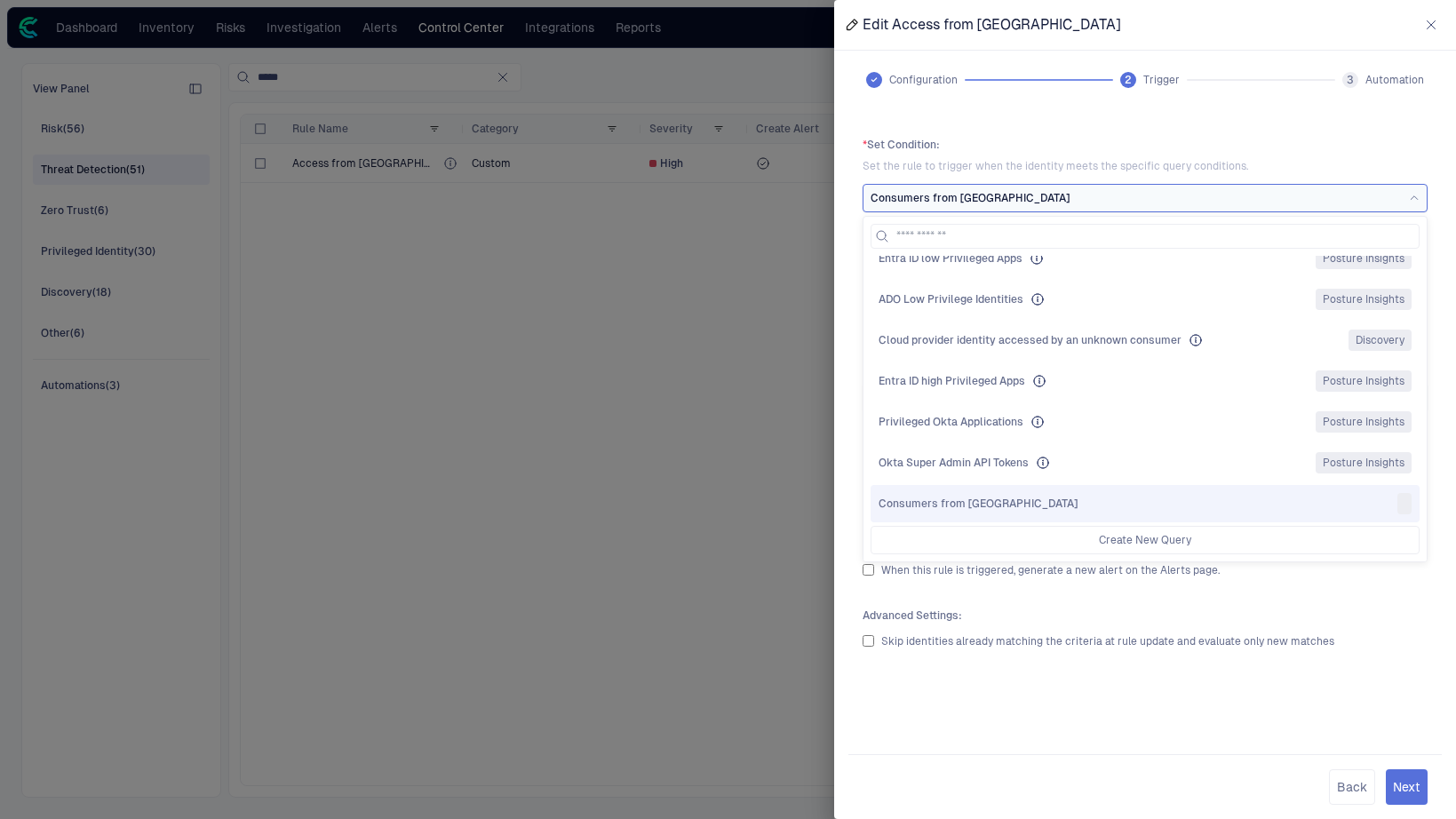click on "Consumers from Syria" at bounding box center [1145, 198] 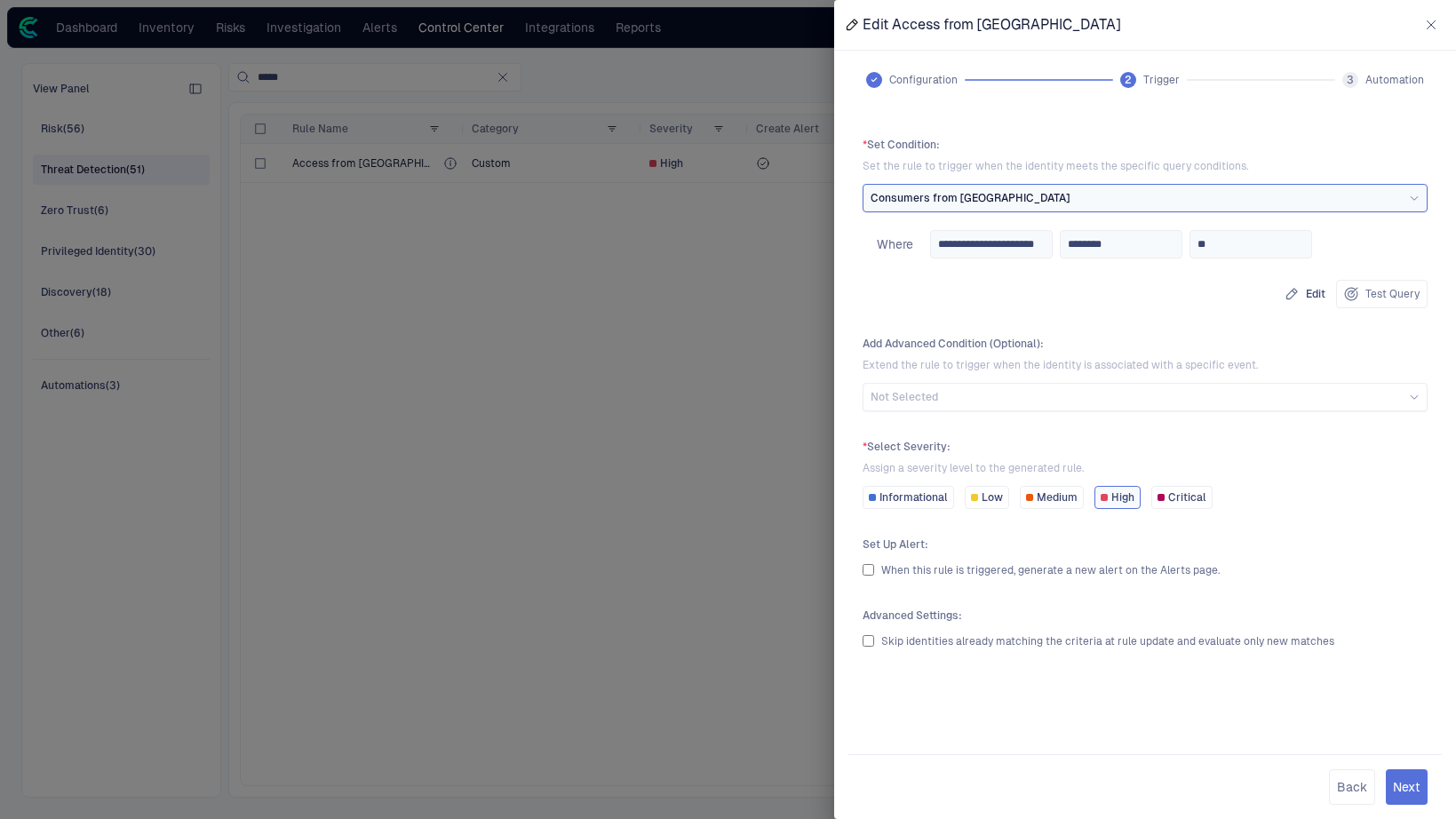 click 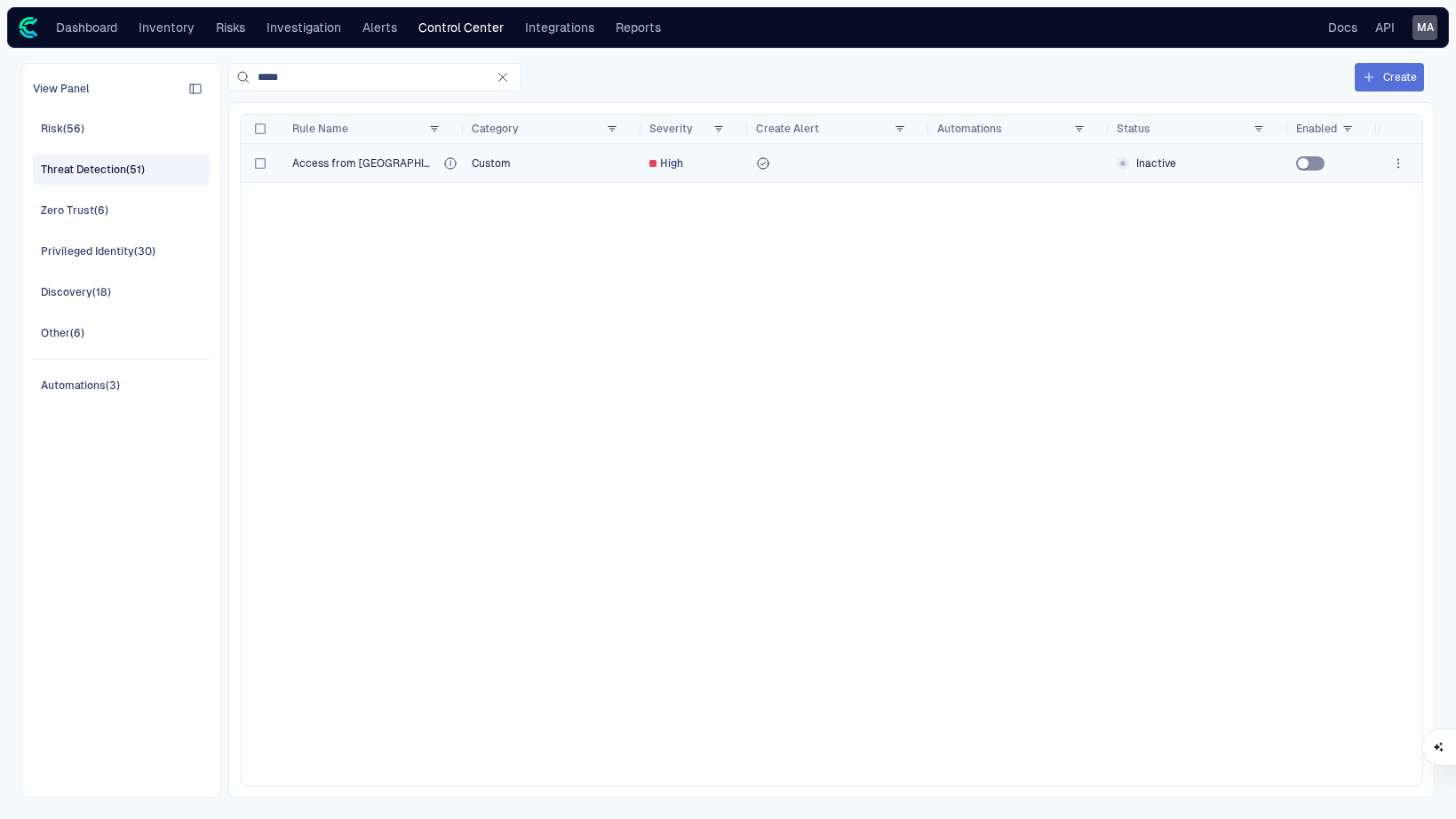 click 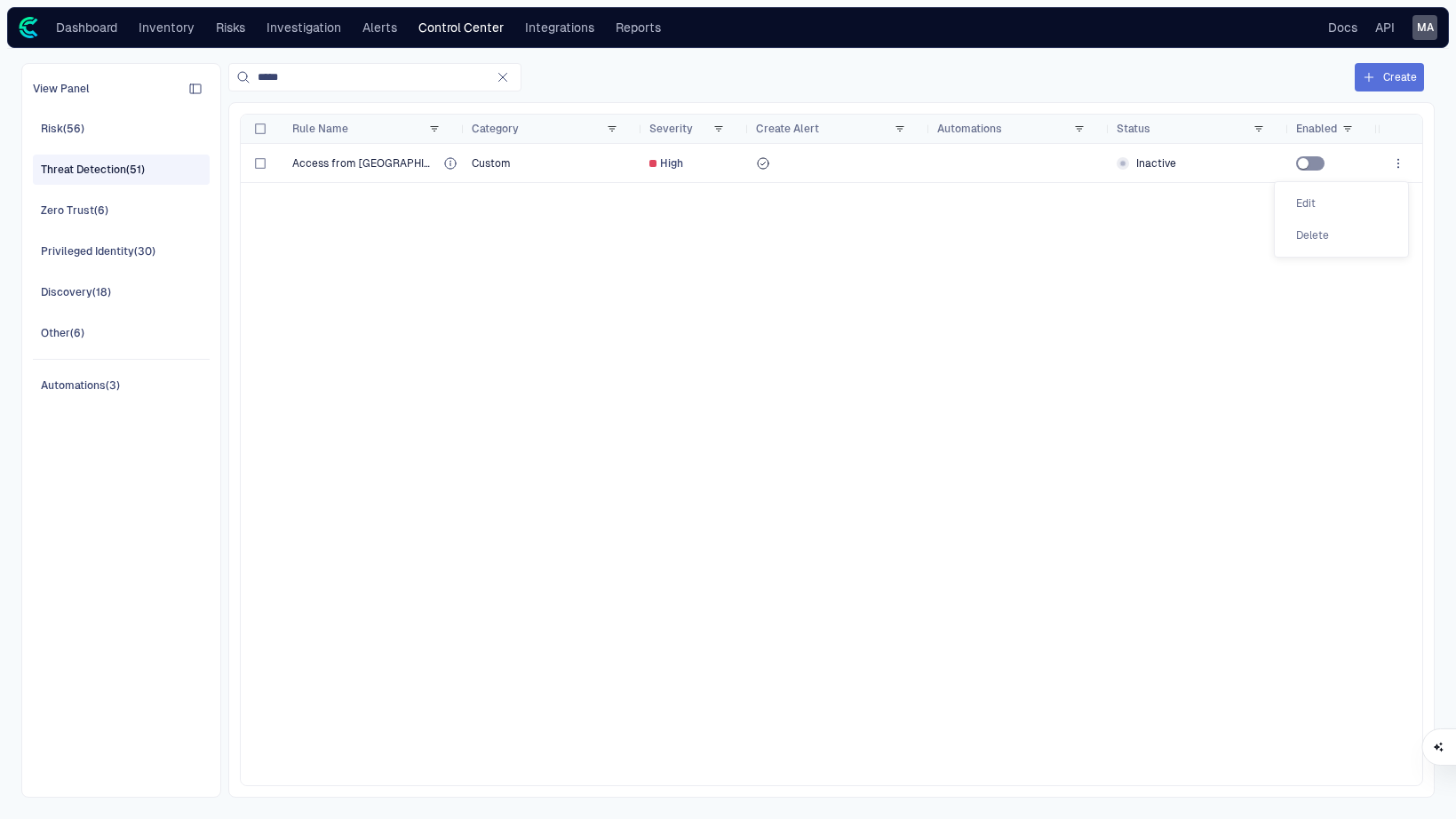 click on "Edit" at bounding box center [1341, 203] 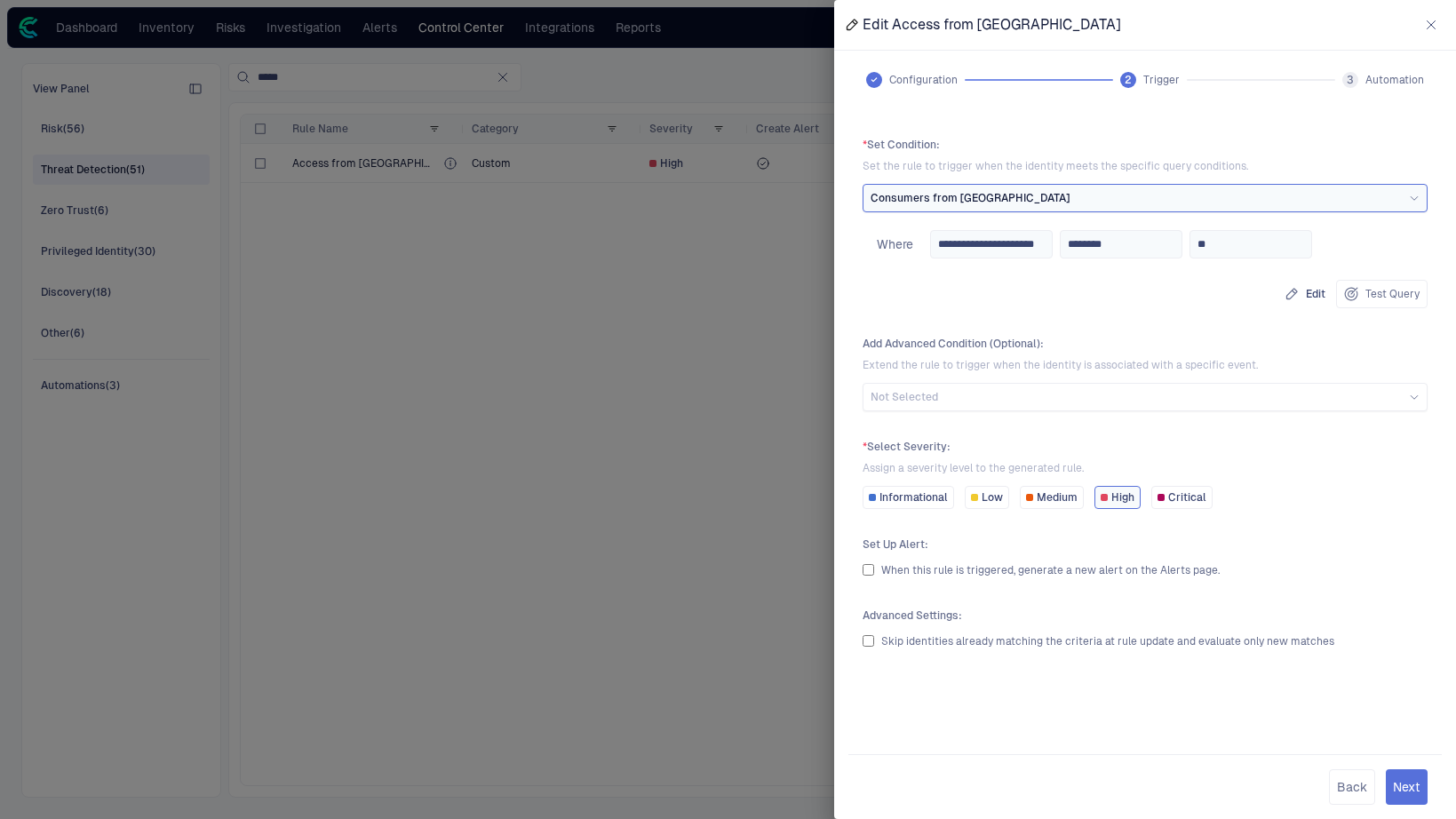 click 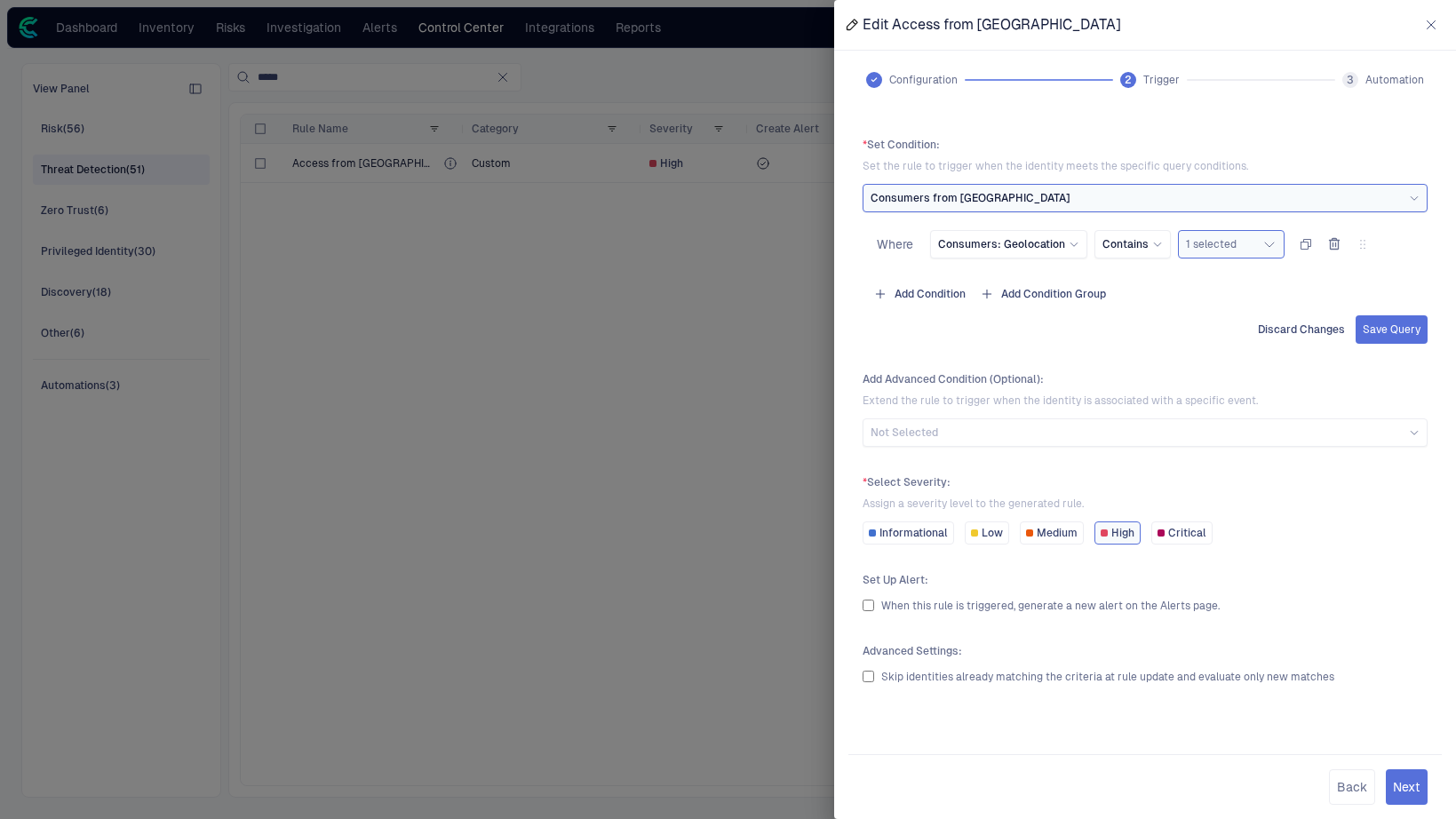 click at bounding box center (1431, 25) 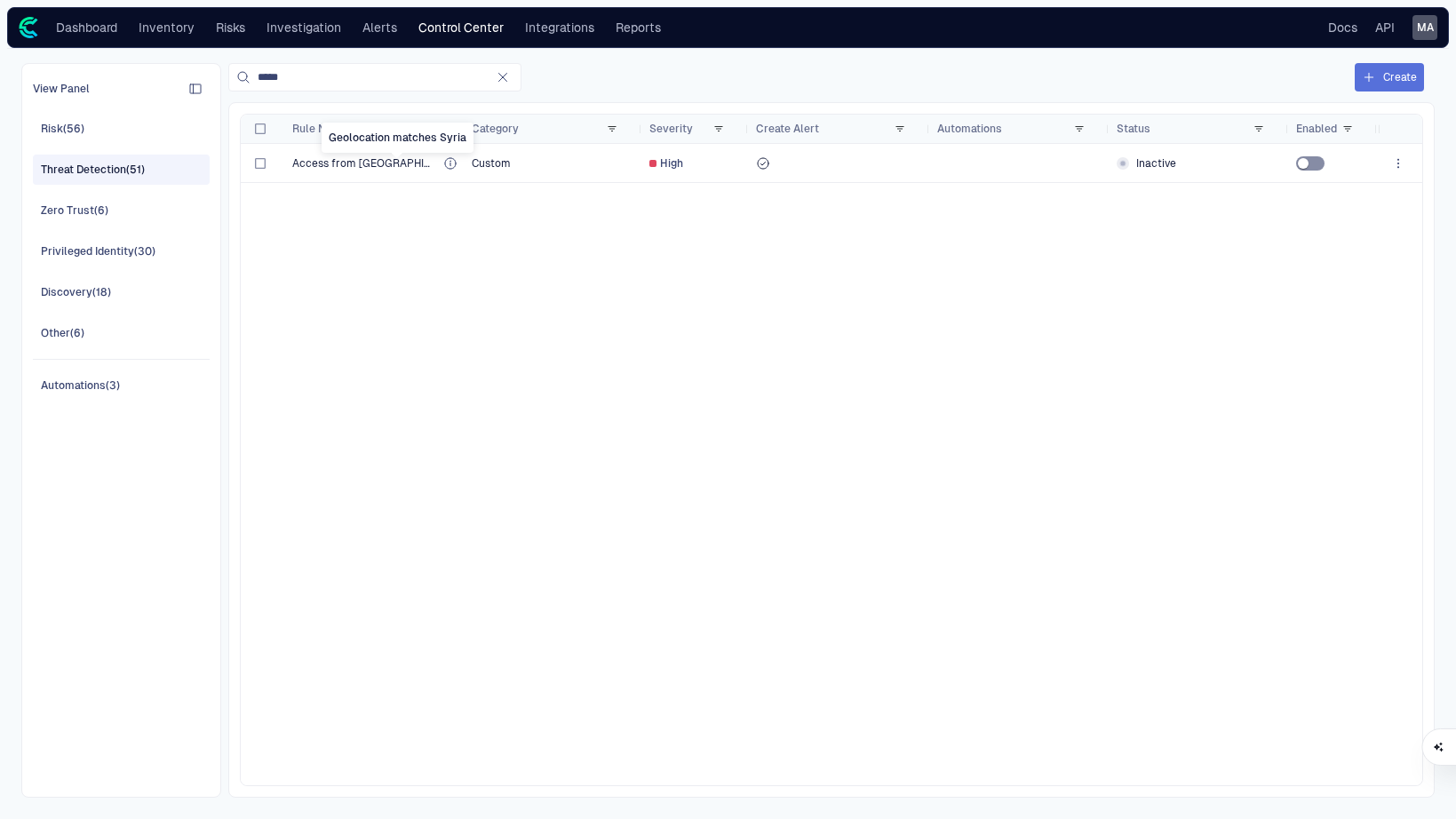 click at bounding box center [397, 156] 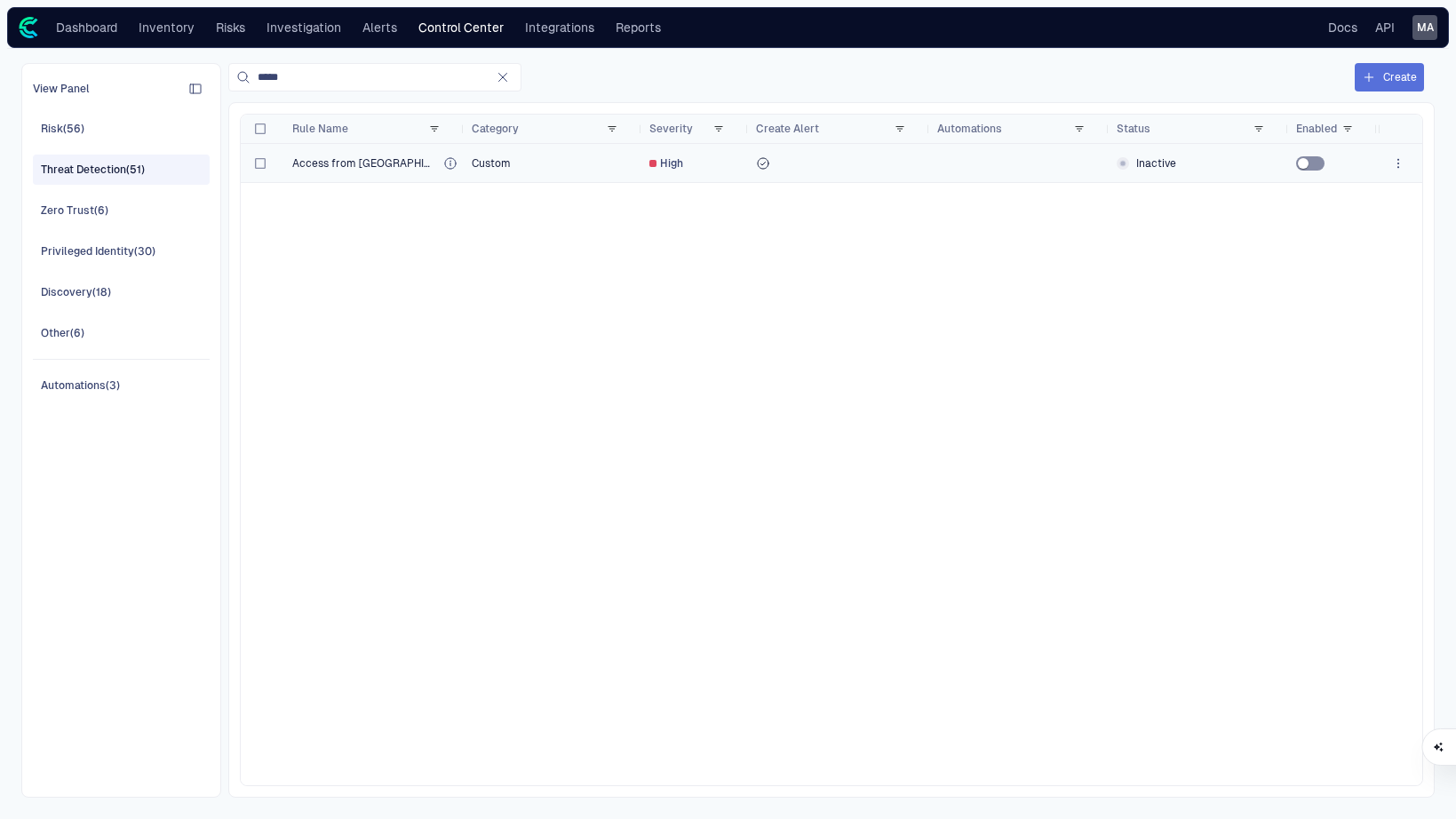click 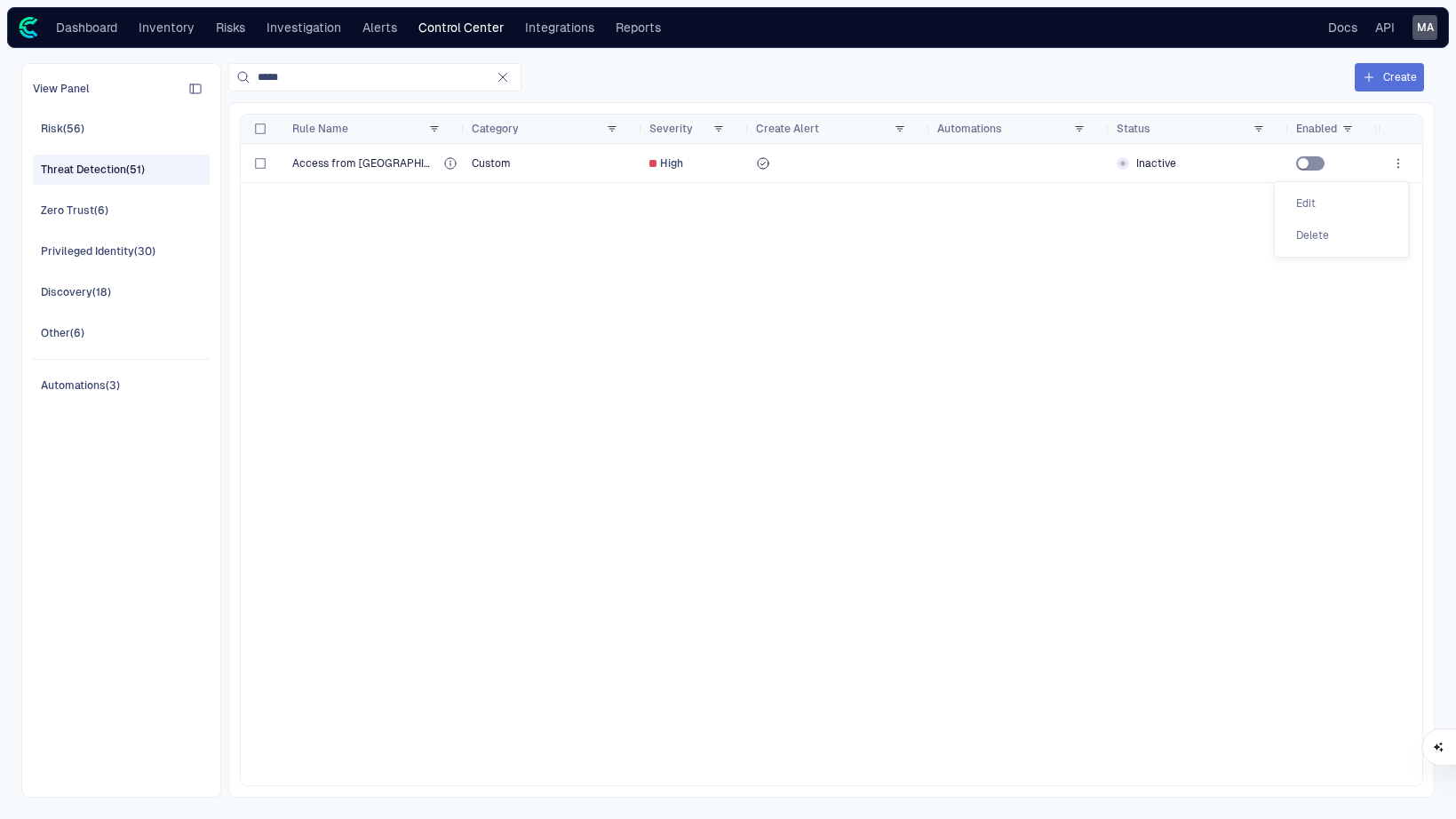 click at bounding box center [728, 410] 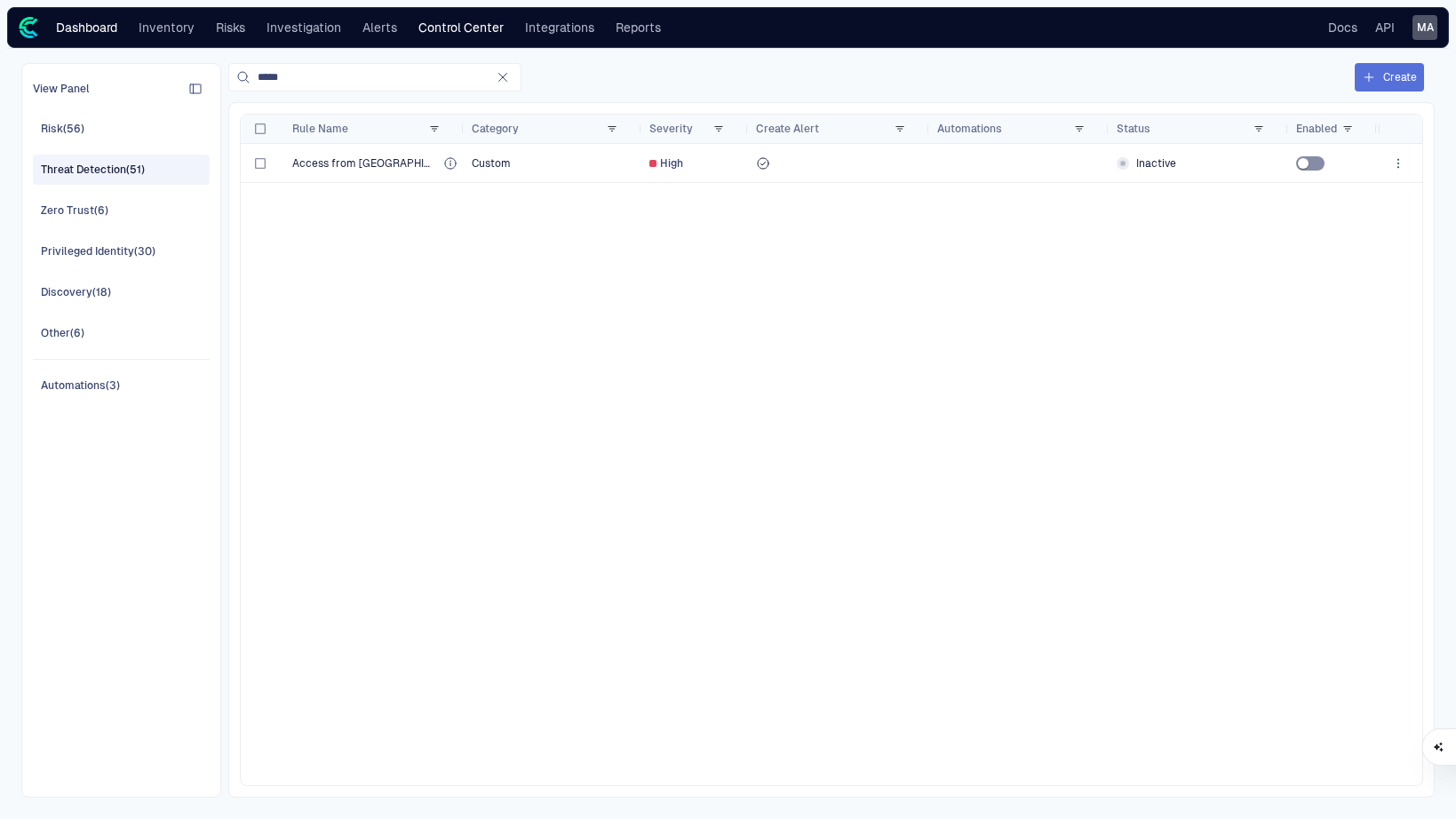 click on "Dashboard" at bounding box center (86, 28) 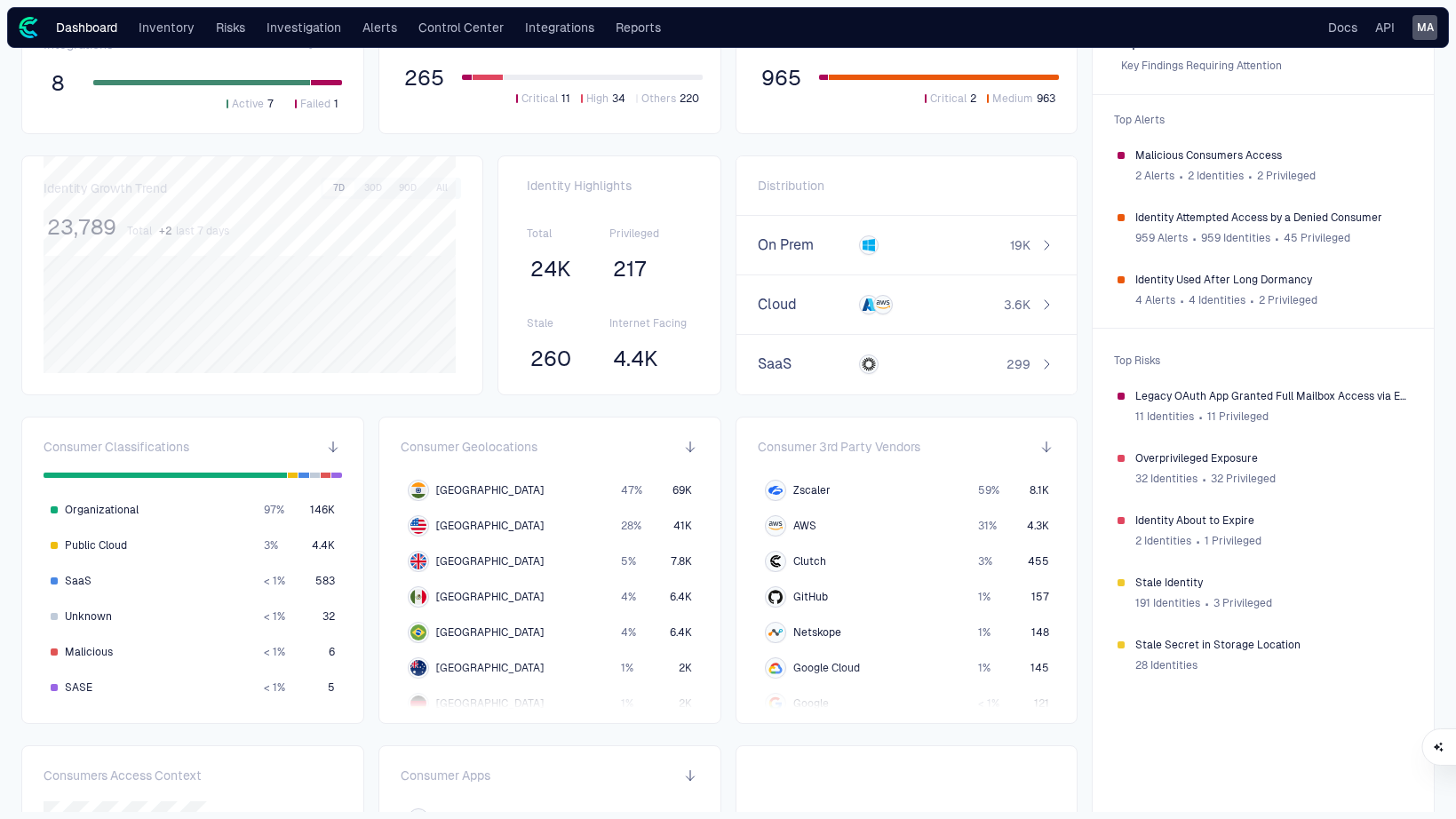scroll, scrollTop: 0, scrollLeft: 0, axis: both 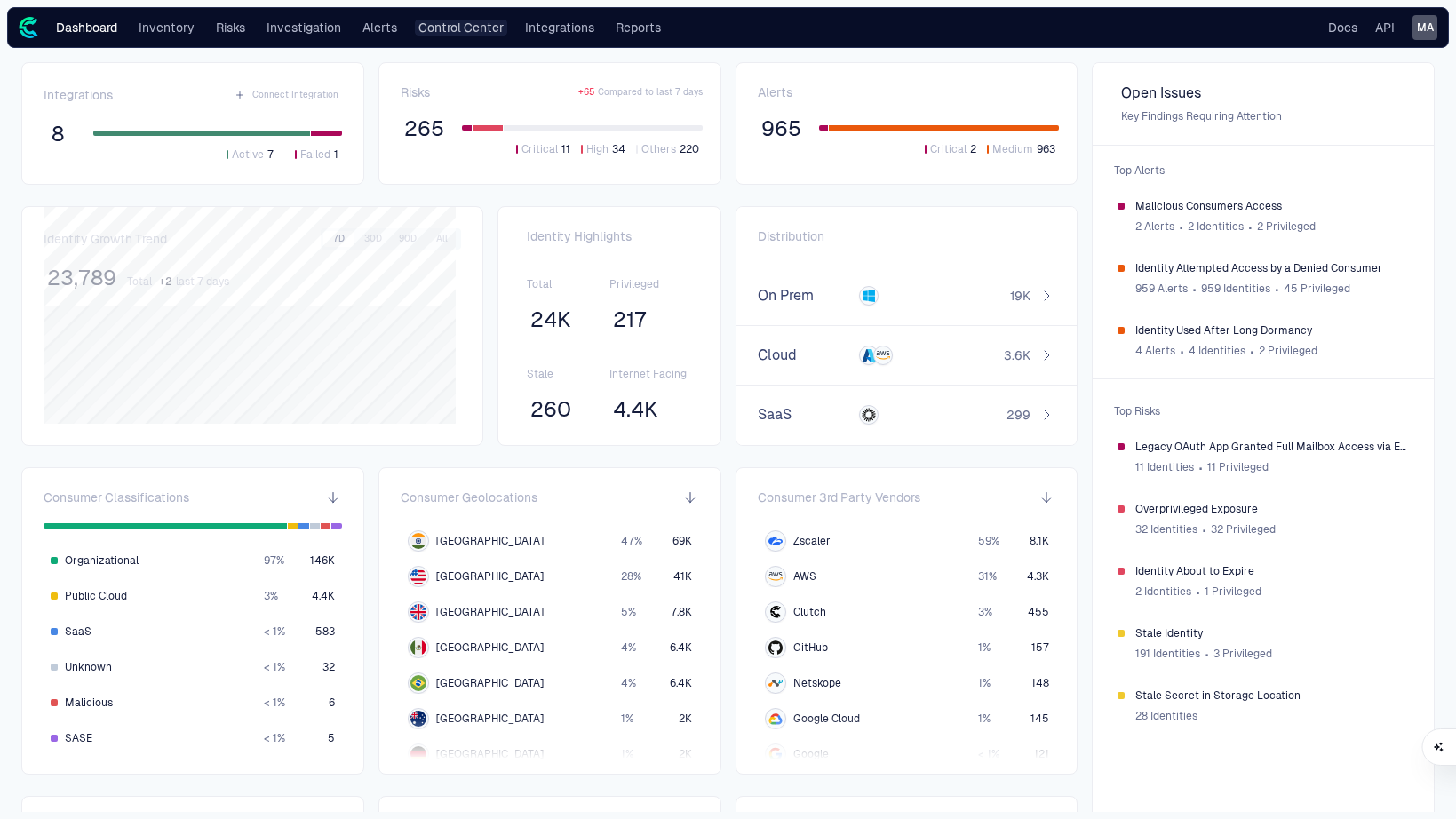 click on "Control Center" at bounding box center (461, 28) 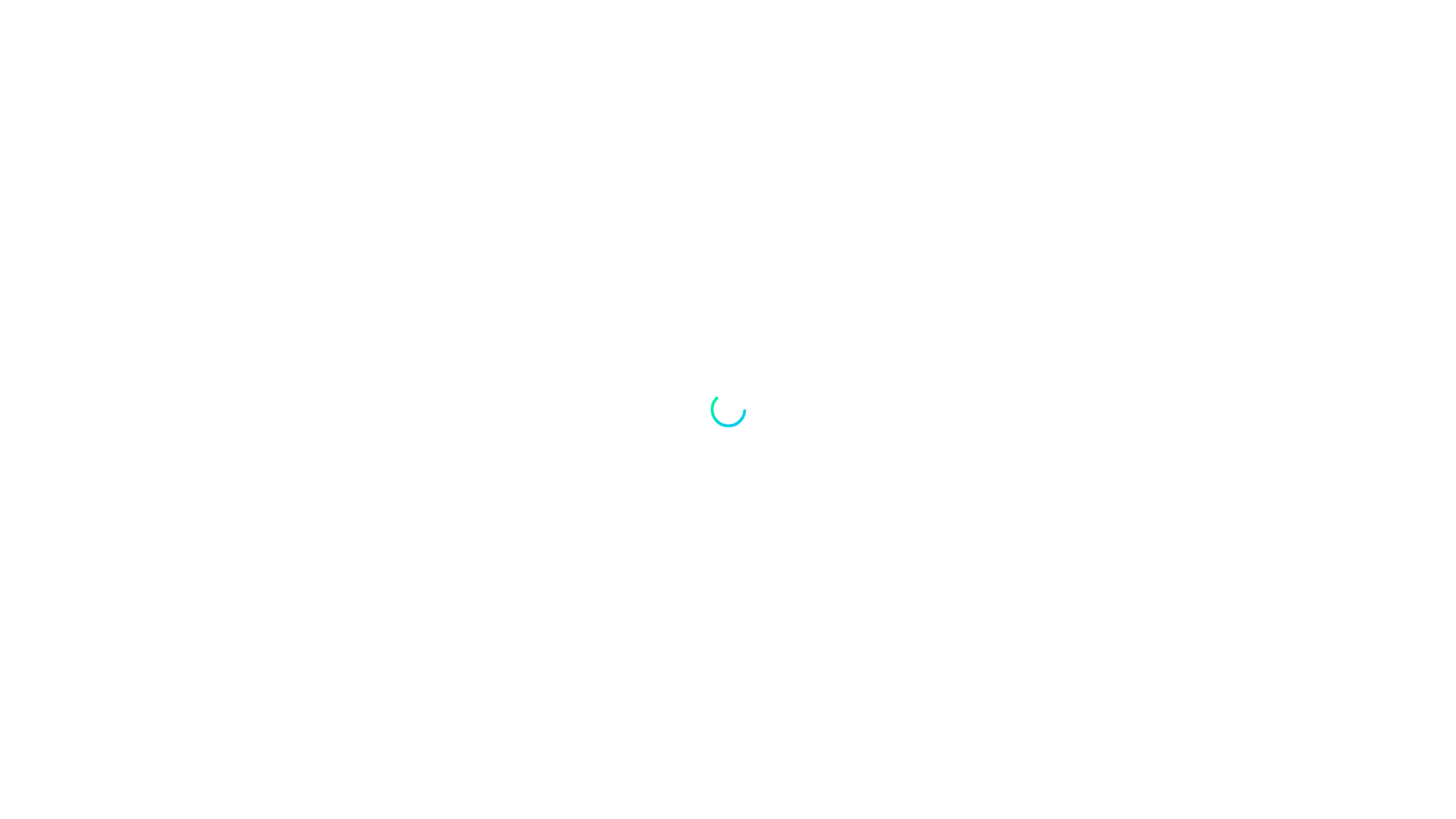 scroll, scrollTop: 0, scrollLeft: 0, axis: both 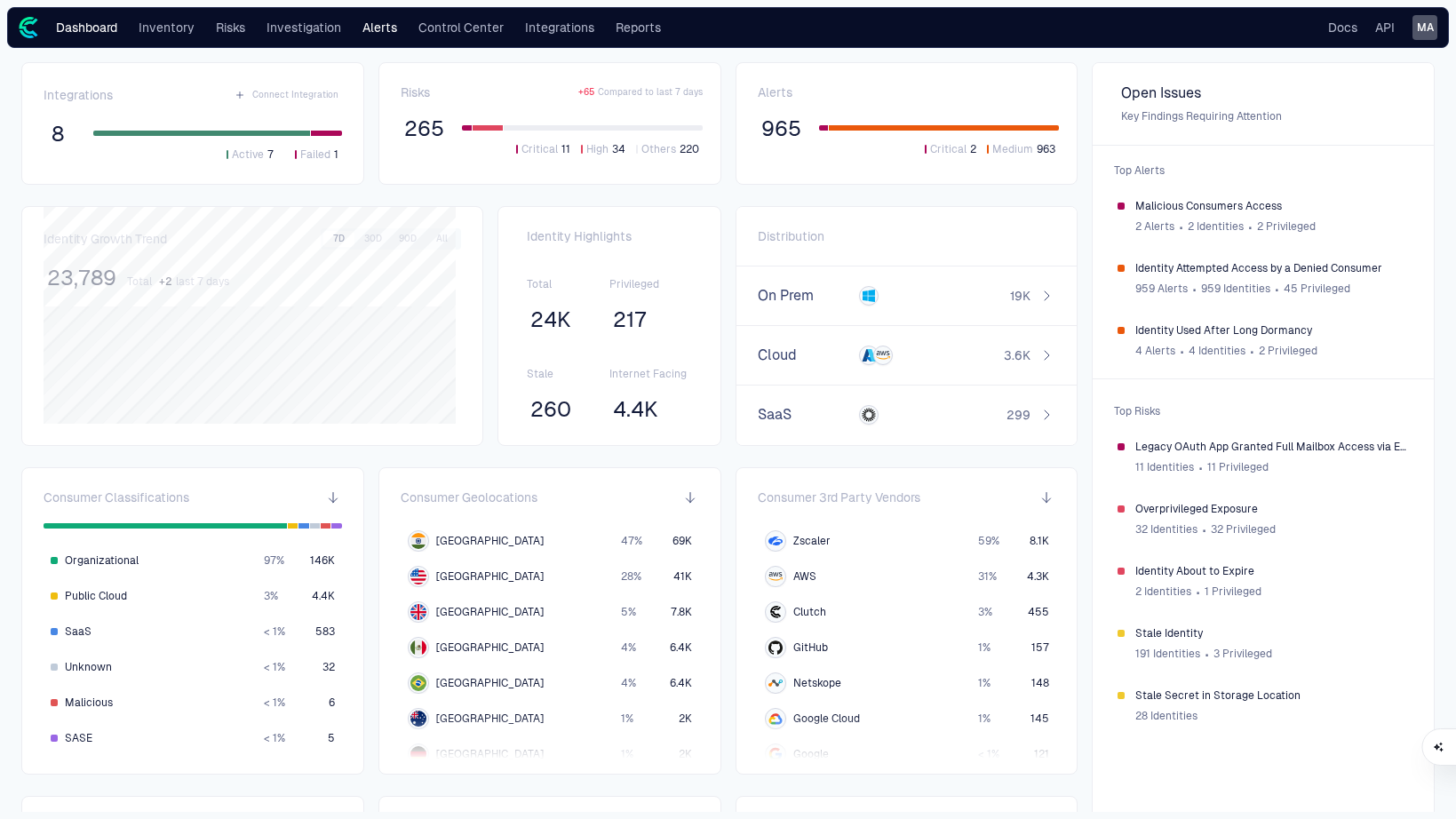click on "Alerts" at bounding box center (379, 28) 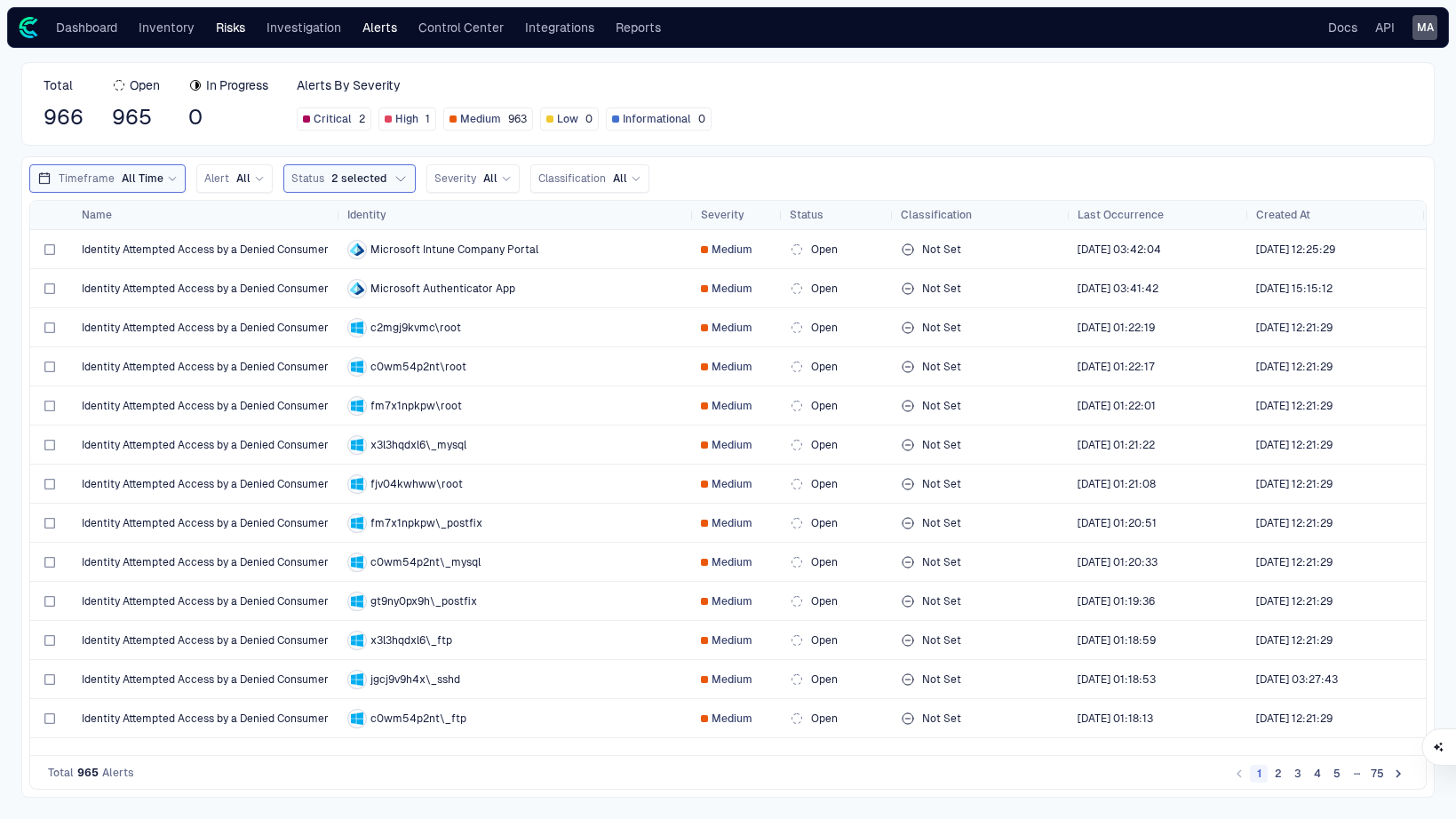 click on "Risks" at bounding box center [230, 28] 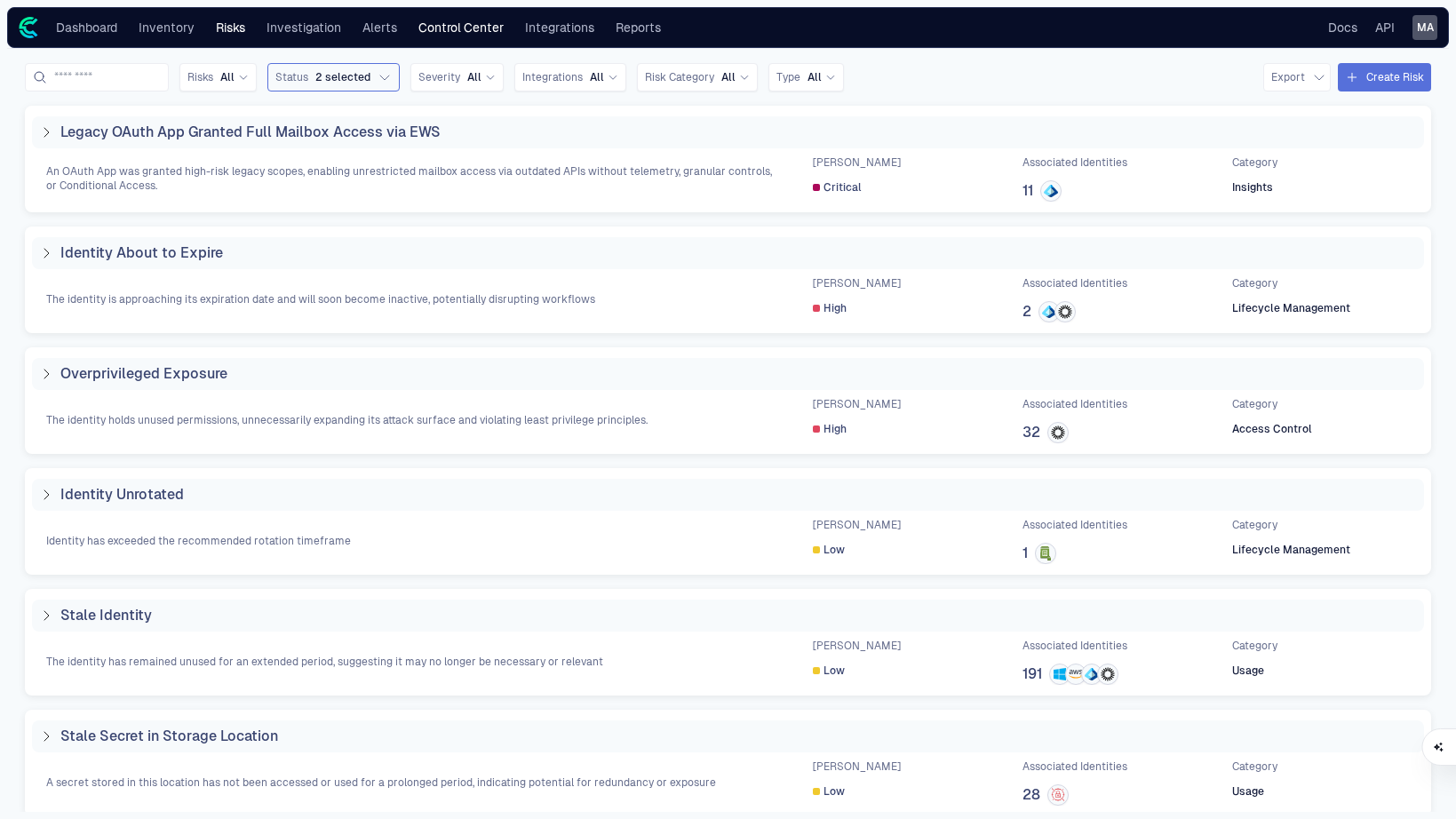 click on "Control Center" at bounding box center (461, 28) 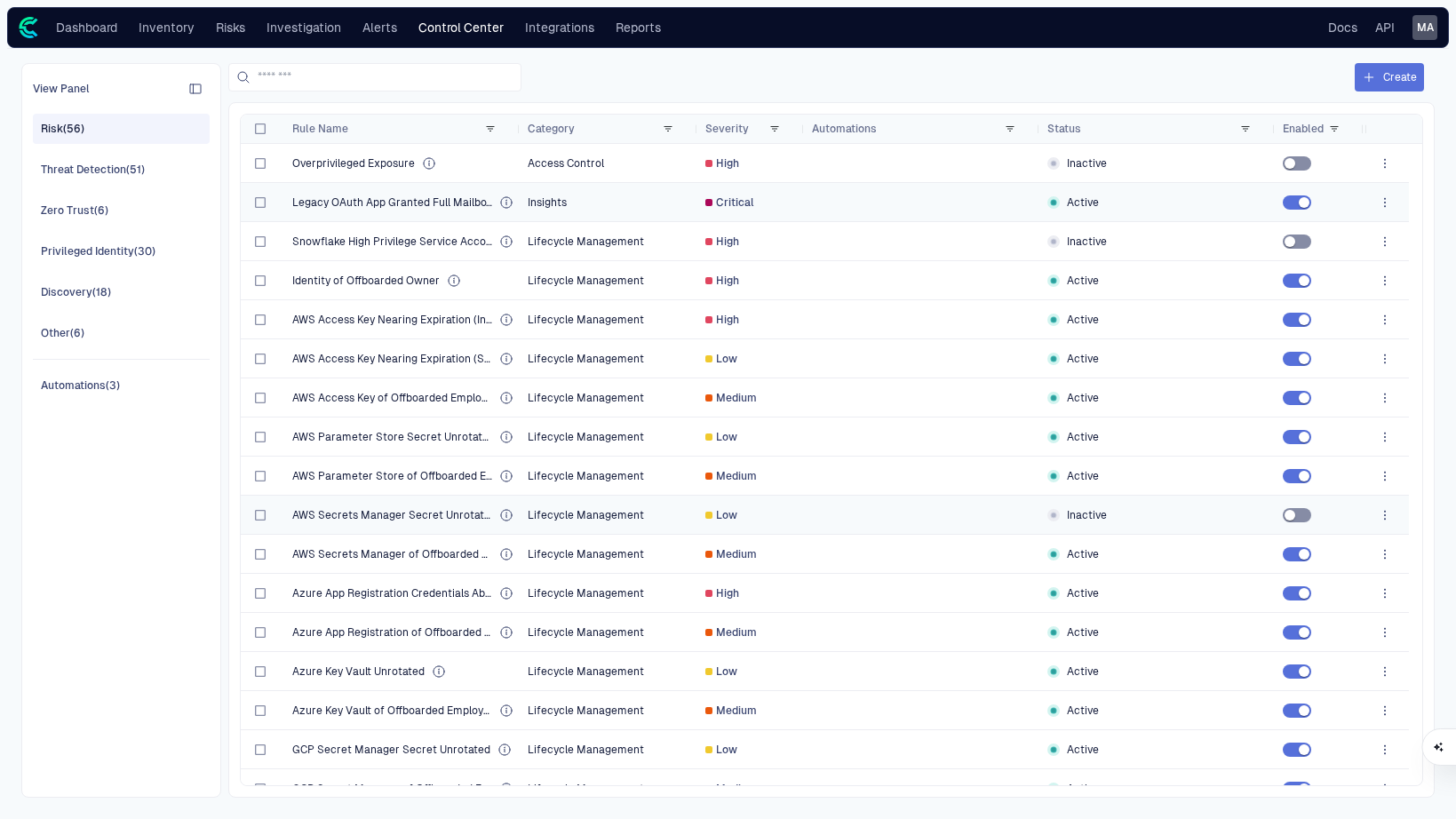 scroll, scrollTop: 95, scrollLeft: 0, axis: vertical 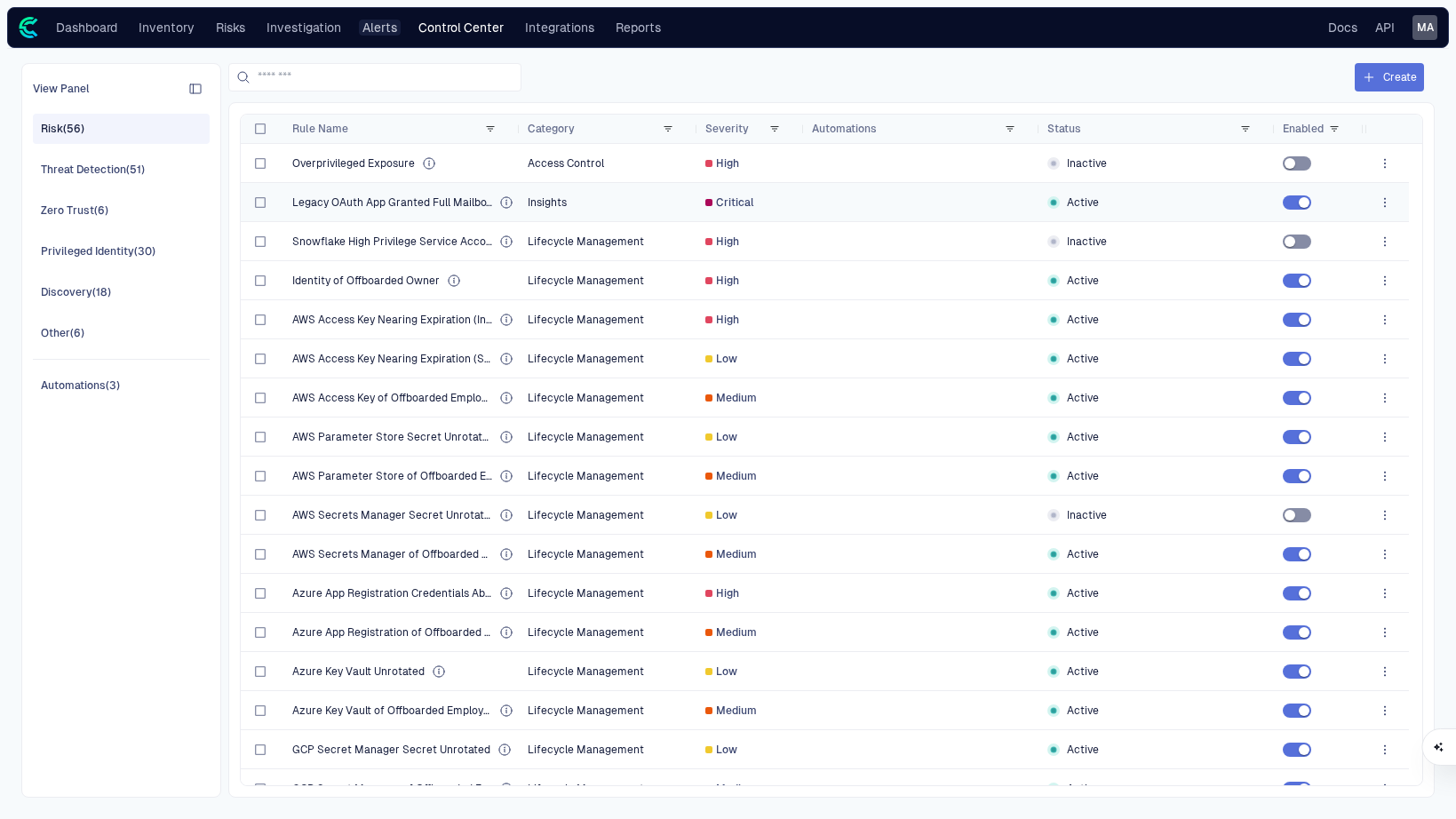 click on "Alerts" at bounding box center [379, 28] 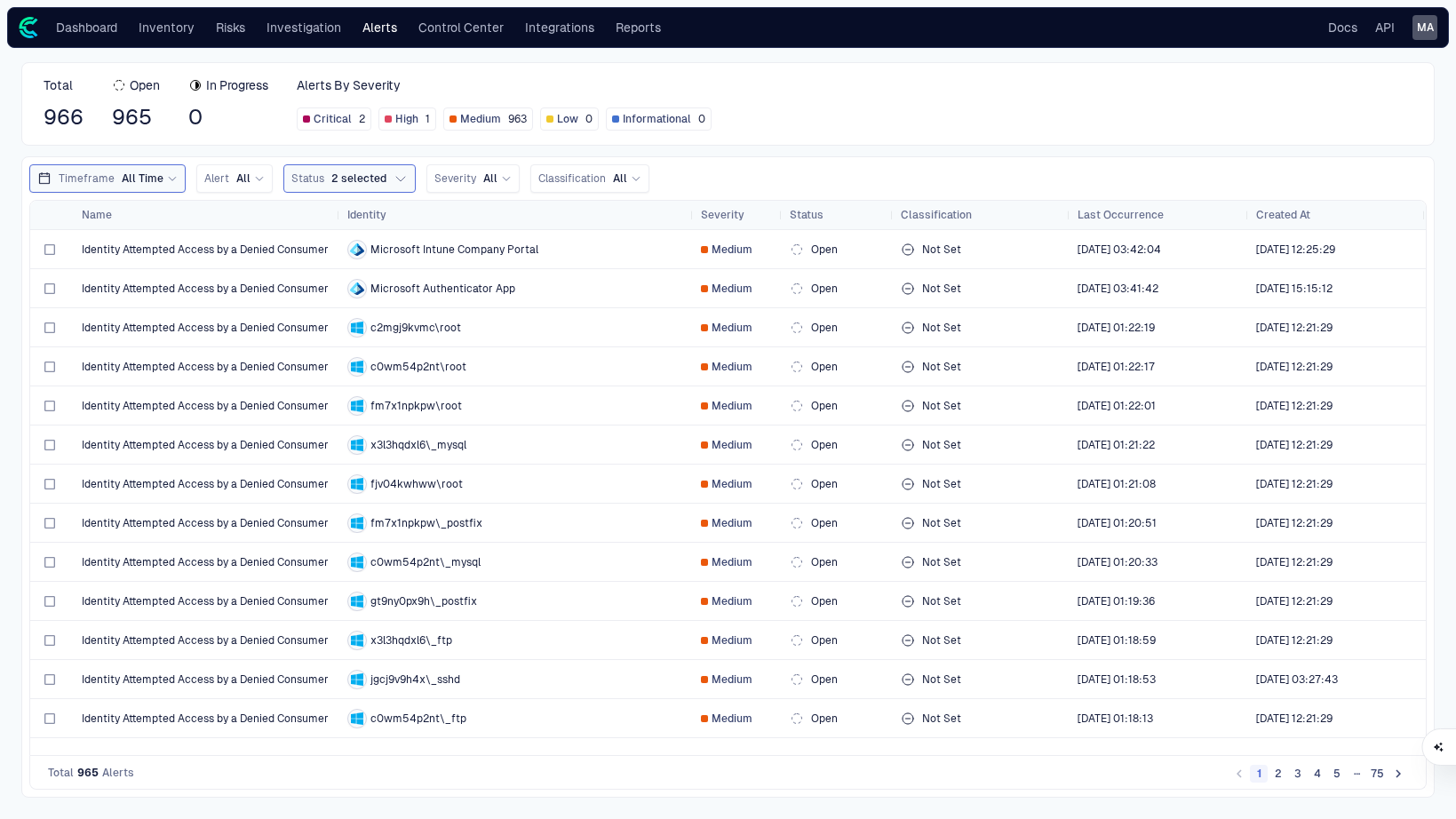 click on "Total 966 Open 965 In Progress 0 Alerts By Severity Critical 2 High 1 Medium 963 Low 0 Informational 0 Timeframe All Time Alert All Status 2 selected Severity All Classification All Drag here to set row groups Drag here to set column labels
Name
Identity" at bounding box center (728, 430) 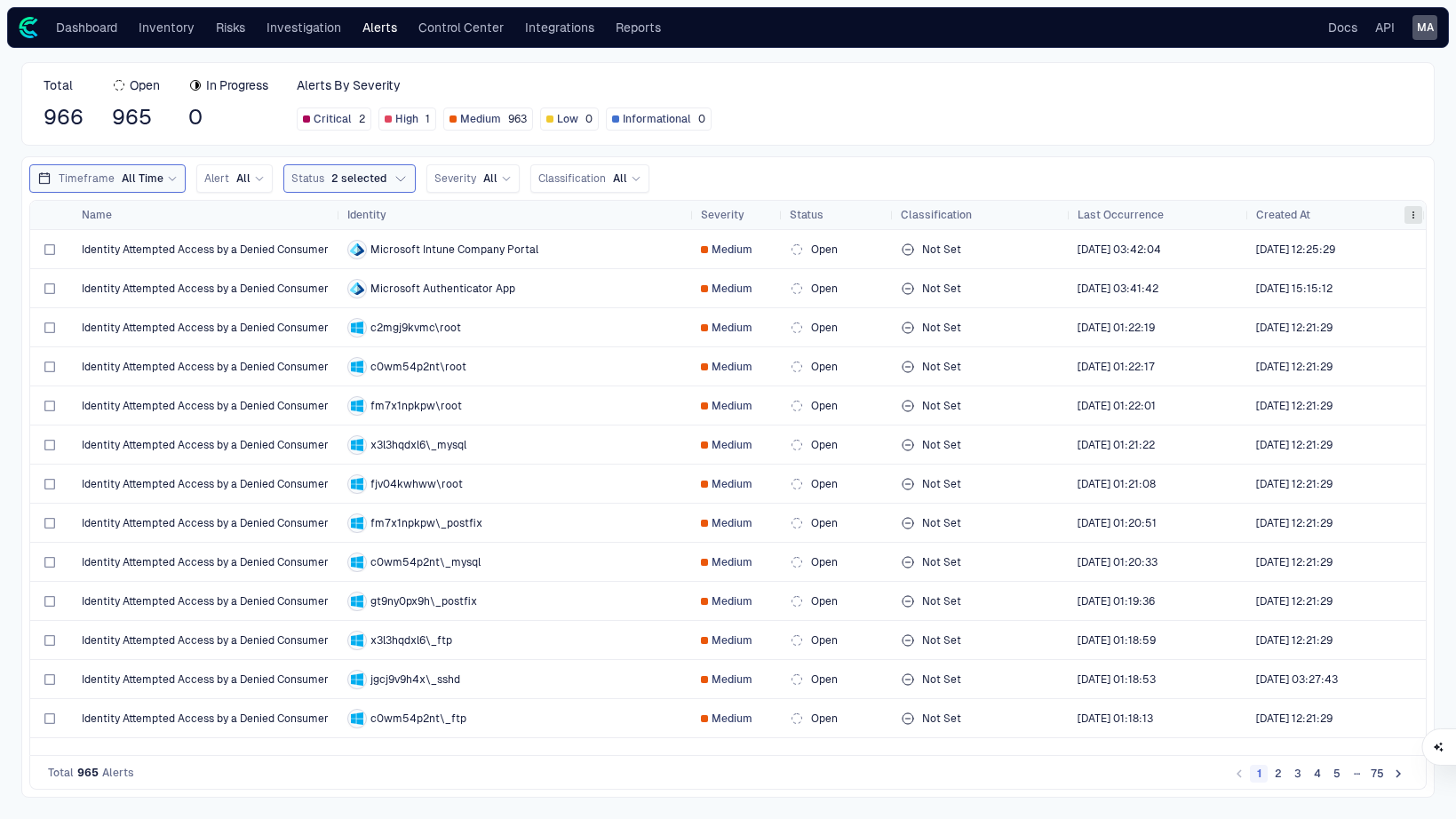 click at bounding box center [1413, 215] 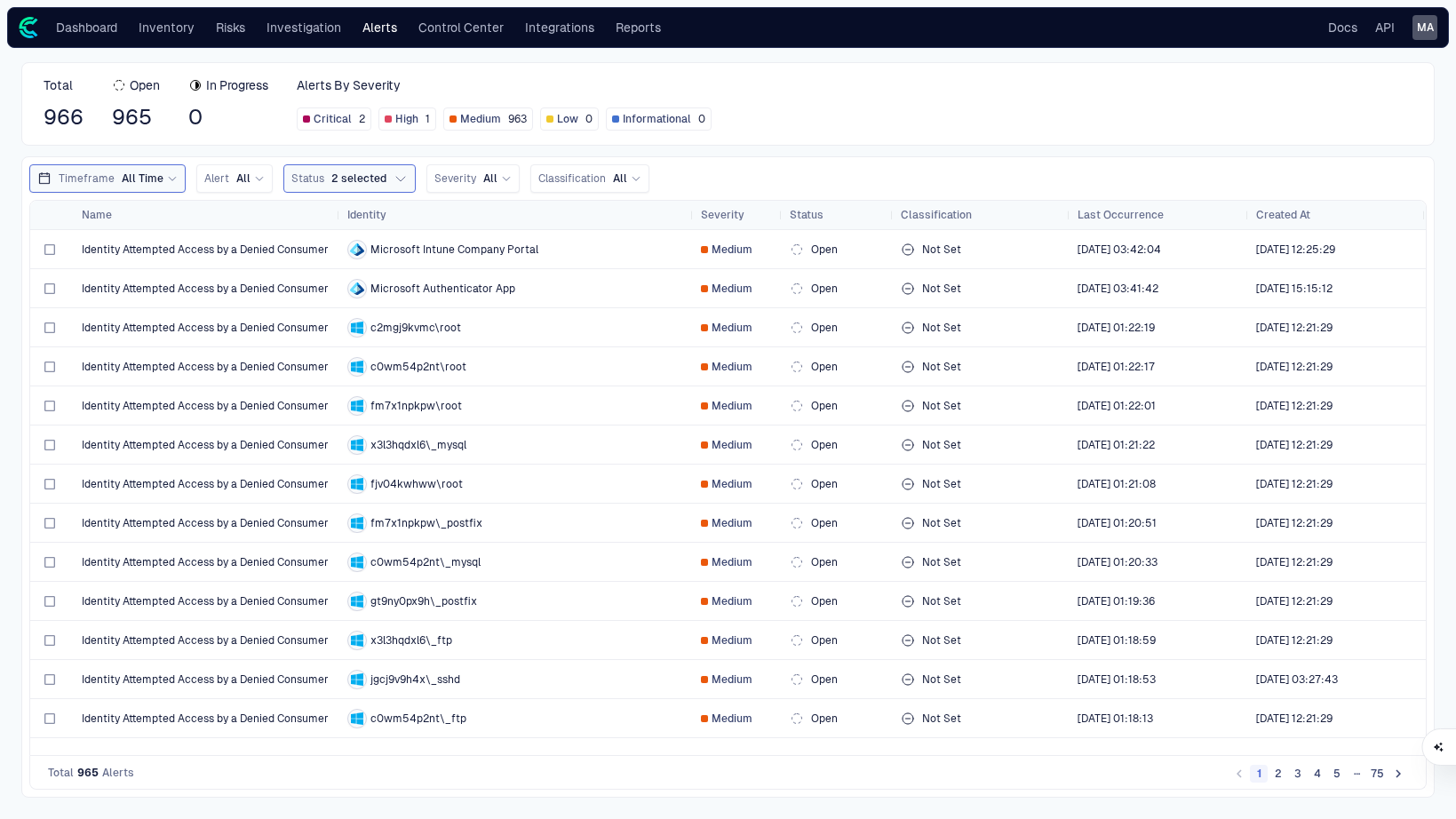 click on "Total 966 Open 965 In Progress 0 Alerts By Severity Critical 2 High 1 Medium 963 Low 0 Informational 0 Timeframe All Time Alert All Status 2 selected Severity All Classification All Press ENTER to sort. Press ALT DOWN to open column menu Drag here to set row groups Drag here to set column labels
Name
Identity
1" at bounding box center [728, 430] 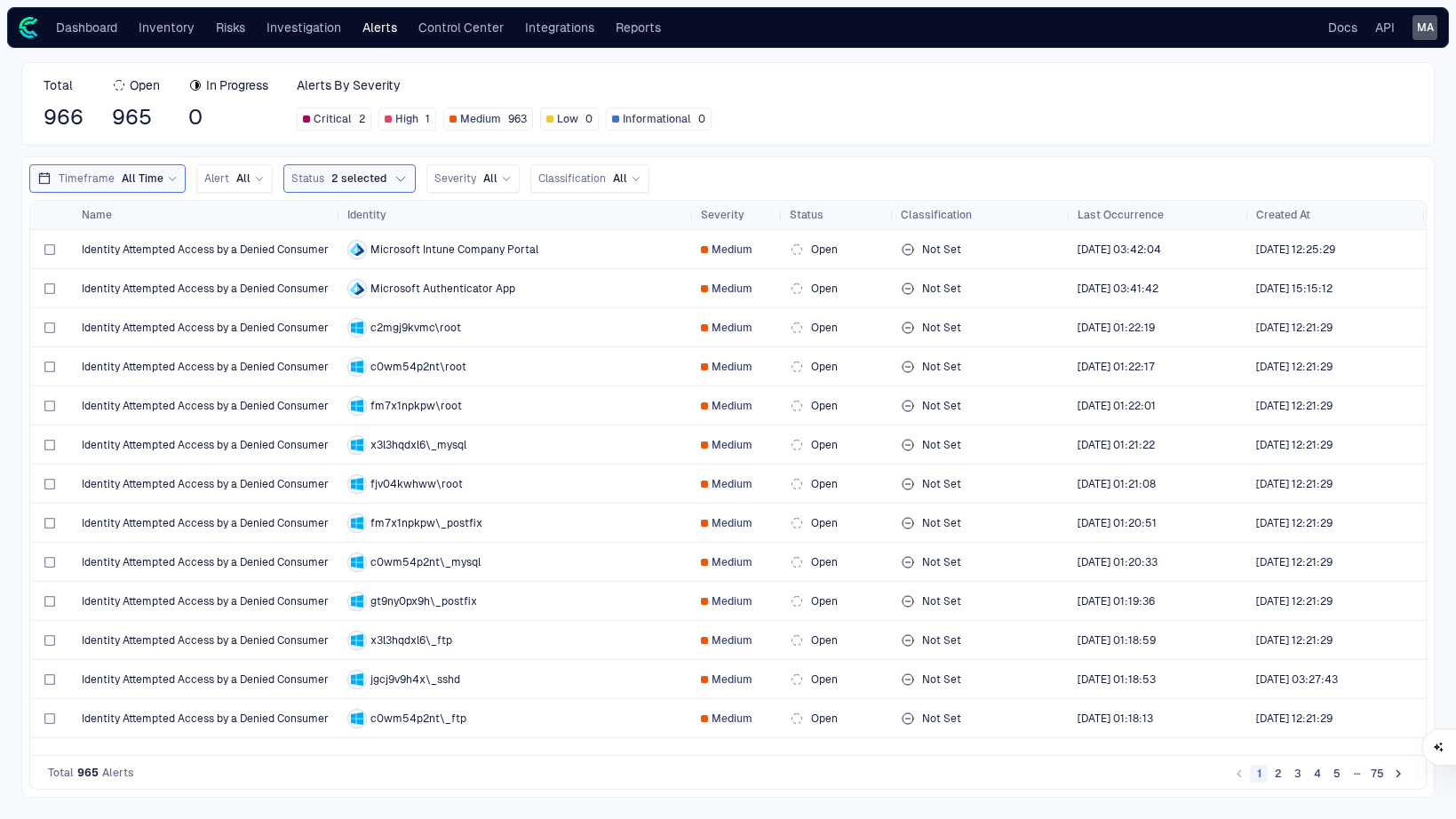 click on "Timeframe All Time" at bounding box center [107, 179] 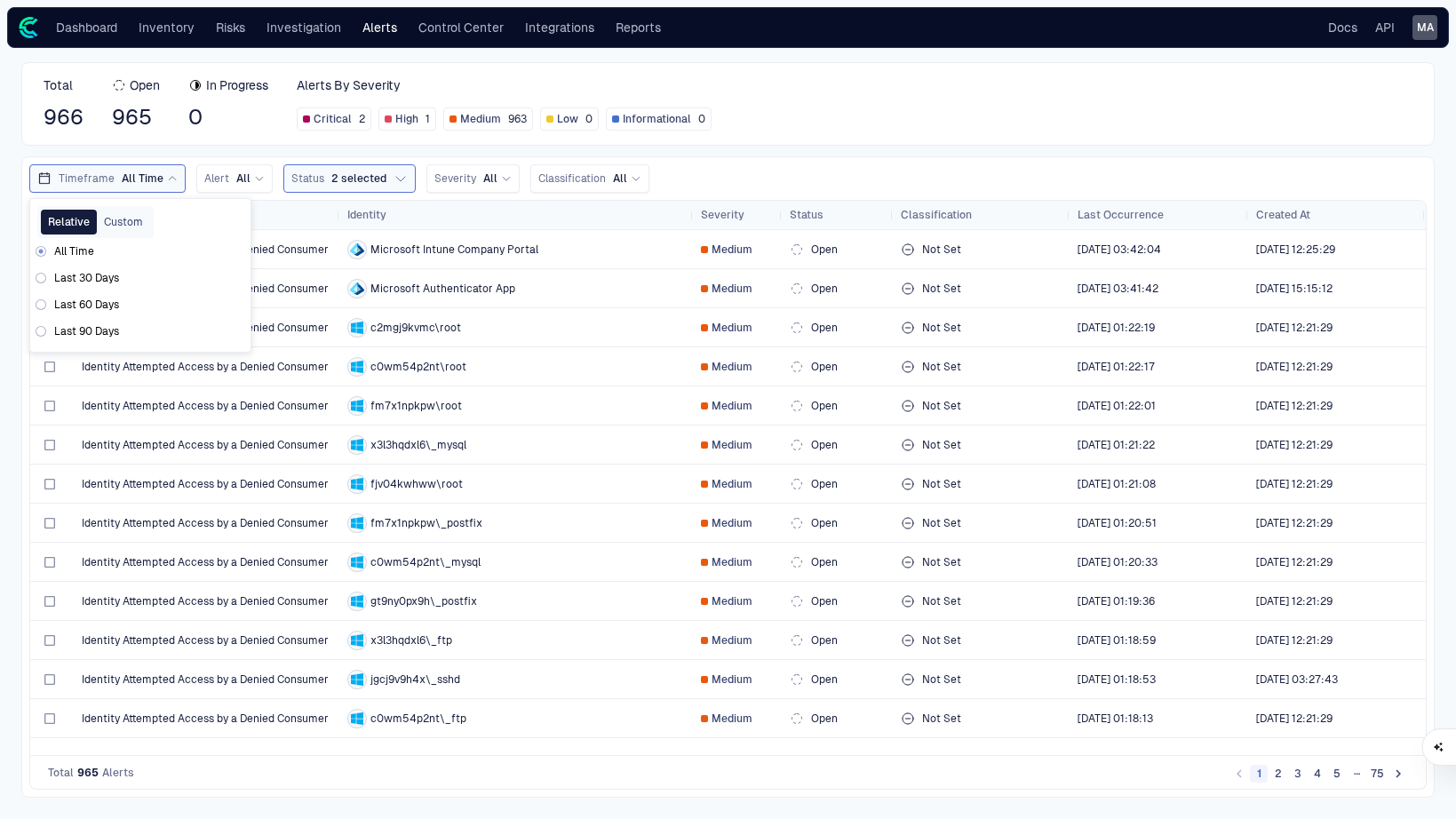 click on "Total 966 Open 965 In Progress 0 Alerts By Severity Critical 2 High 1 Medium 963 Low 0 Informational 0" at bounding box center [728, 104] 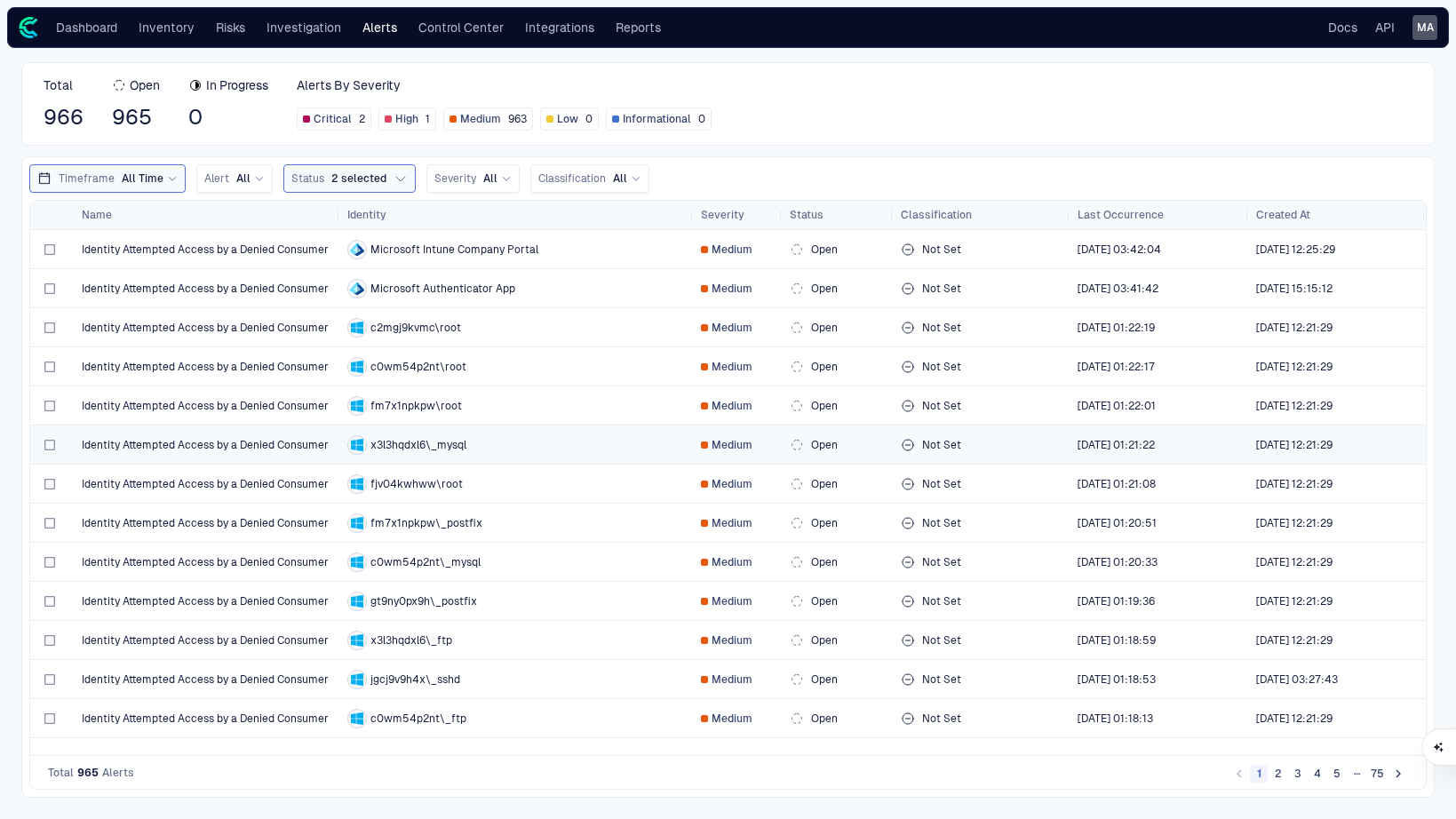 click on "Identity Attempted Access by a Denied Consumer" at bounding box center [205, 445] 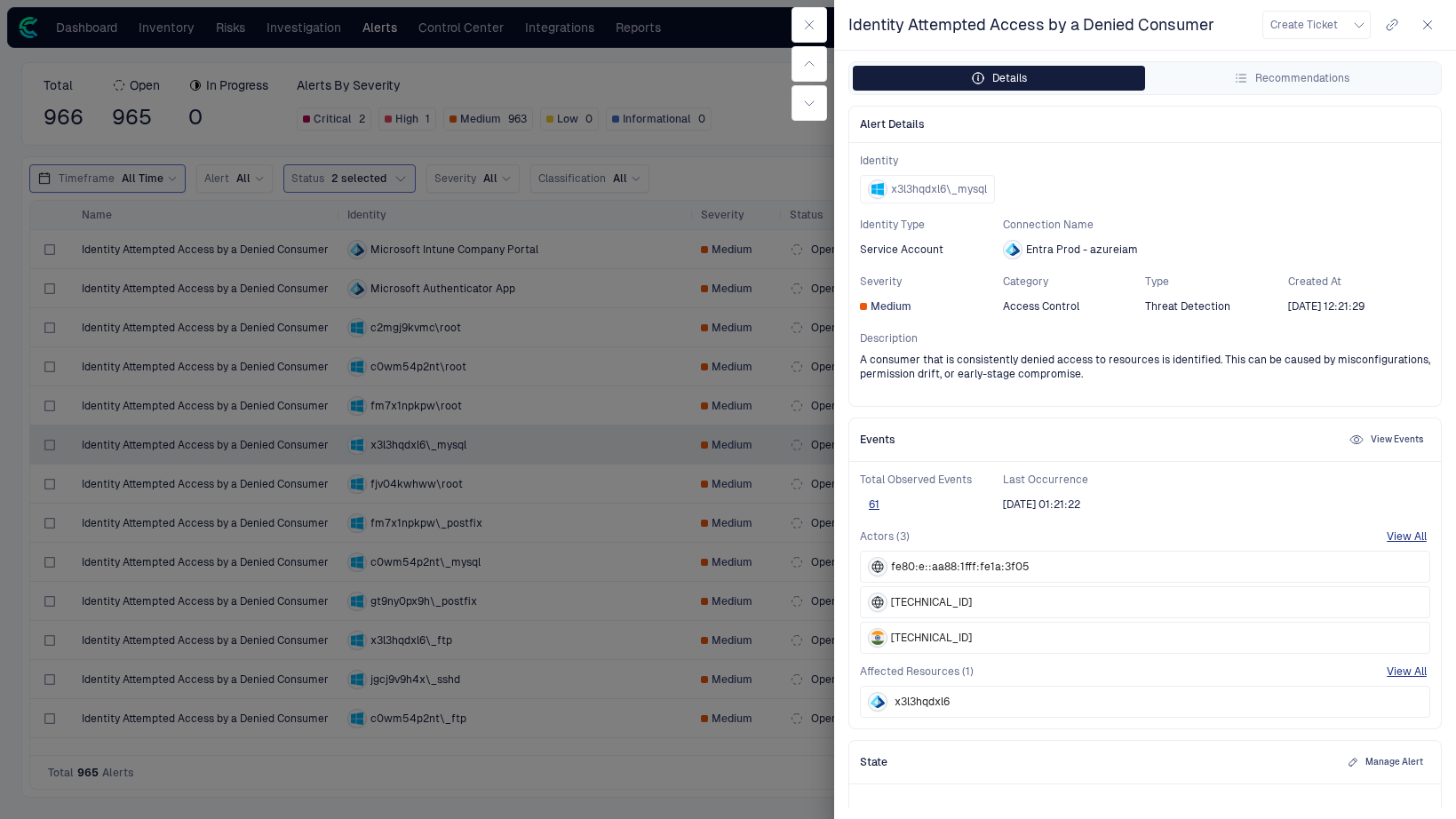 click 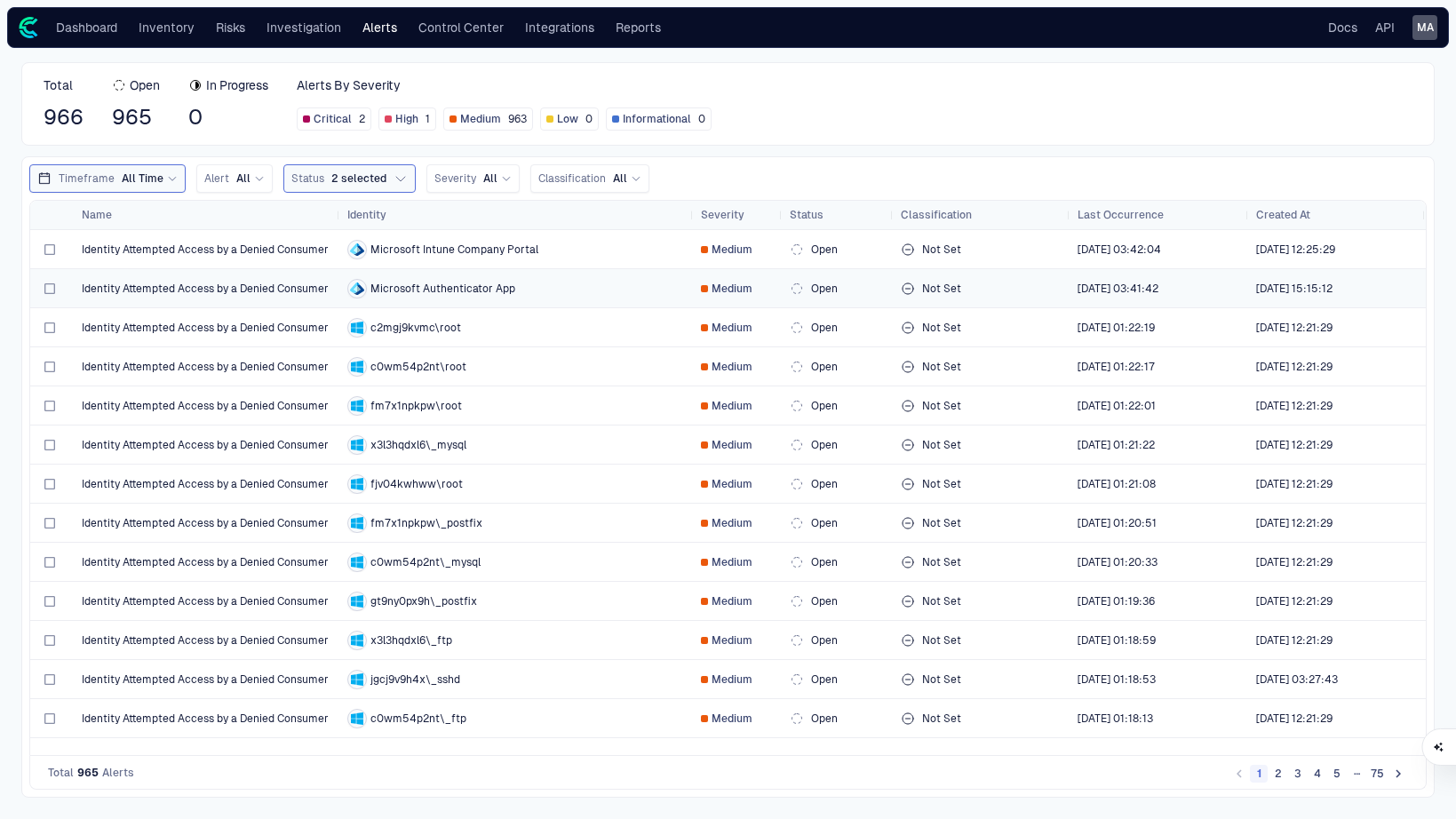 click on "Identity Attempted Access by a Denied Consumer" at bounding box center [205, 289] 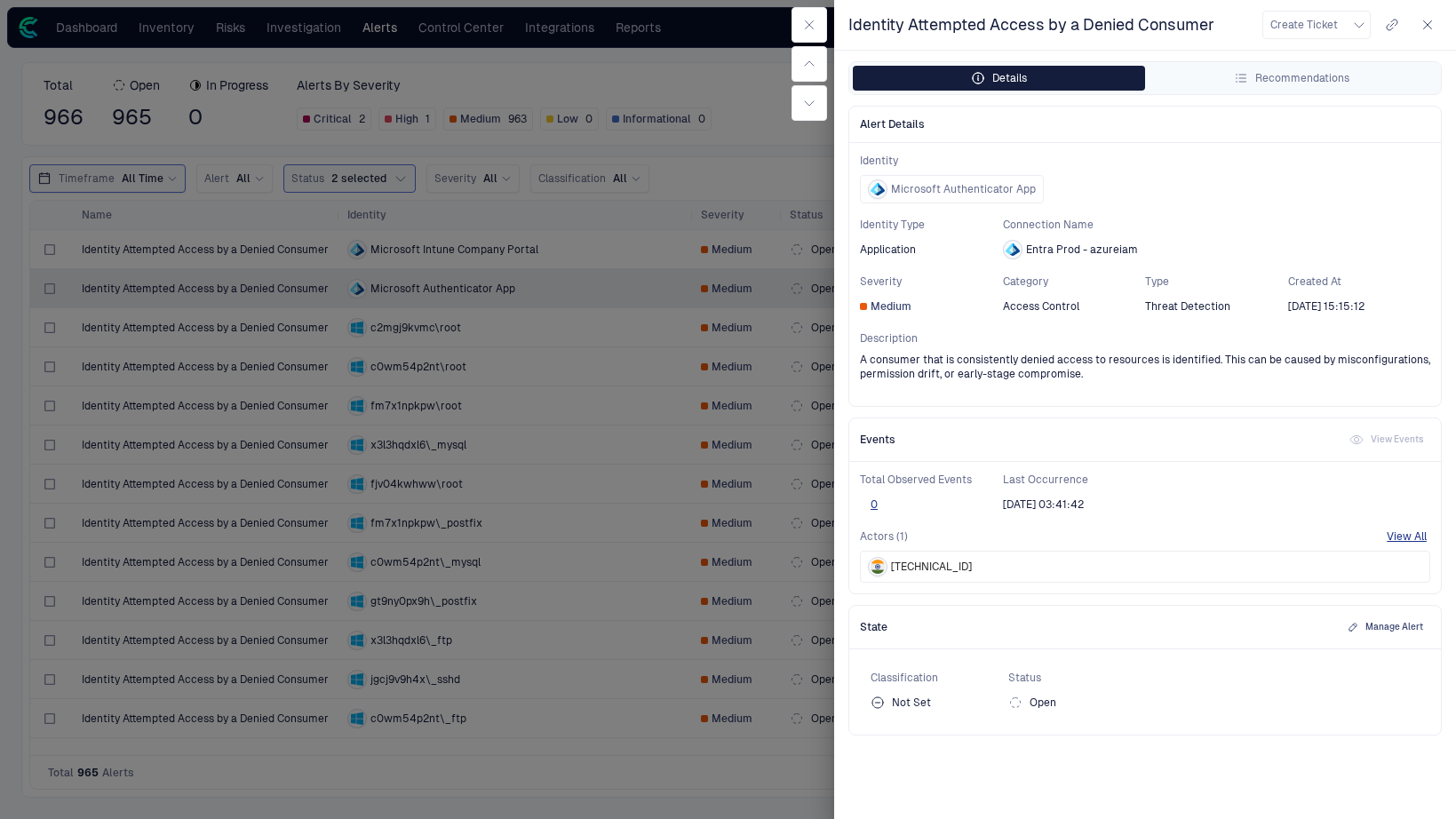 click 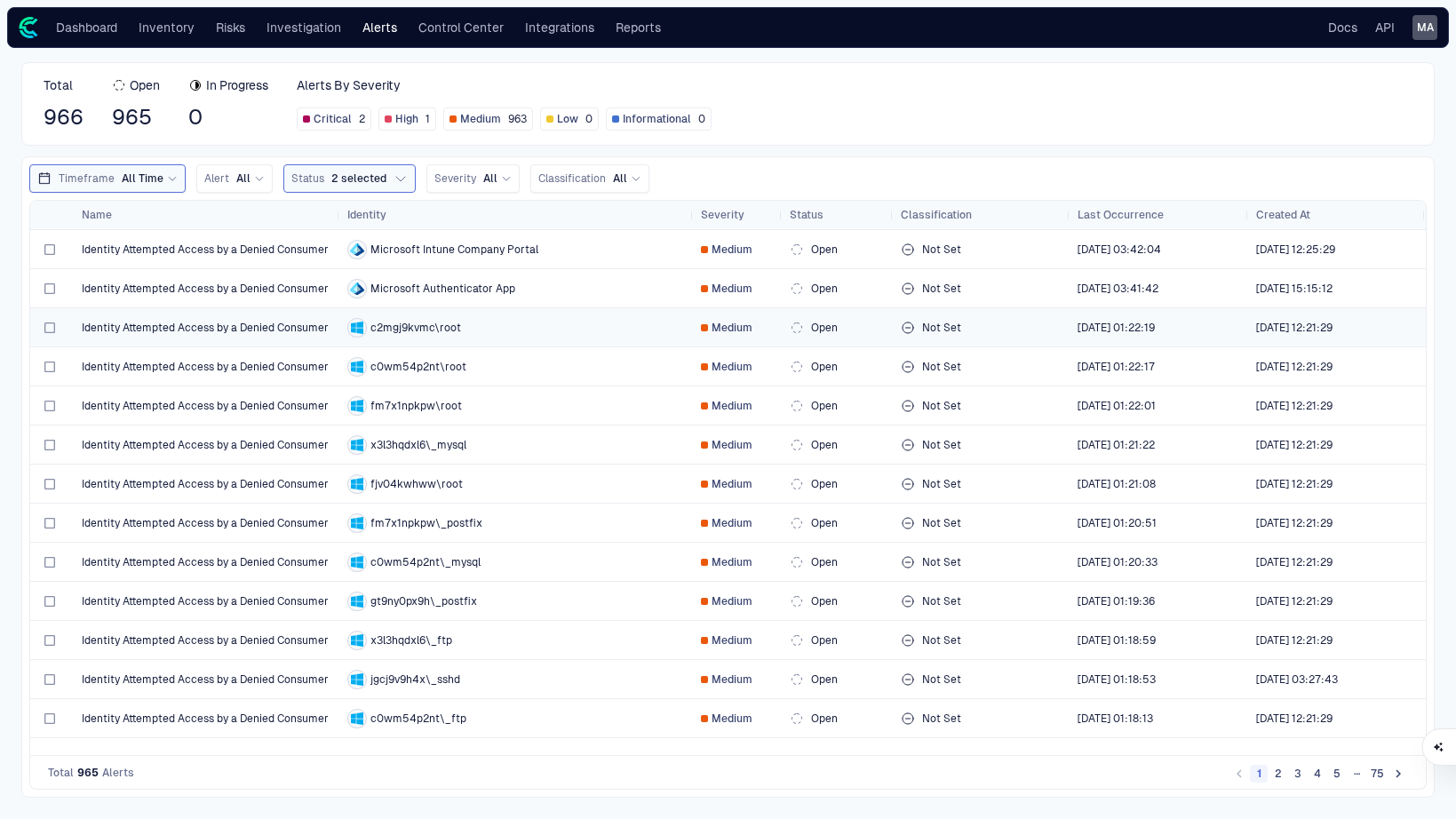 click on "Identity Attempted Access by a Denied Consumer" at bounding box center (205, 328) 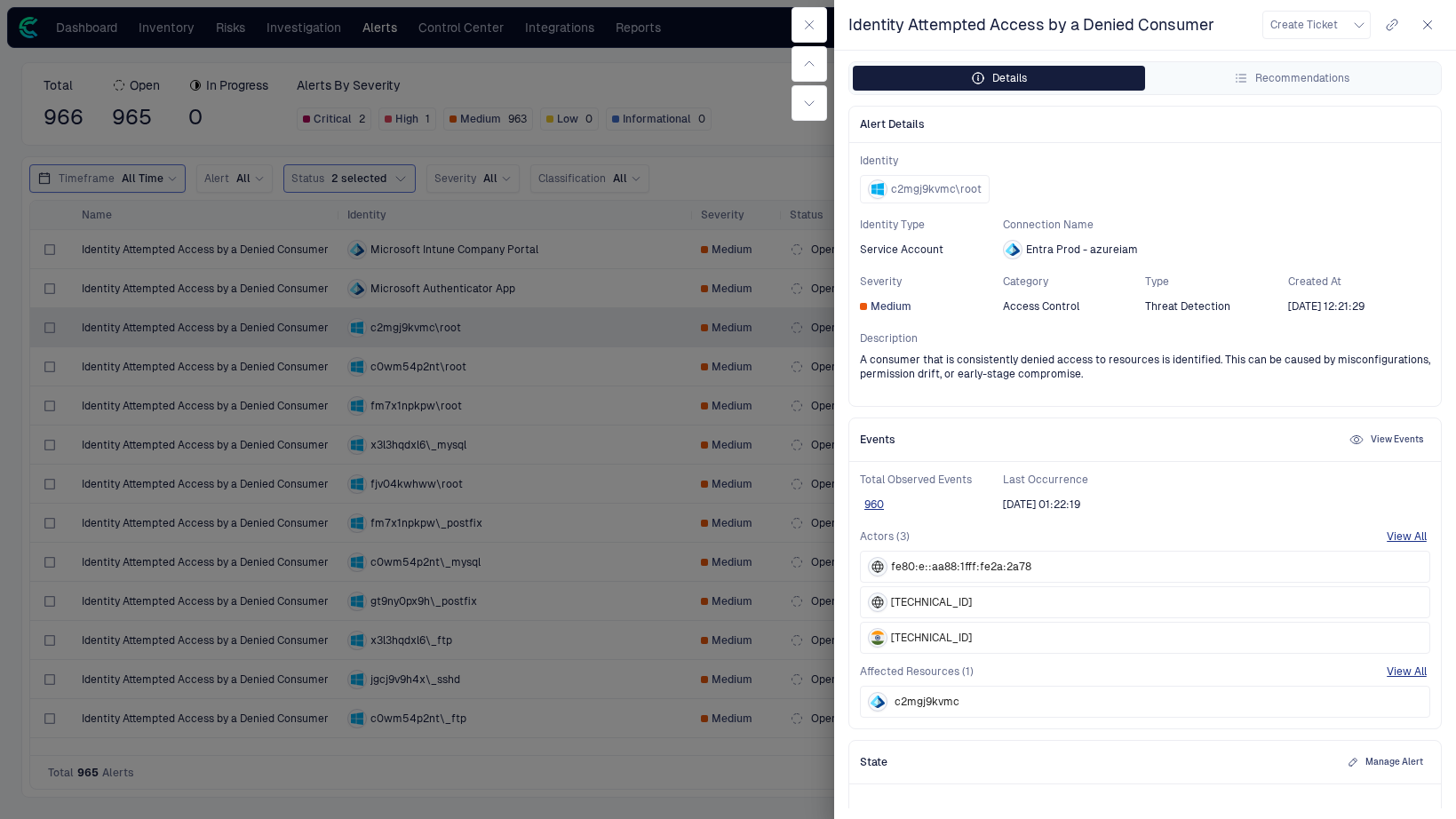 click on "View Events" at bounding box center (1386, 440) 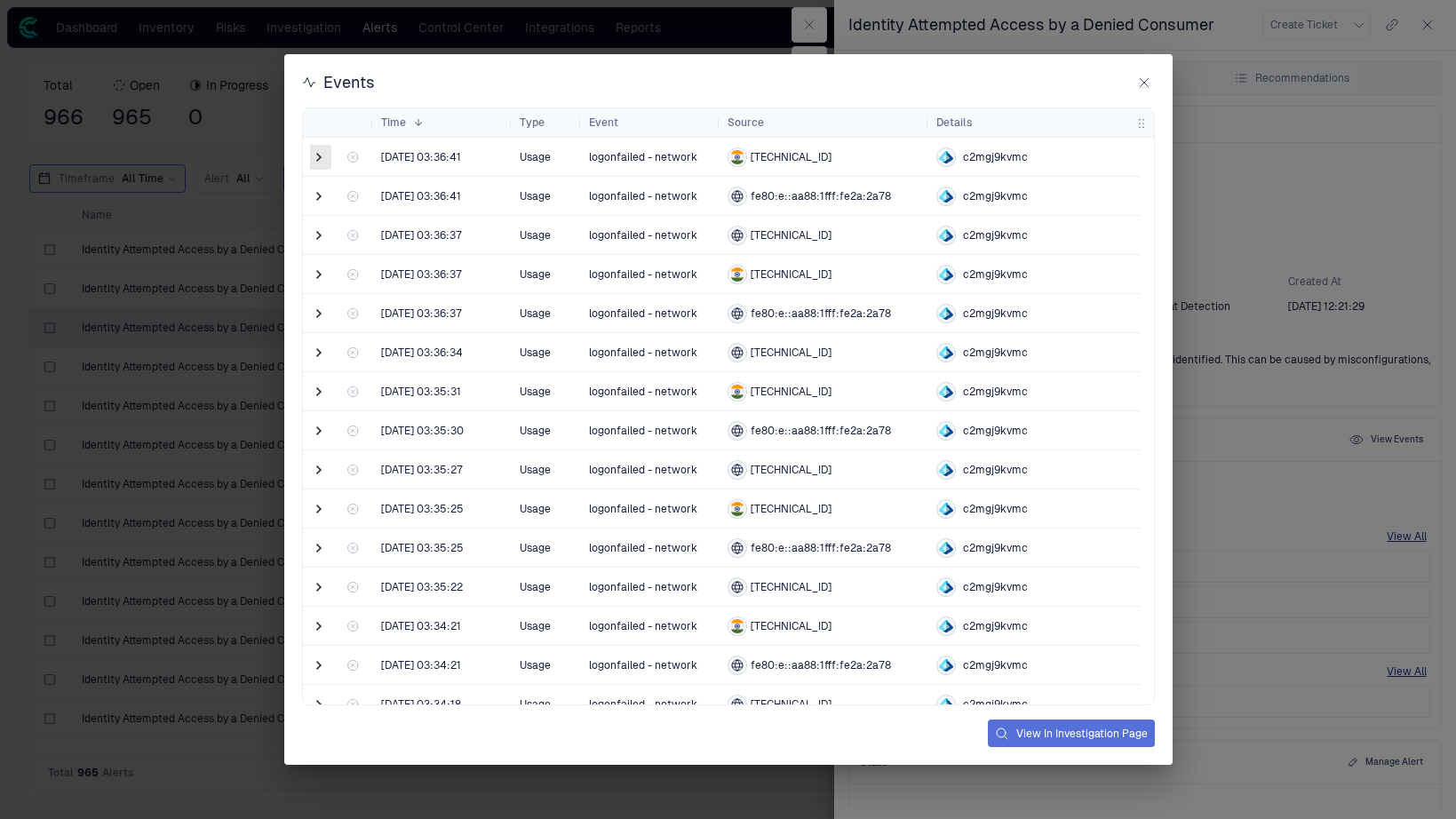 click at bounding box center (319, 157) 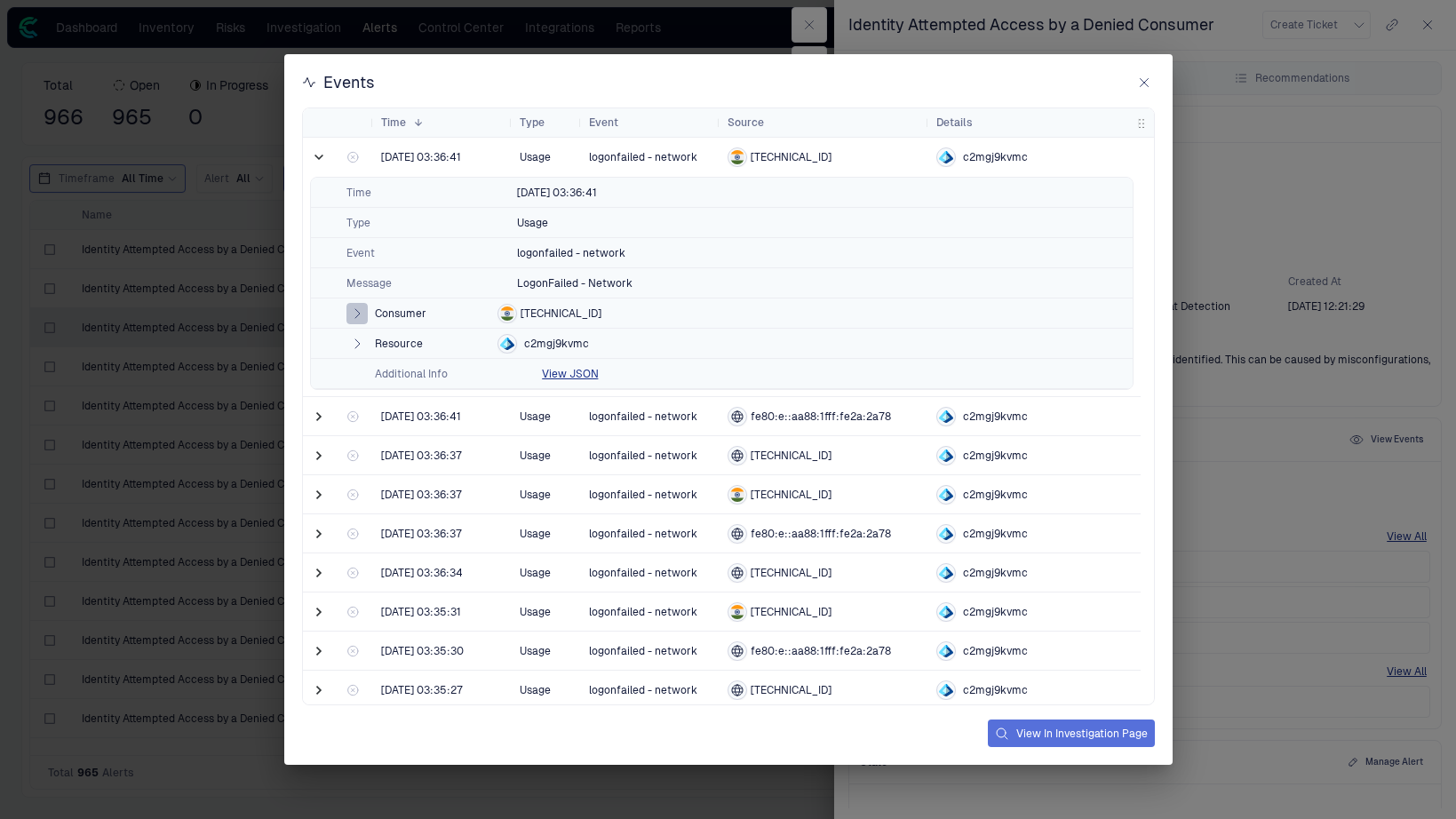 click 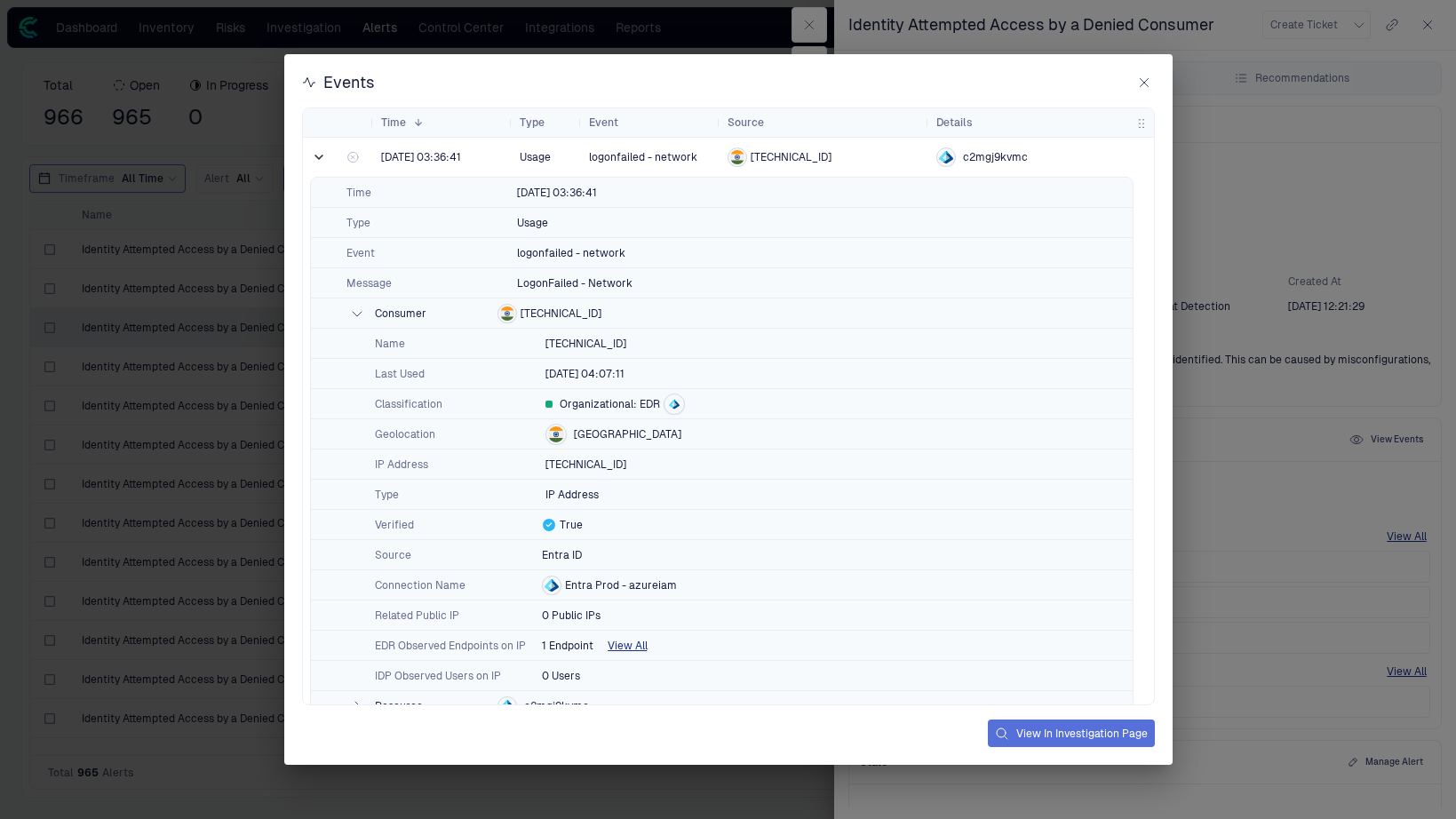 scroll, scrollTop: 58, scrollLeft: 0, axis: vertical 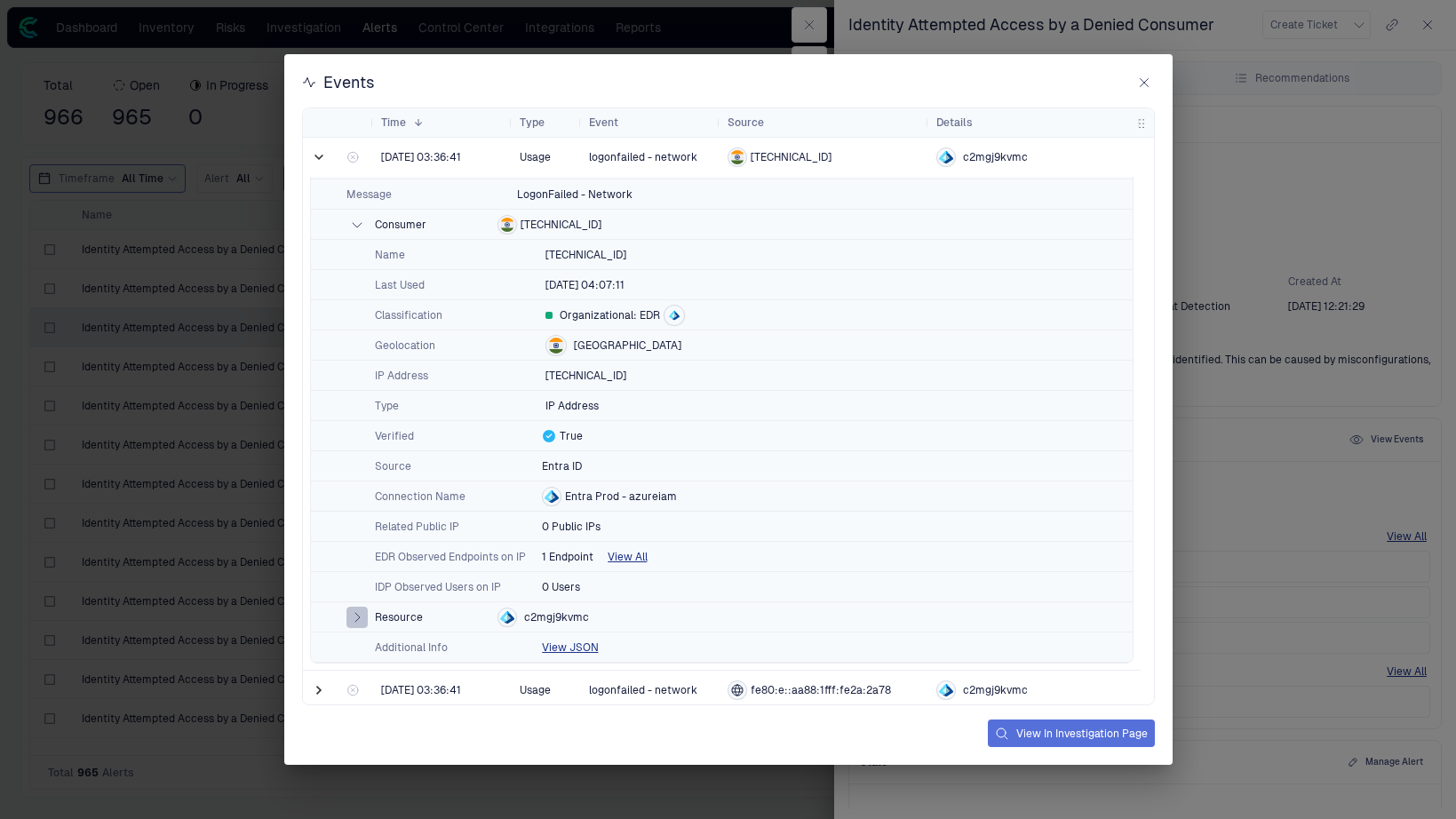 click 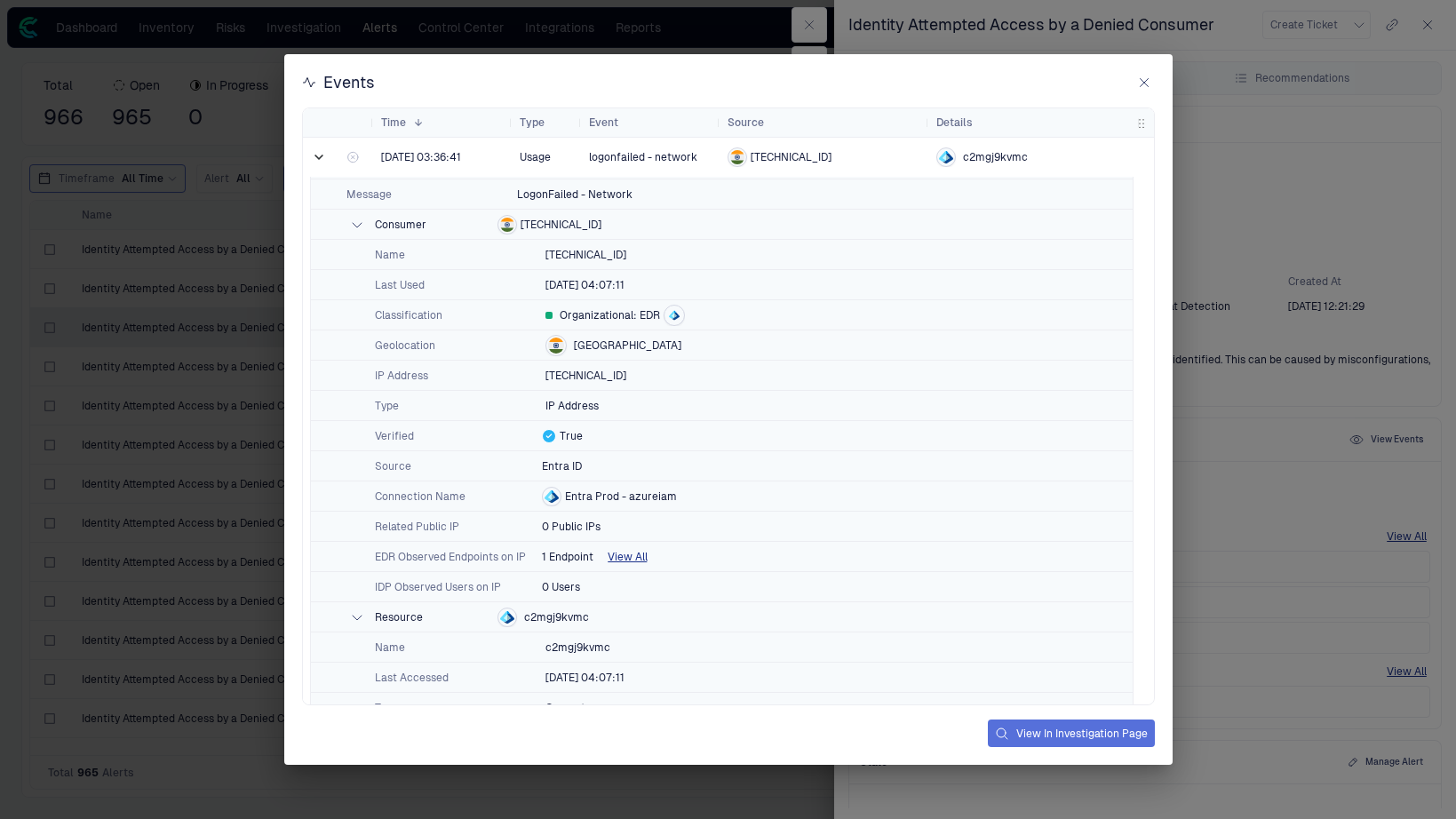 scroll, scrollTop: 141, scrollLeft: 0, axis: vertical 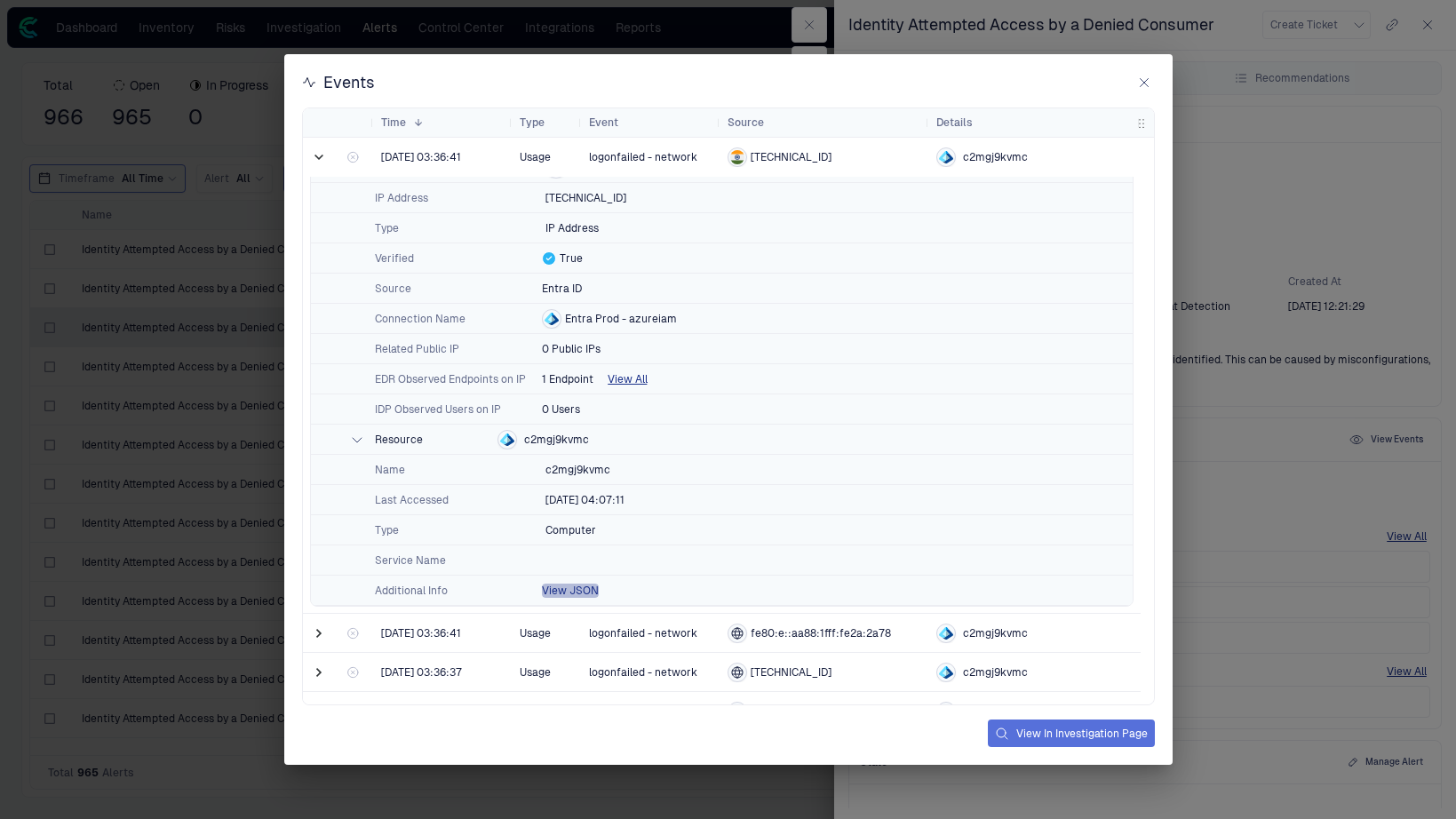 click on "View JSON" at bounding box center (570, 591) 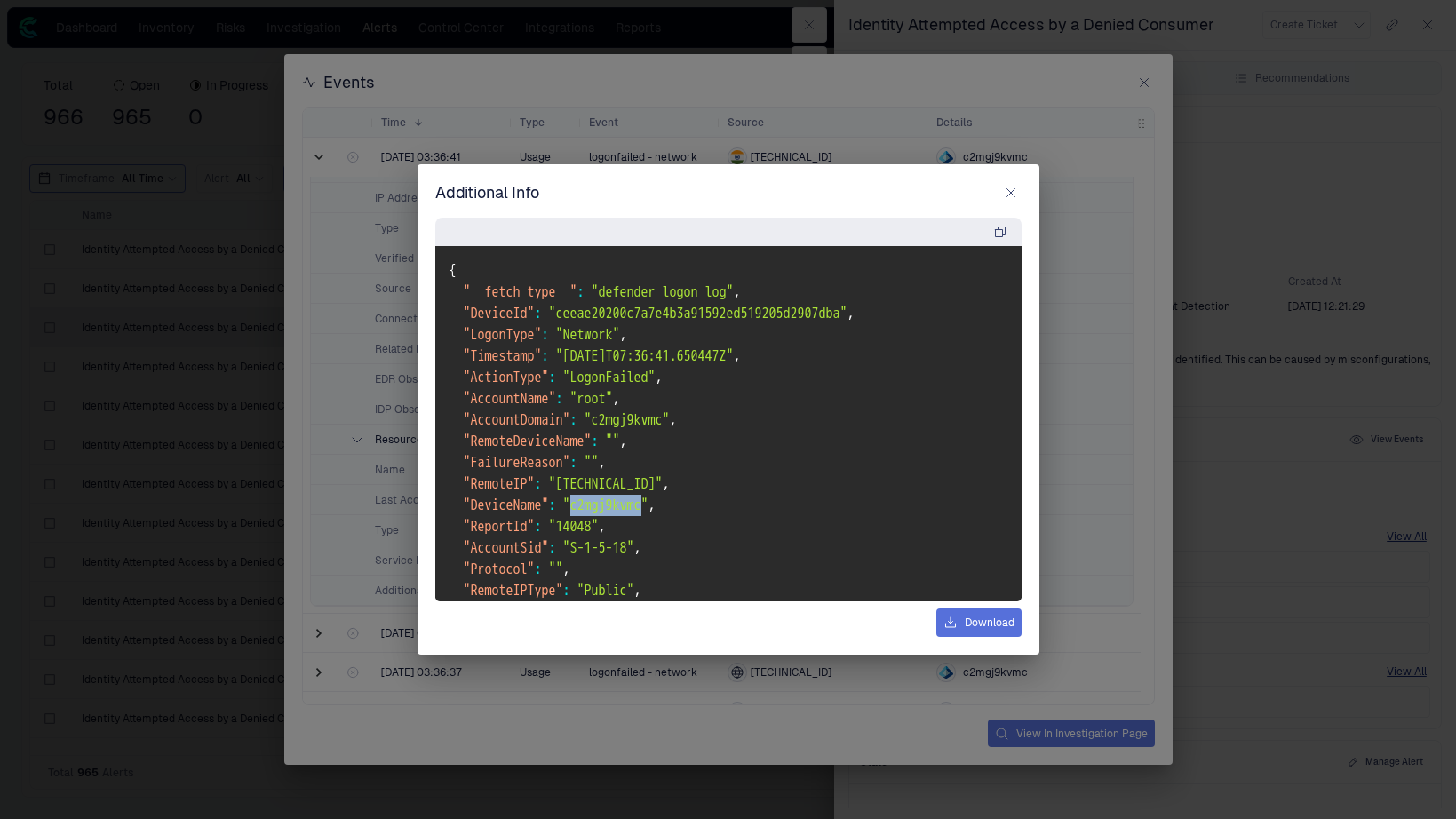 drag, startPoint x: 660, startPoint y: 506, endPoint x: 582, endPoint y: 507, distance: 78.00641 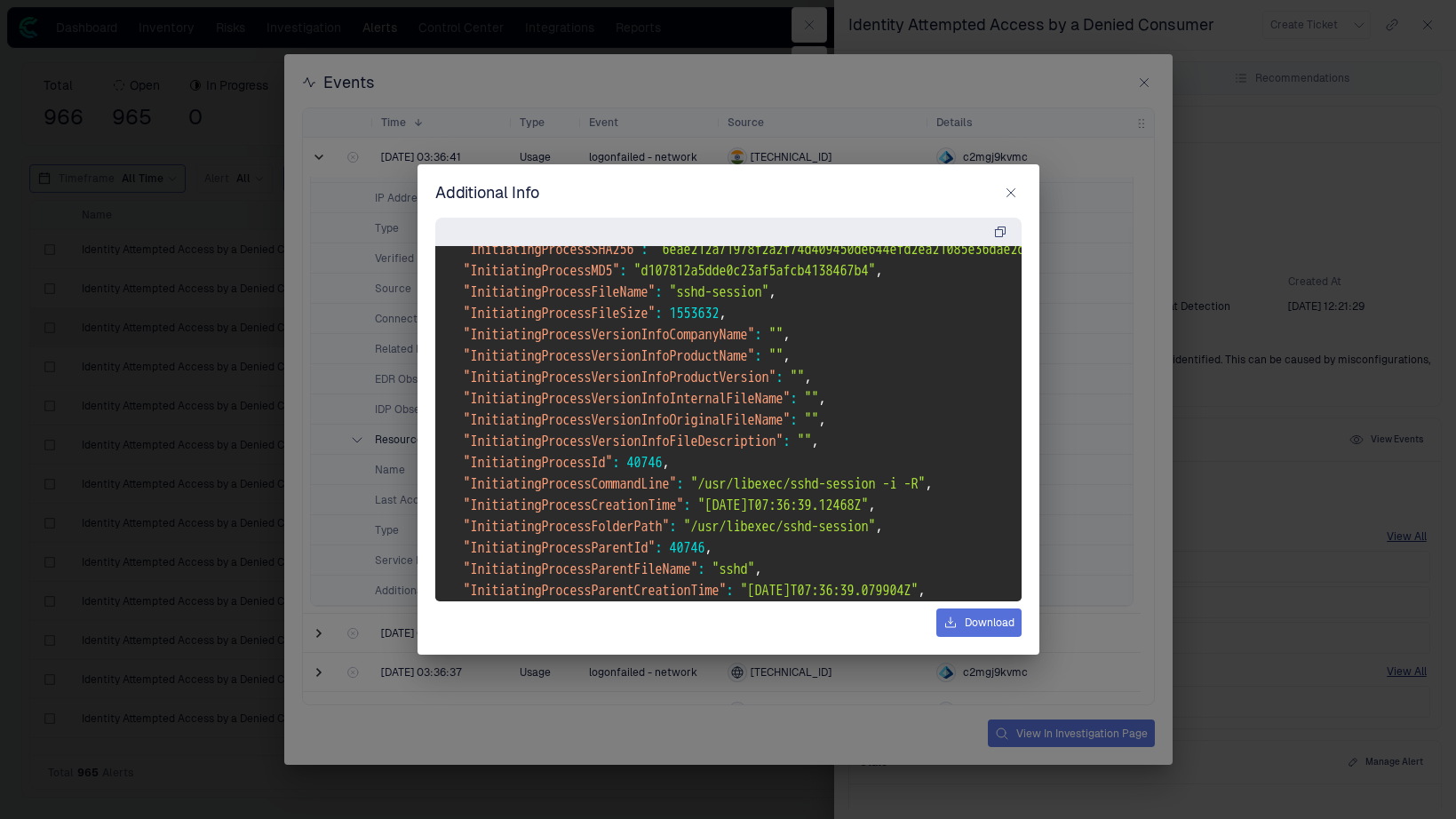 scroll, scrollTop: 622, scrollLeft: 0, axis: vertical 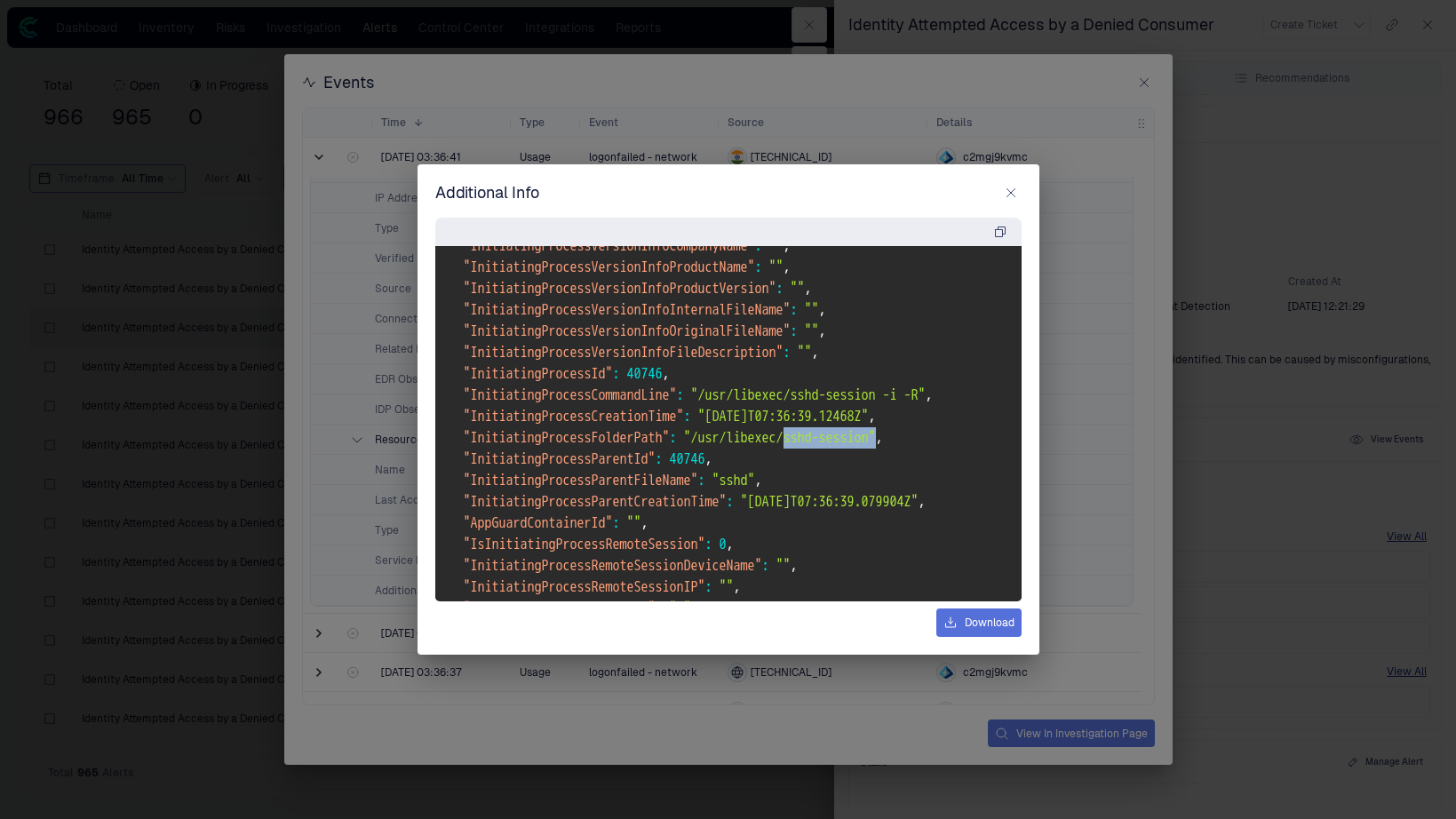 drag, startPoint x: 817, startPoint y: 440, endPoint x: 917, endPoint y: 445, distance: 100.1249 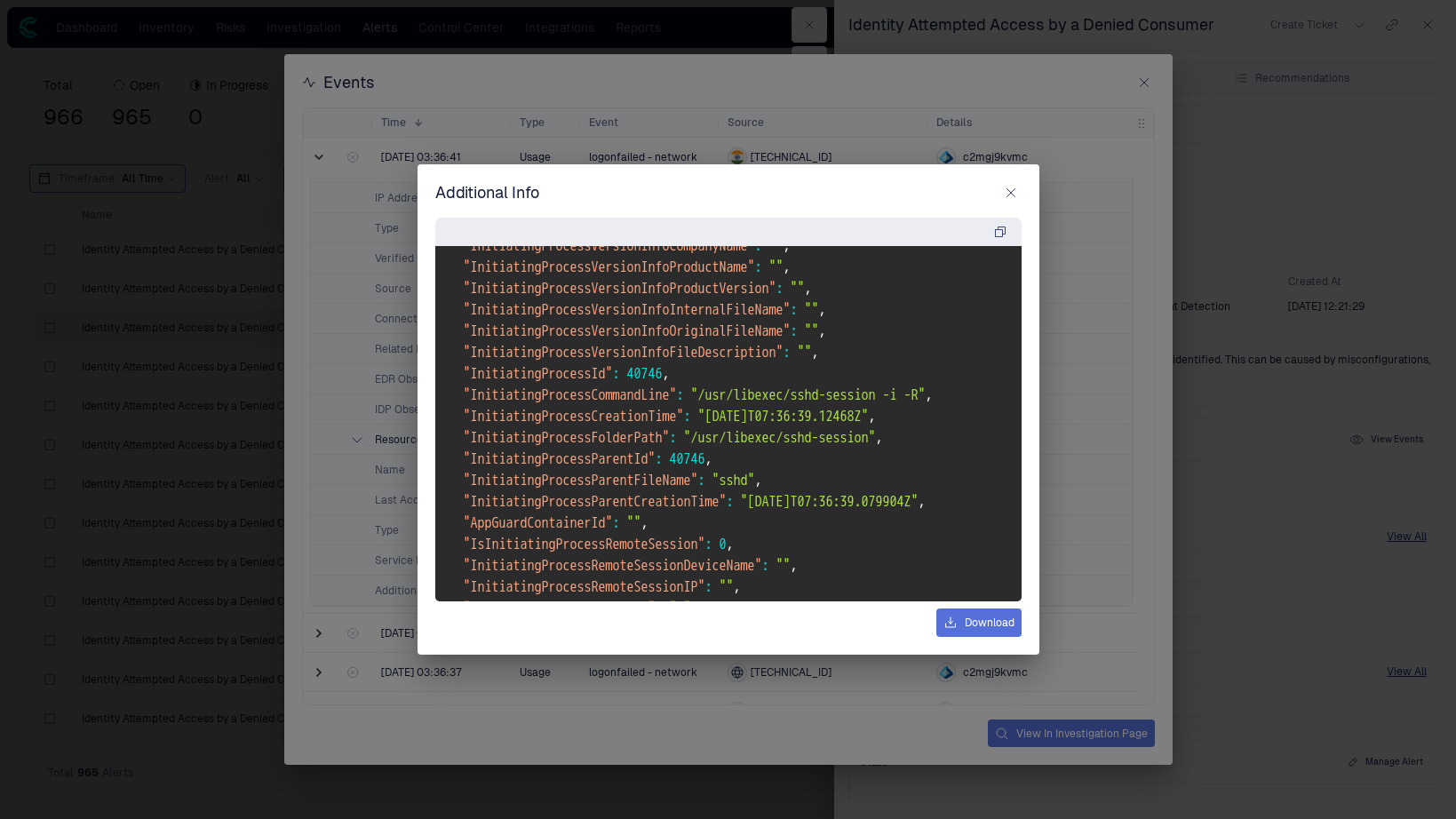 click on "{
"__fetch_type__" :   "defender_logon_log" ,
"DeviceId" :   "ceeae20200c7a7e4b3a91592ed519205d2907dba" ,
"LogonType" :   "Network" ,
"Timestamp" :   "[DATE]T07:36:41.650447Z" ,
"ActionType" :   "LogonFailed" ,
"AccountName" :   "root" ,
"AccountDomain" :   "c2mgj9kvmc" ,
"RemoteDeviceName" :   "" ,
"FailureReason" :   "" ,
"RemoteIP" :   "[TECHNICAL_ID]" ,
"DeviceName" :   "c2mgj9kvmc" ,
"ReportId" :   "14048" ,
"AccountSid" :   "S-1-5-18" ,
"Protocol" :   "" ,
"RemoteIPType" :   "Public" ,
"InitiatingProcessAccountDomain" :   "c2mgj9kvmc" ,
"InitiatingProcessAccountName" :   "root" ,
"InitiatingProcessAccountSid" :   "S-1-5-18" ,
"InitiatingProcessAccountUpn" :   "" ,
"InitiatingProcessAccountObjectId" :   "" ,
"InitiatingProcessIntegrityLevel" :   "" ,
"InitiatingProcessTokenElevation" :   "None" ,
"InitiatingProcessSHA1" :   ,
"InitiatingProcessSHA256" :   ," at bounding box center [728, 424] 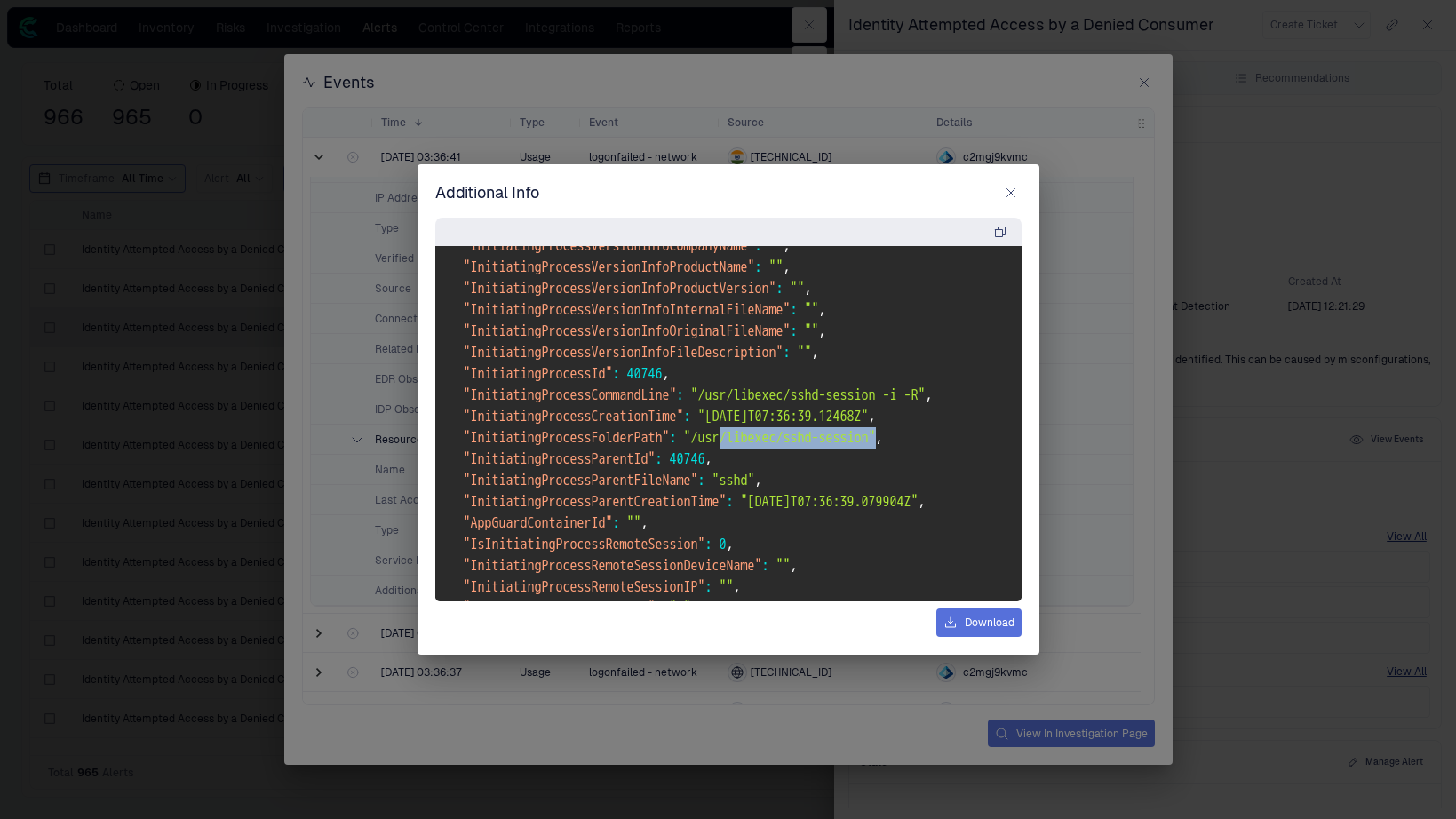 drag, startPoint x: 747, startPoint y: 441, endPoint x: 921, endPoint y: 439, distance: 174.01149 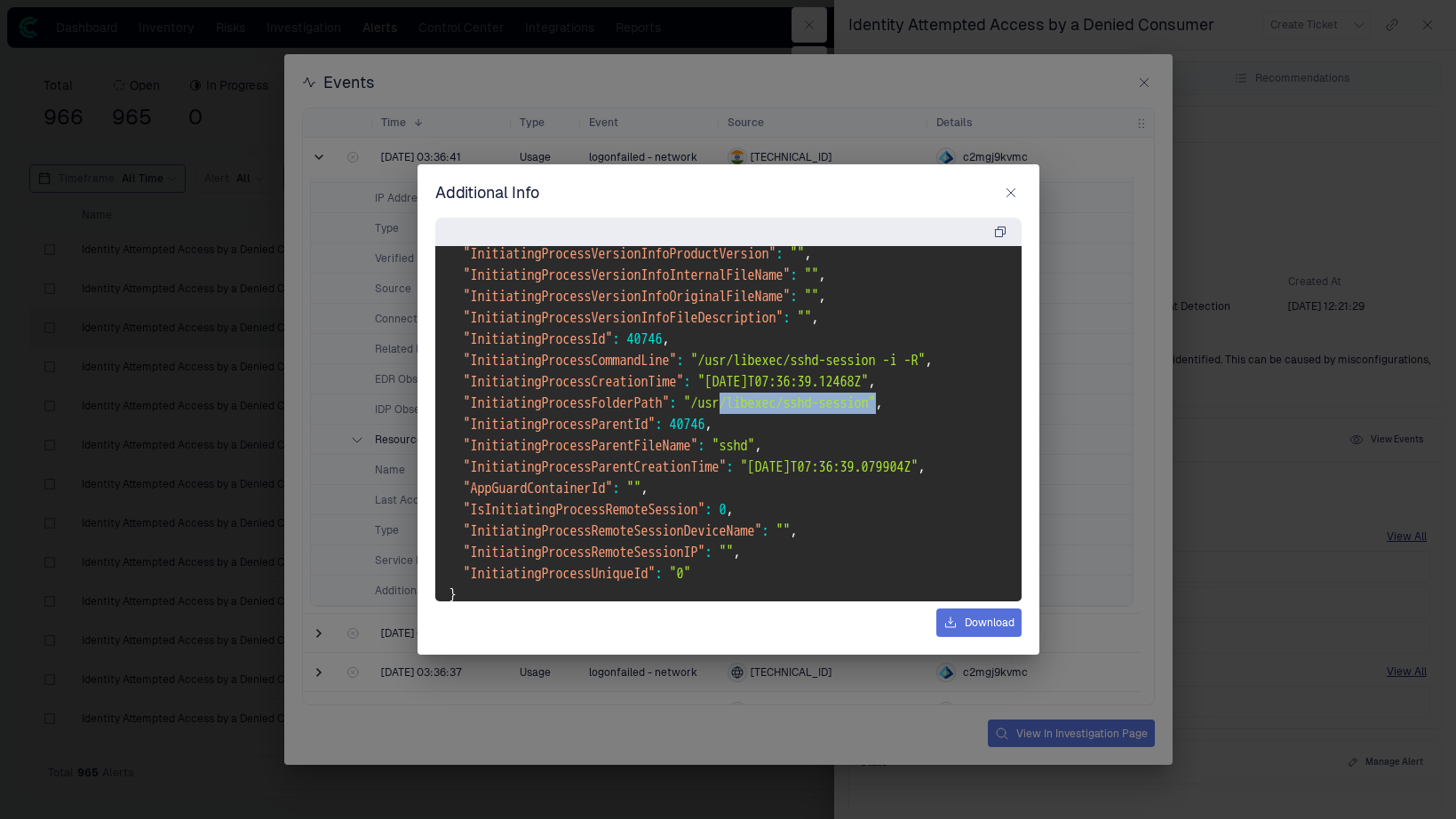 scroll, scrollTop: 688, scrollLeft: 0, axis: vertical 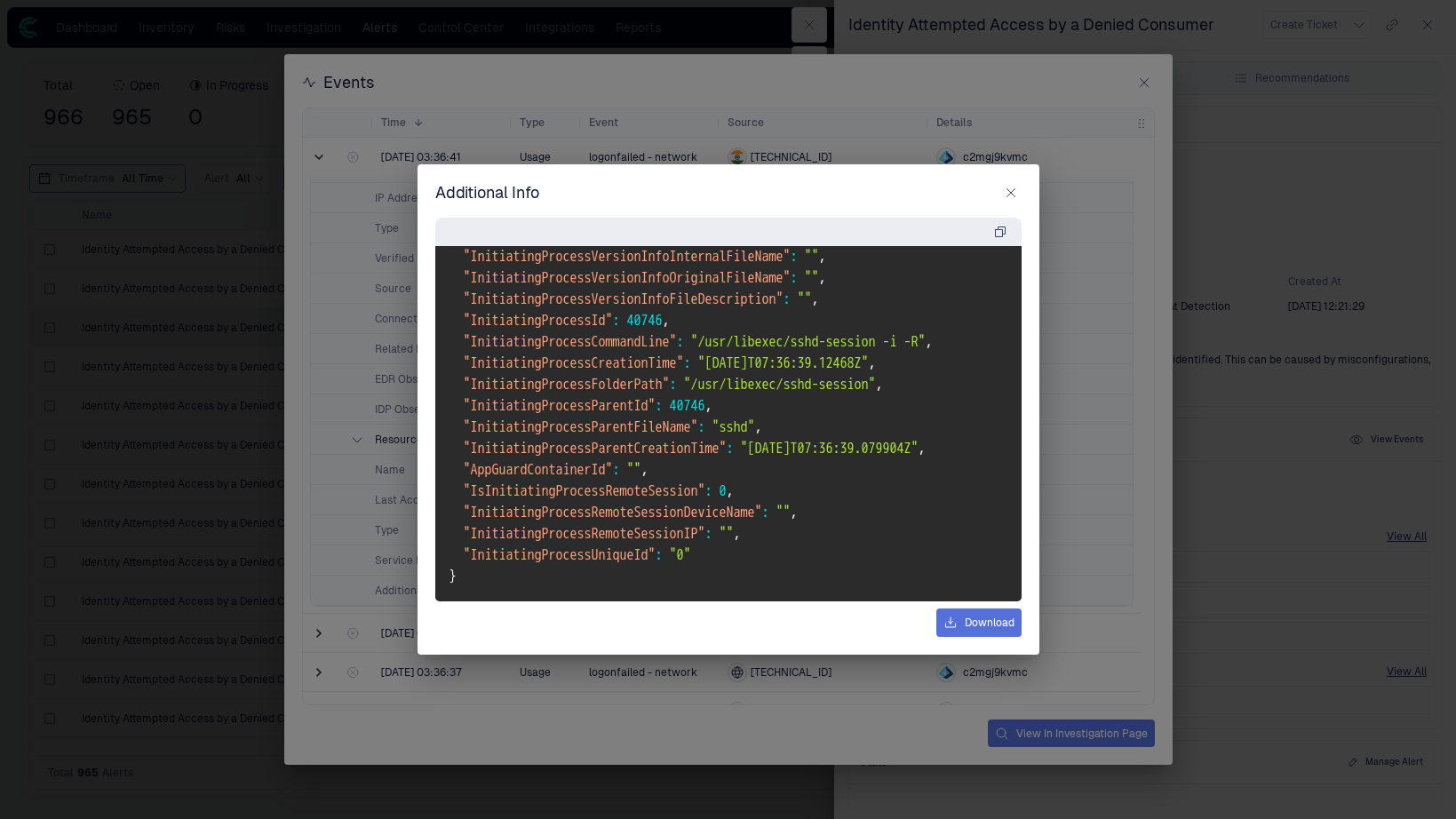 click on ""/usr/libexec/sshd-session -i -R"" at bounding box center (808, 342) 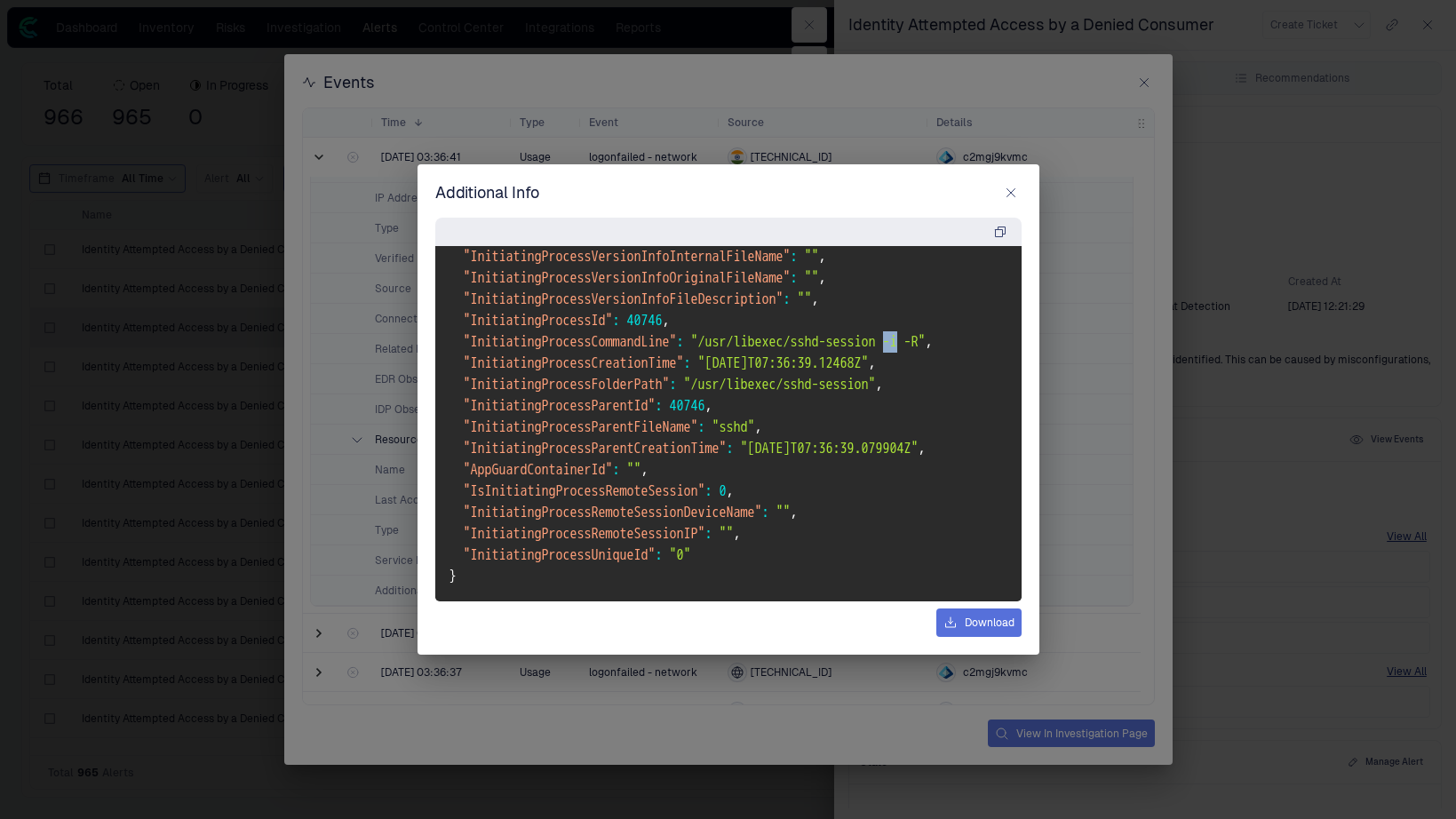 drag, startPoint x: 928, startPoint y: 327, endPoint x: 941, endPoint y: 328, distance: 13.038405 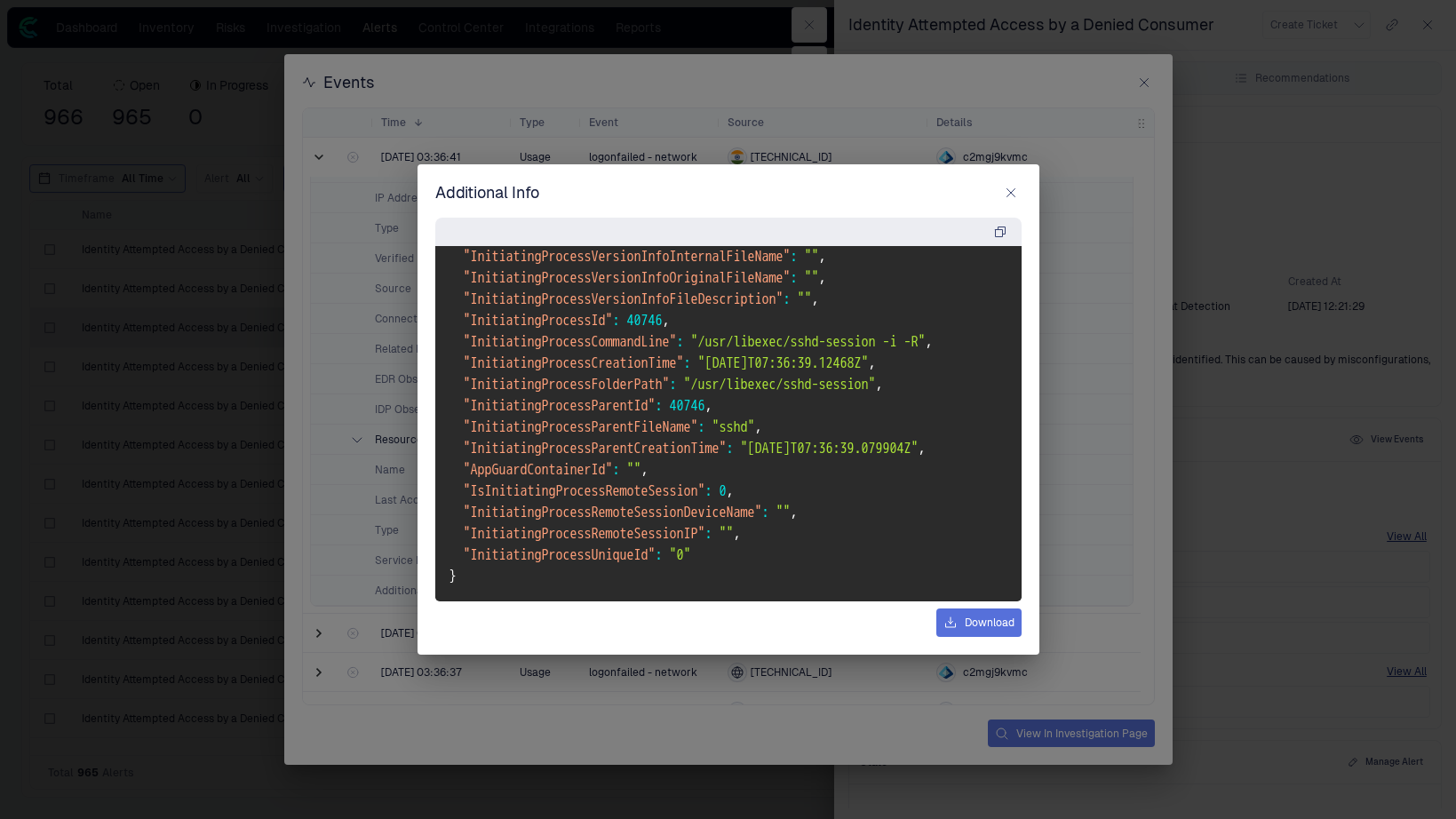 drag, startPoint x: 941, startPoint y: 328, endPoint x: 943, endPoint y: 340, distance: 12.165525 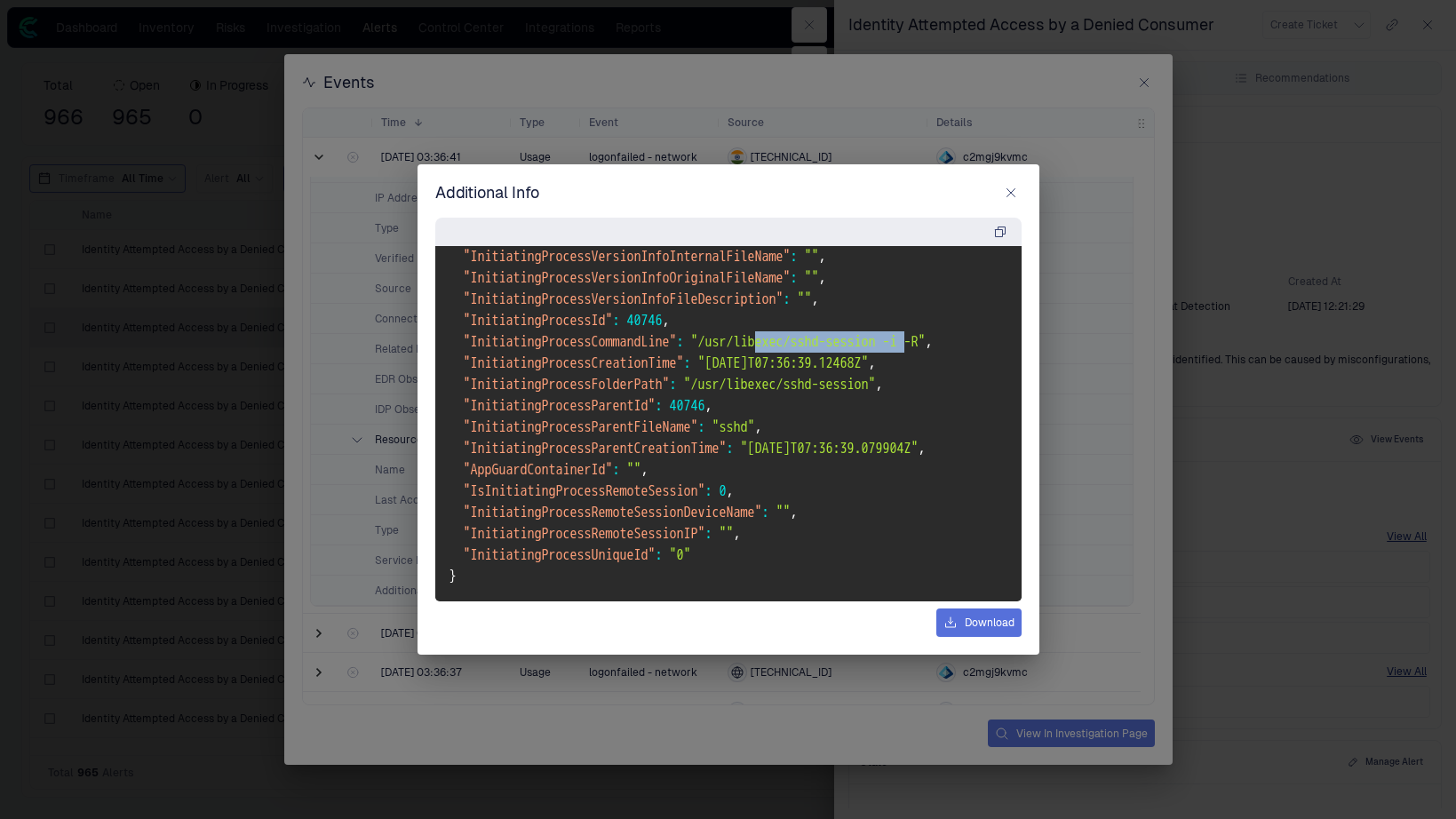 drag, startPoint x: 784, startPoint y: 337, endPoint x: 950, endPoint y: 332, distance: 166.0753 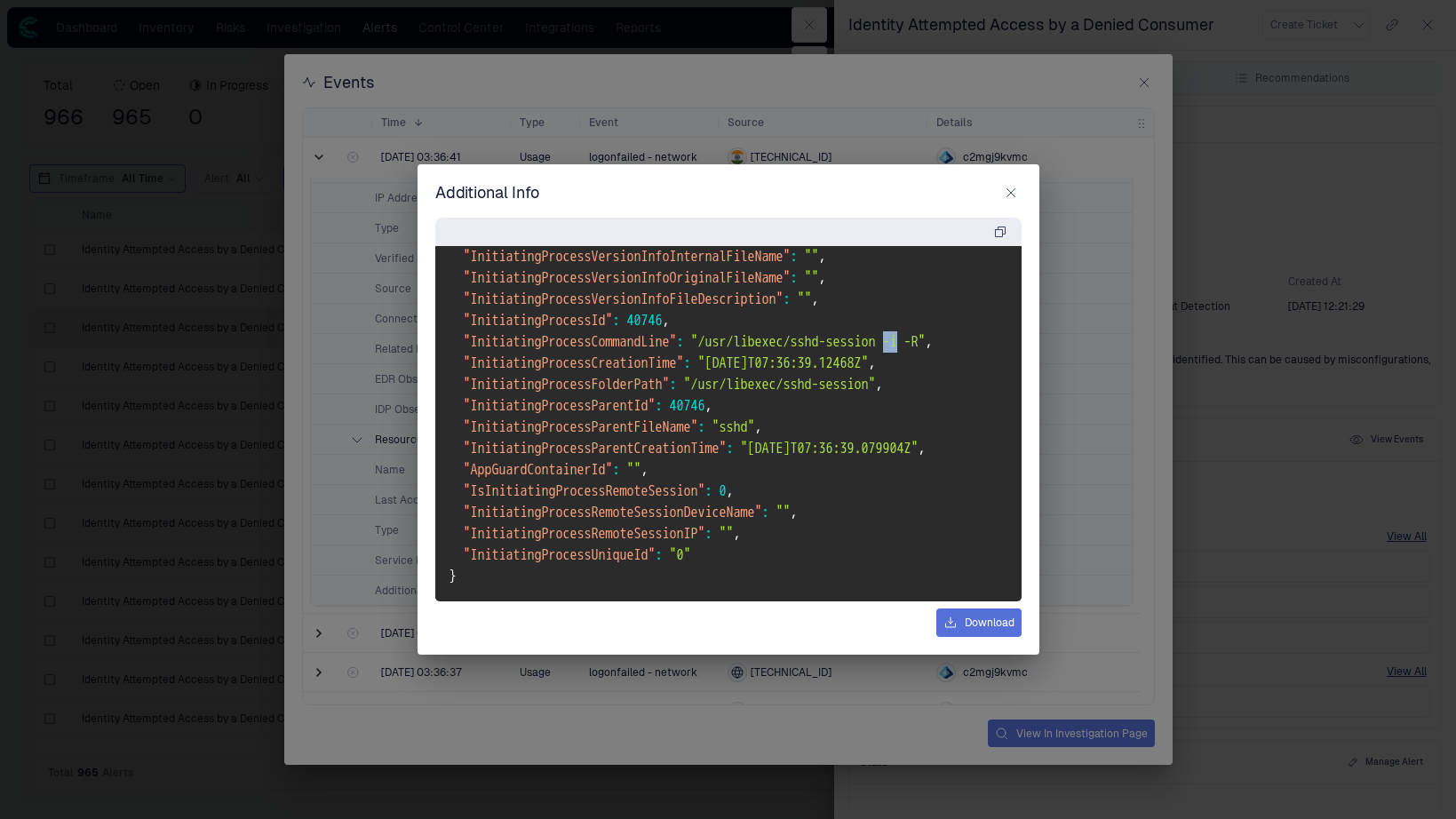 drag, startPoint x: 929, startPoint y: 330, endPoint x: 940, endPoint y: 329, distance: 11.045361 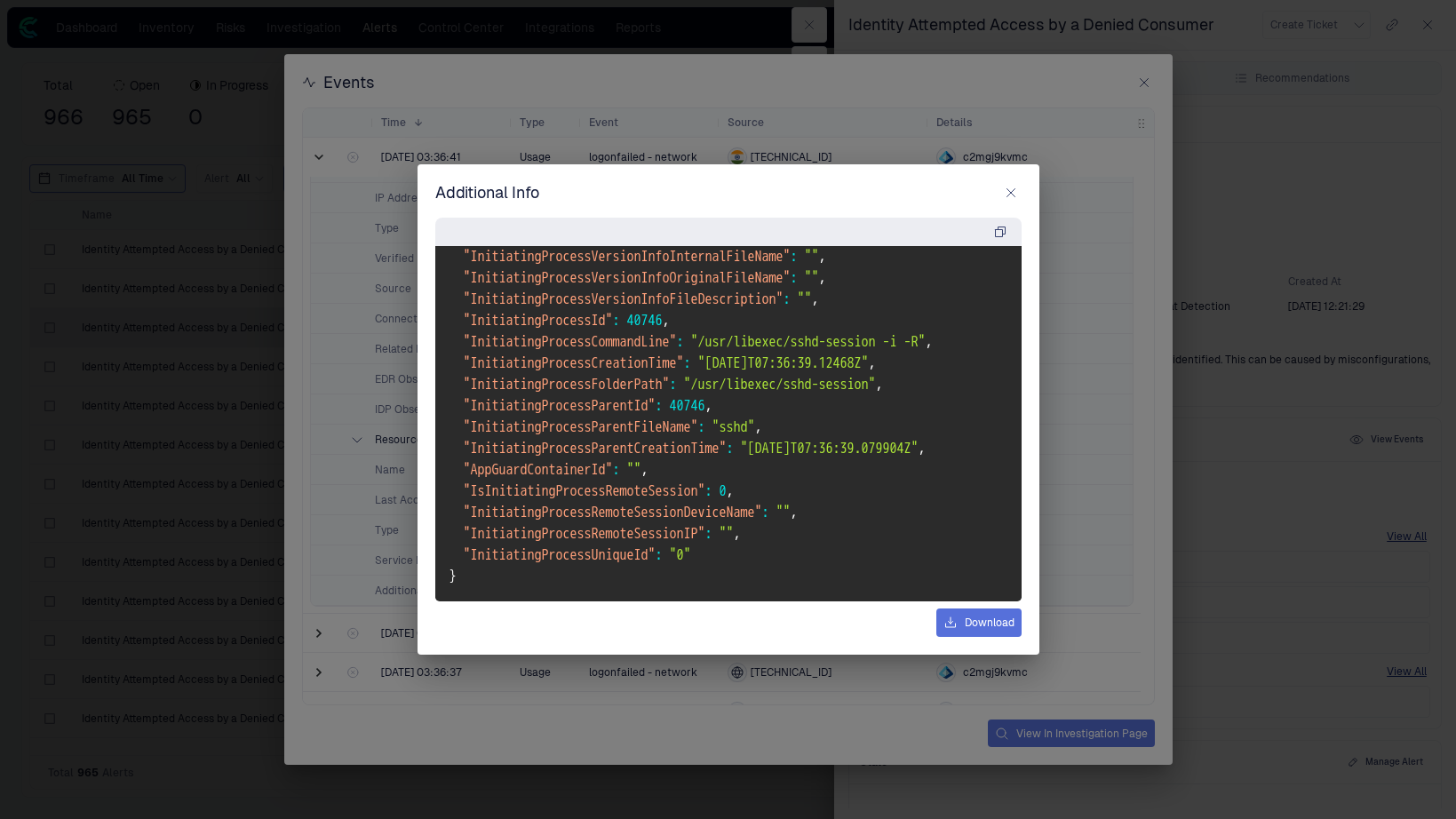 drag, startPoint x: 940, startPoint y: 329, endPoint x: 865, endPoint y: 340, distance: 76 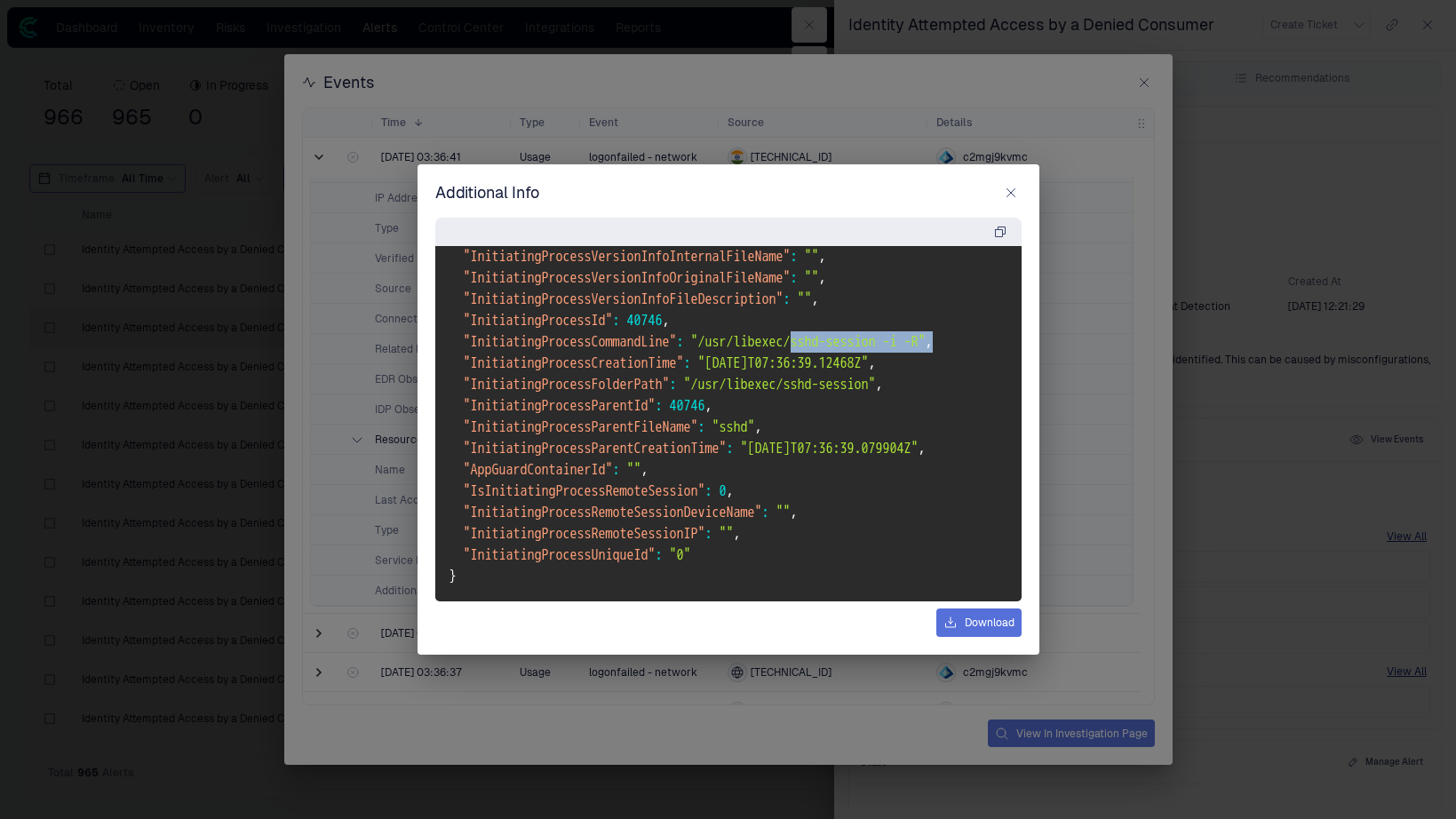 drag, startPoint x: 826, startPoint y: 335, endPoint x: 985, endPoint y: 322, distance: 159.5306 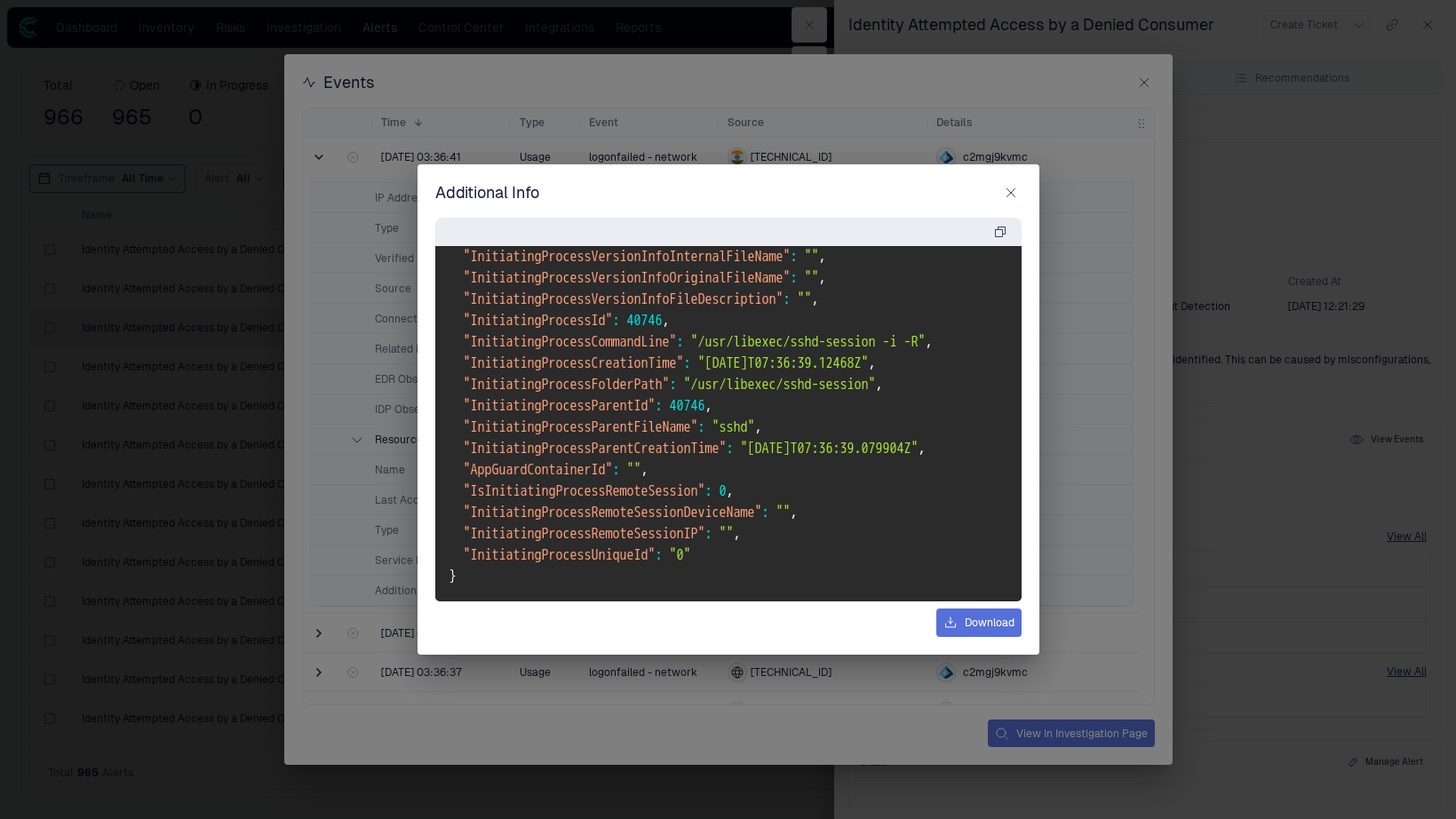 click on ""InitiatingProcessParentCreationTime"" at bounding box center (595, 449) 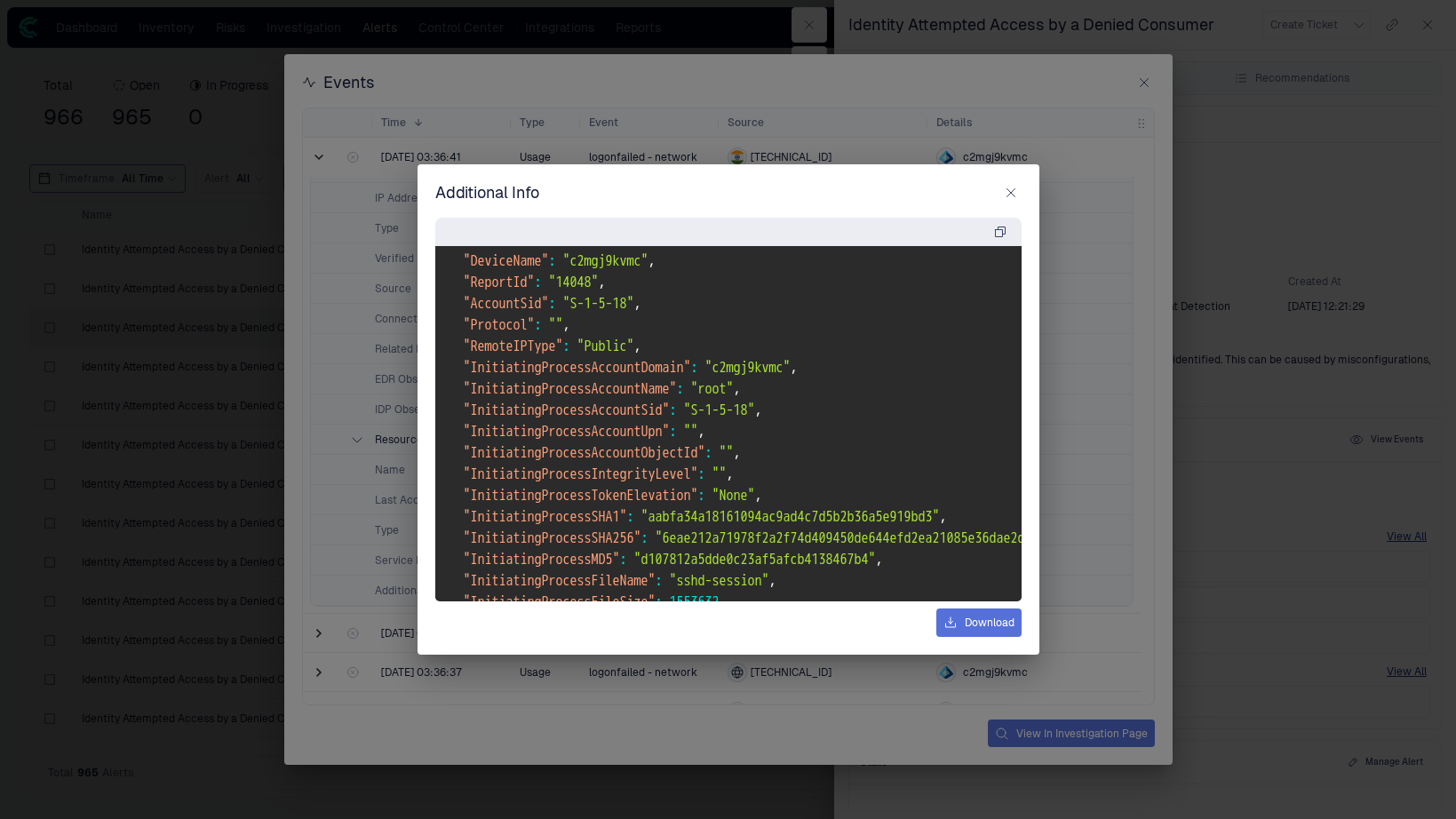 scroll, scrollTop: 0, scrollLeft: 0, axis: both 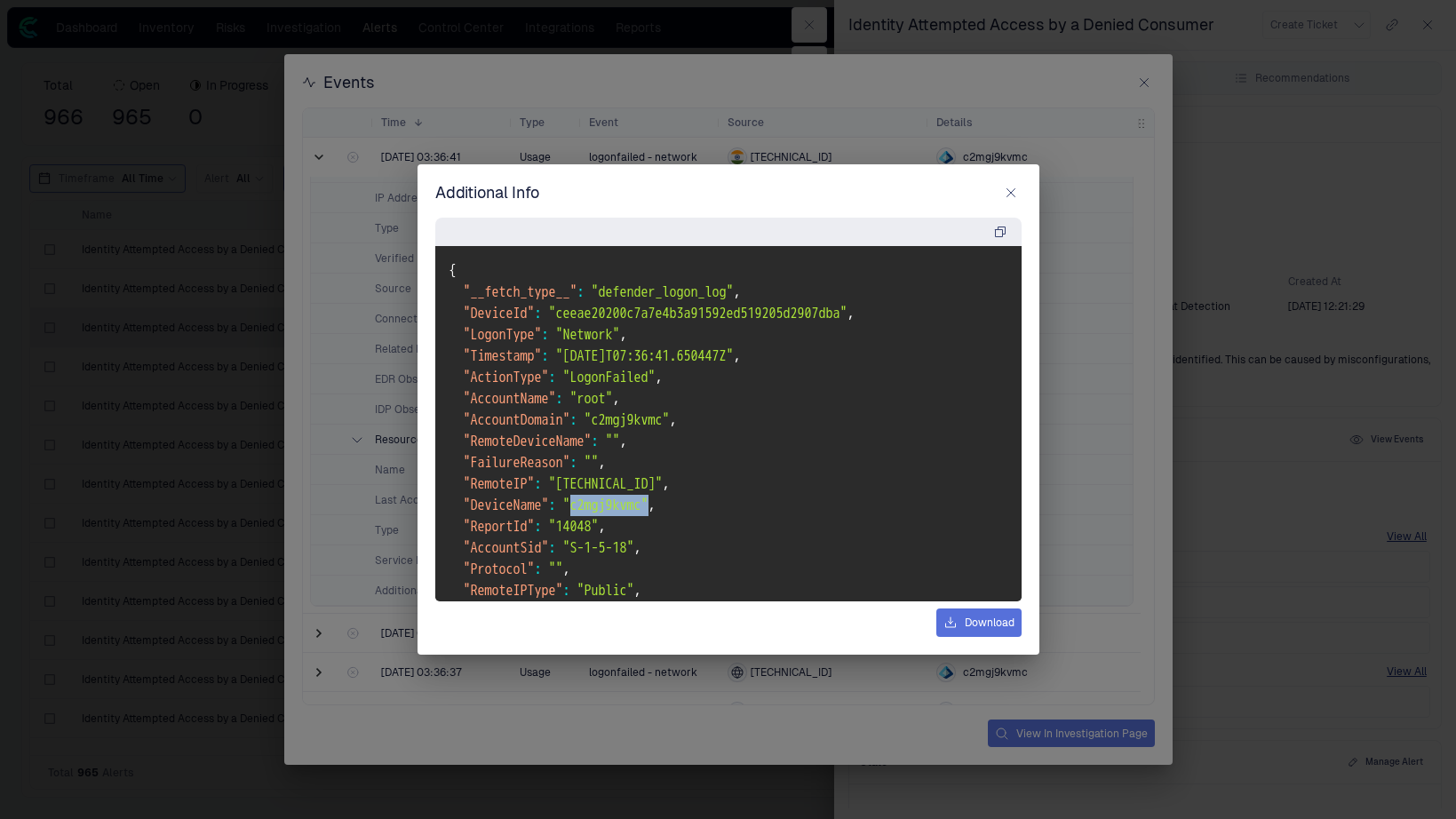 drag, startPoint x: 583, startPoint y: 507, endPoint x: 664, endPoint y: 508, distance: 81.00617 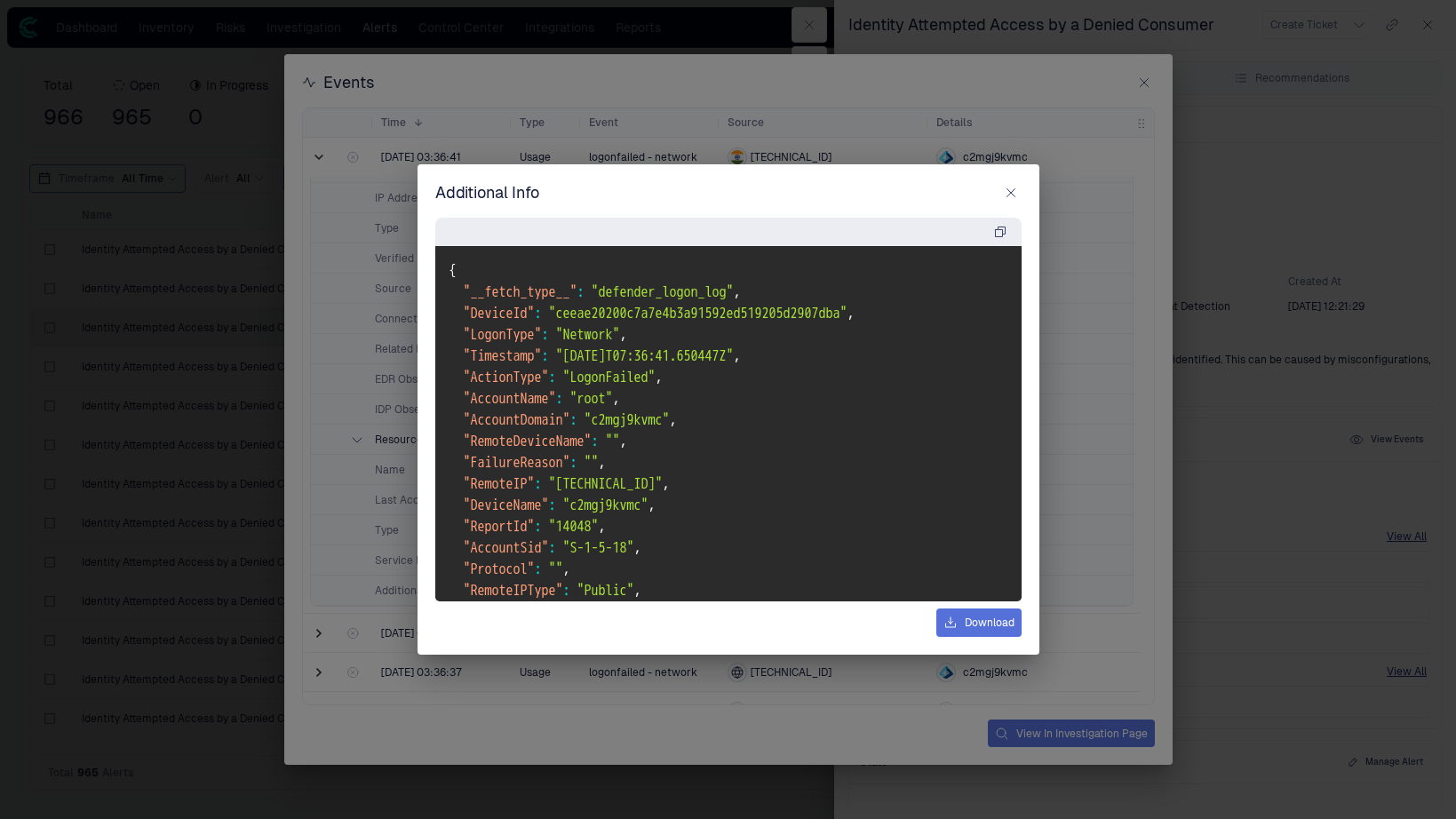 click on "{
"__fetch_type__" :   "defender_logon_log" ,
"DeviceId" :   "ceeae20200c7a7e4b3a91592ed519205d2907dba" ,
"LogonType" :   "Network" ,
"Timestamp" :   "[DATE]T07:36:41.650447Z" ,
"ActionType" :   "LogonFailed" ,
"AccountName" :   "root" ,
"AccountDomain" :   "c2mgj9kvmc" ,
"RemoteDeviceName" :   "" ,
"FailureReason" :   "" ,
"RemoteIP" :   "[TECHNICAL_ID]" ,
"DeviceName" :   "c2mgj9kvmc" ,
"ReportId" :   "14048" ,
"AccountSid" :   "S-1-5-18" ,
"Protocol" :   "" ,
"RemoteIPType" :   "Public" ,
"InitiatingProcessAccountDomain" :   "c2mgj9kvmc" ,
"InitiatingProcessAccountName" :   "root" ,
"InitiatingProcessAccountSid" :   "S-1-5-18" ,
"InitiatingProcessAccountUpn" :   "" ,
"InitiatingProcessAccountObjectId" :   "" ,
"InitiatingProcessIntegrityLevel" :   "" ,
"InitiatingProcessTokenElevation" :   "None" ,
"InitiatingProcessSHA1" :   ,
"InitiatingProcessSHA256" :   ," at bounding box center [728, 424] 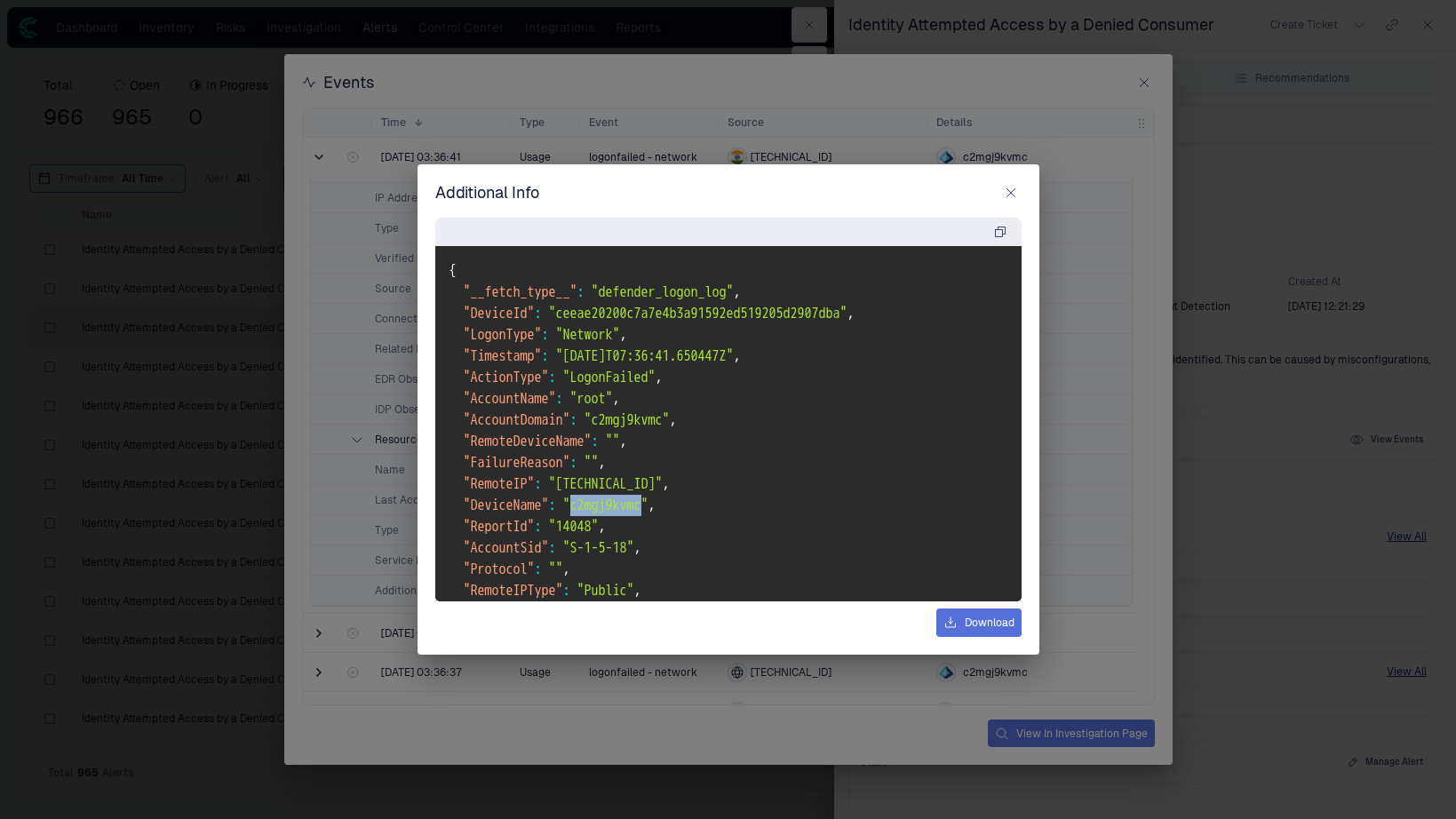 drag, startPoint x: 659, startPoint y: 507, endPoint x: 580, endPoint y: 507, distance: 79 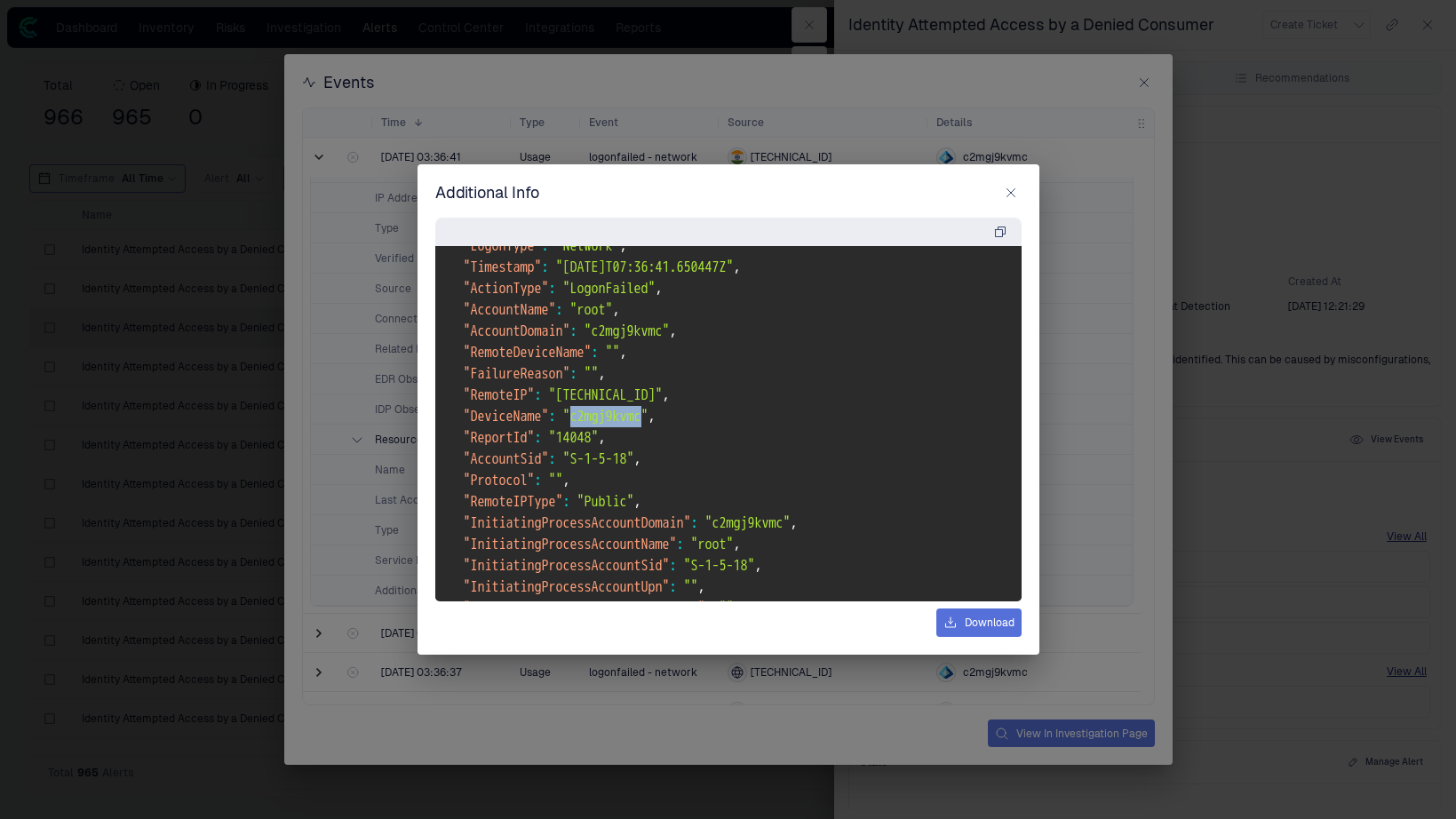 scroll, scrollTop: 0, scrollLeft: 0, axis: both 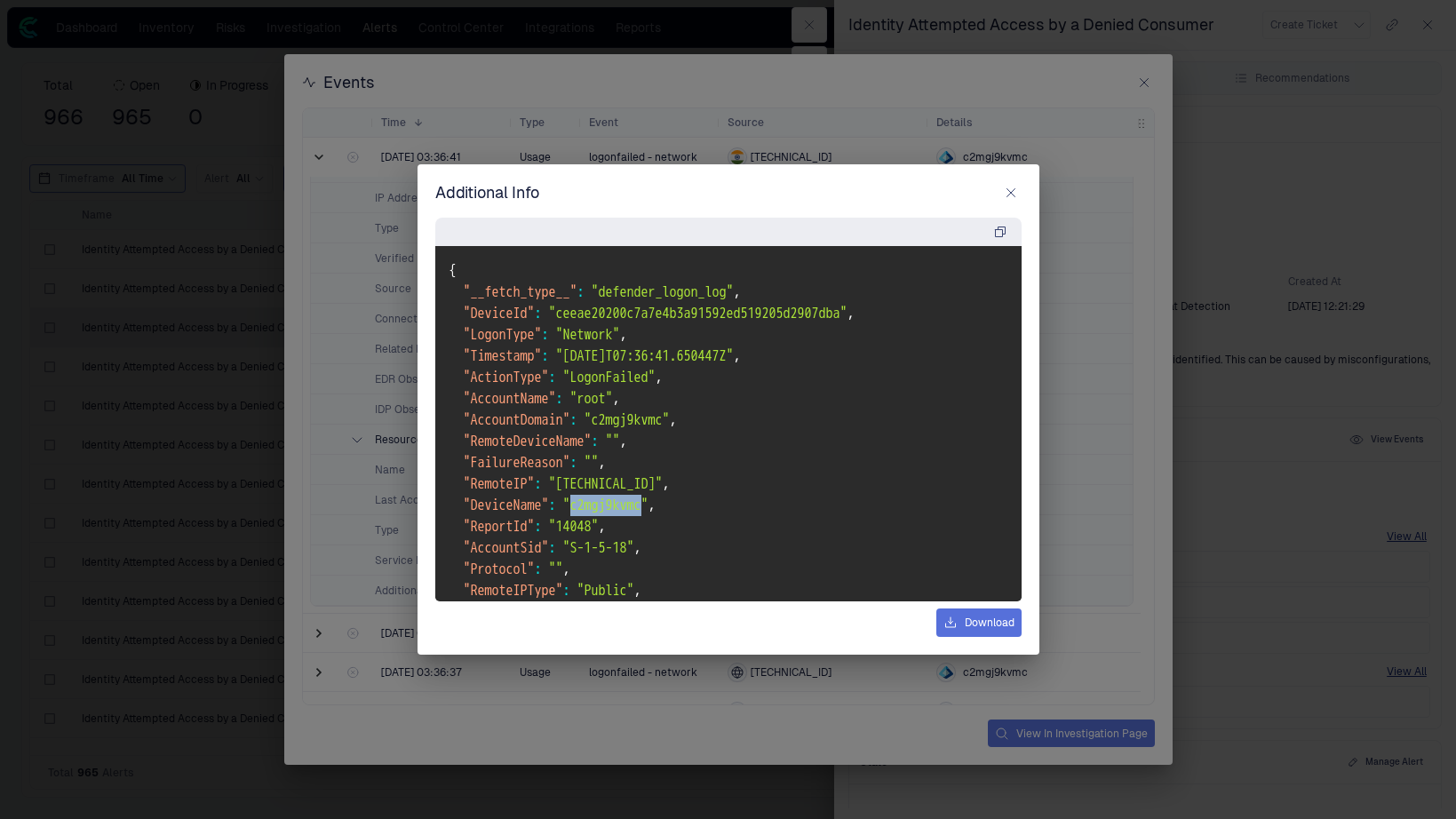 click 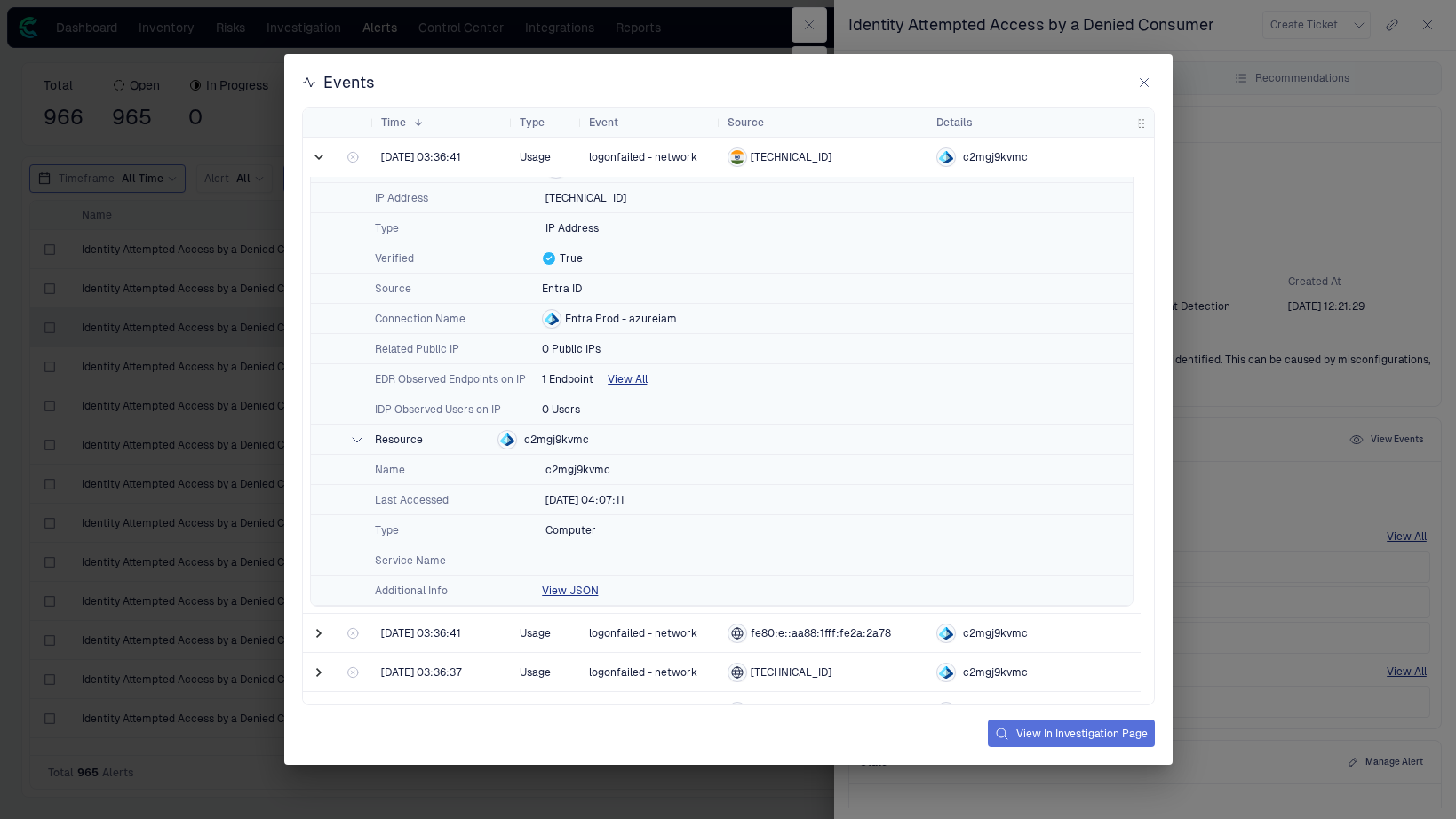 scroll, scrollTop: 324, scrollLeft: 0, axis: vertical 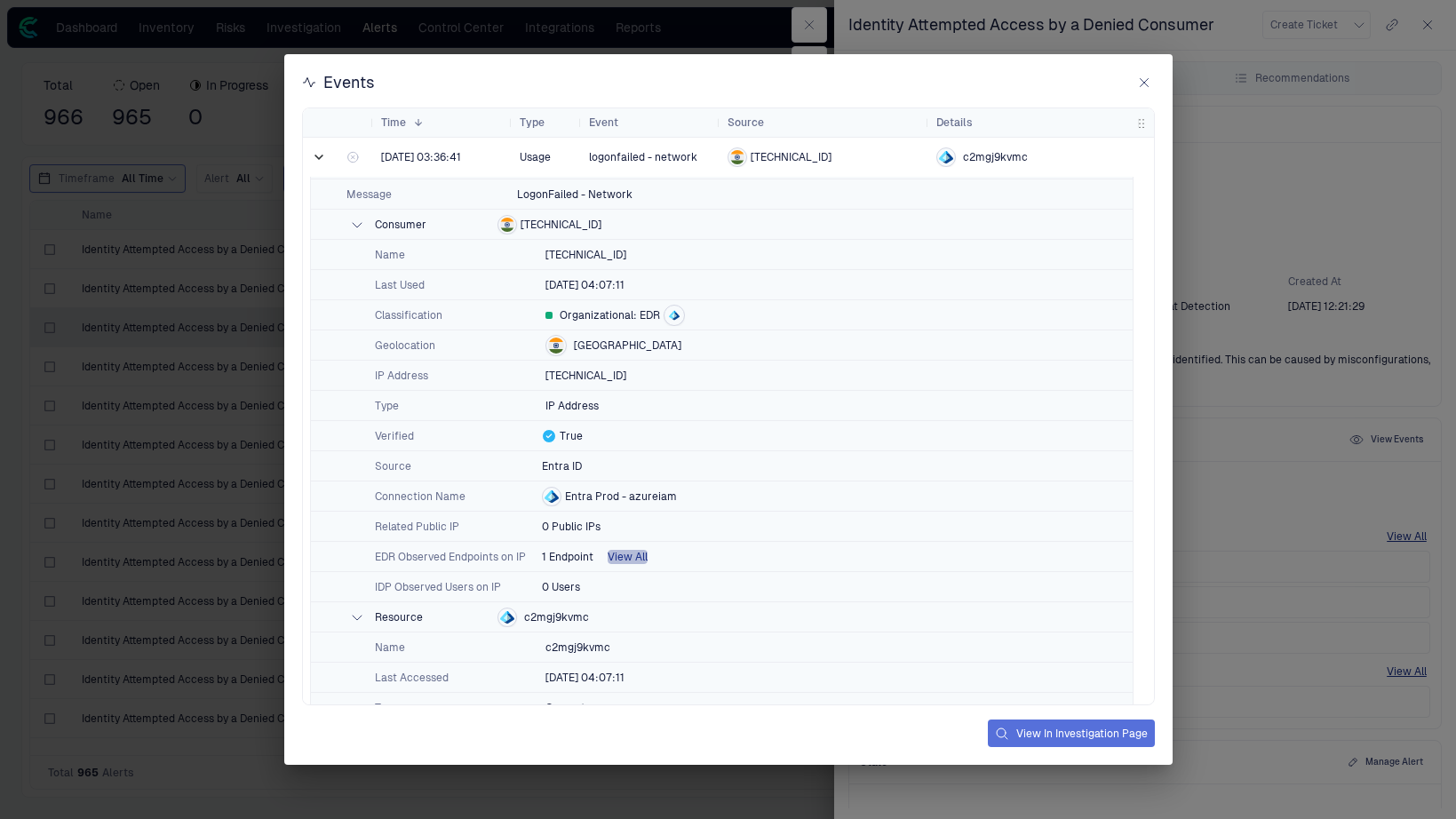 click on "View All" at bounding box center [627, 557] 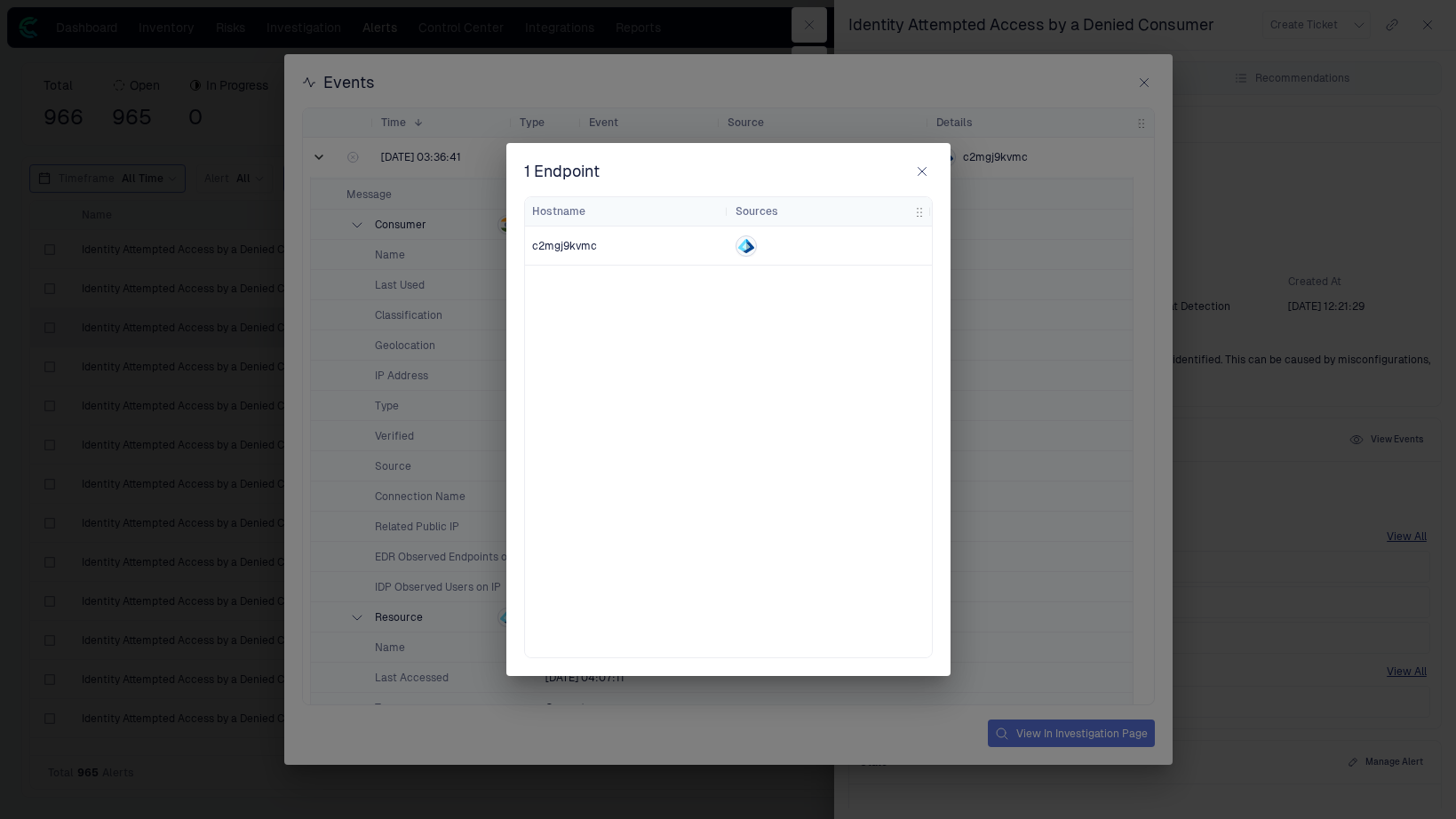 click 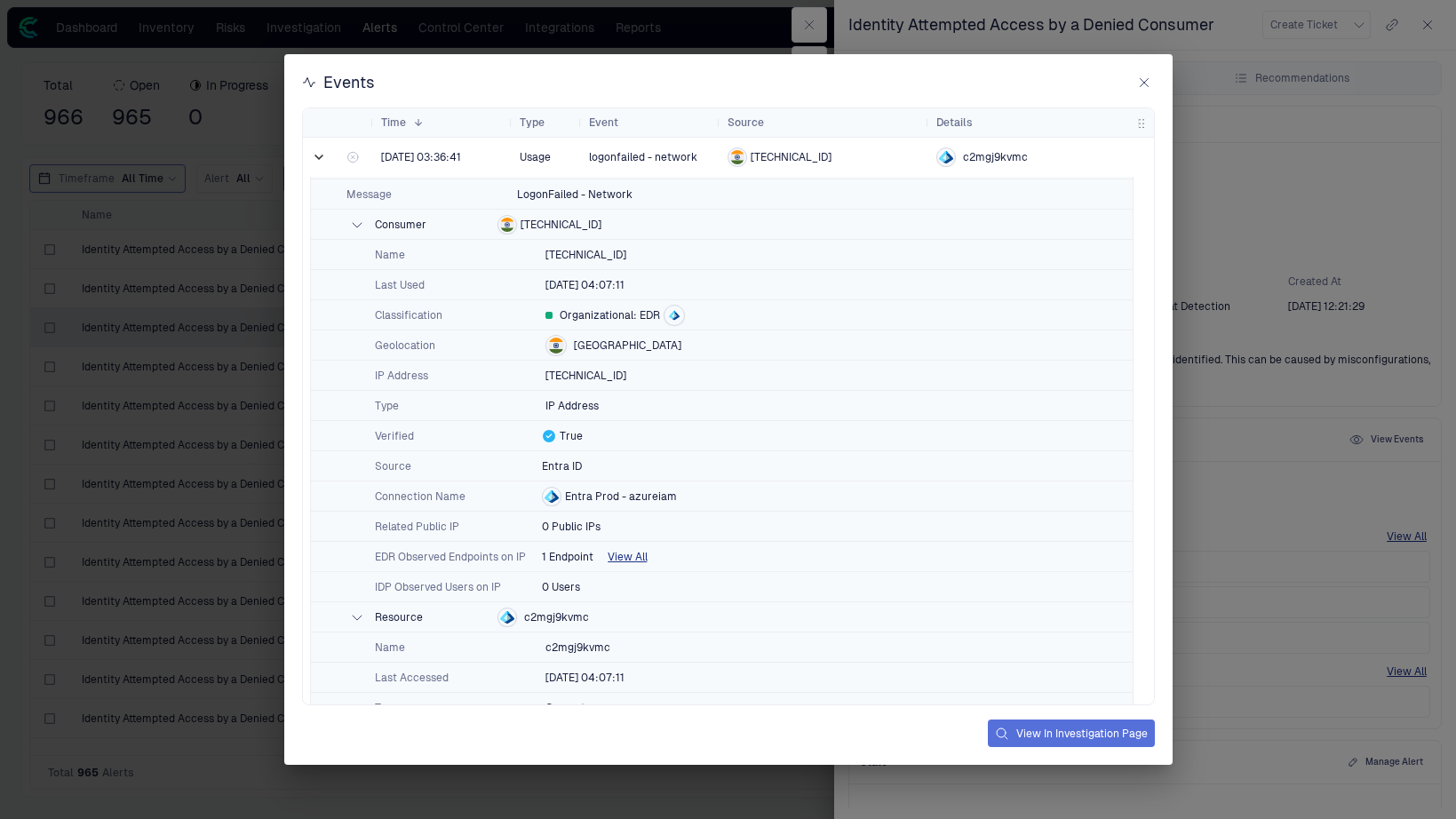 scroll, scrollTop: 68, scrollLeft: 0, axis: vertical 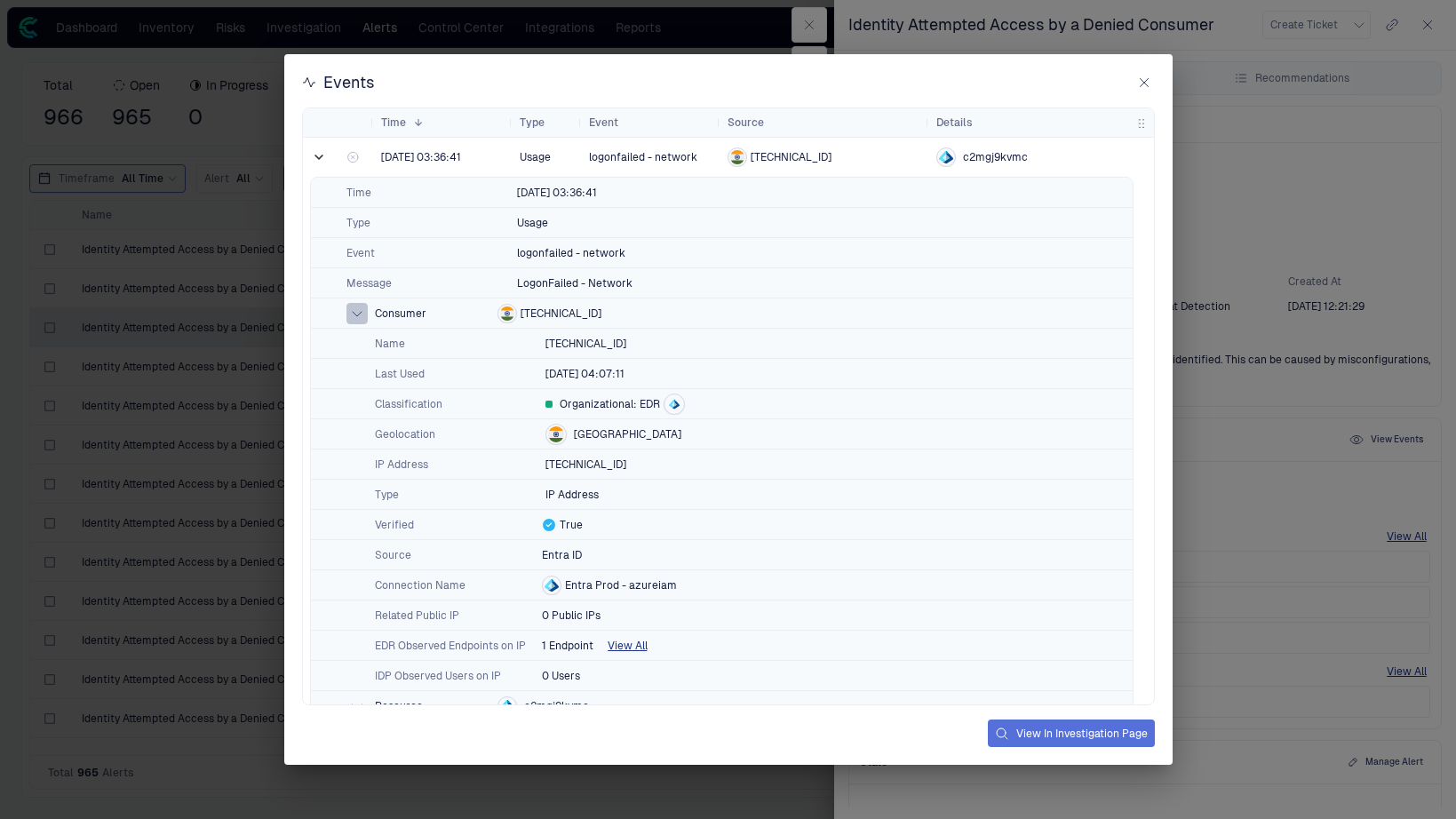 click 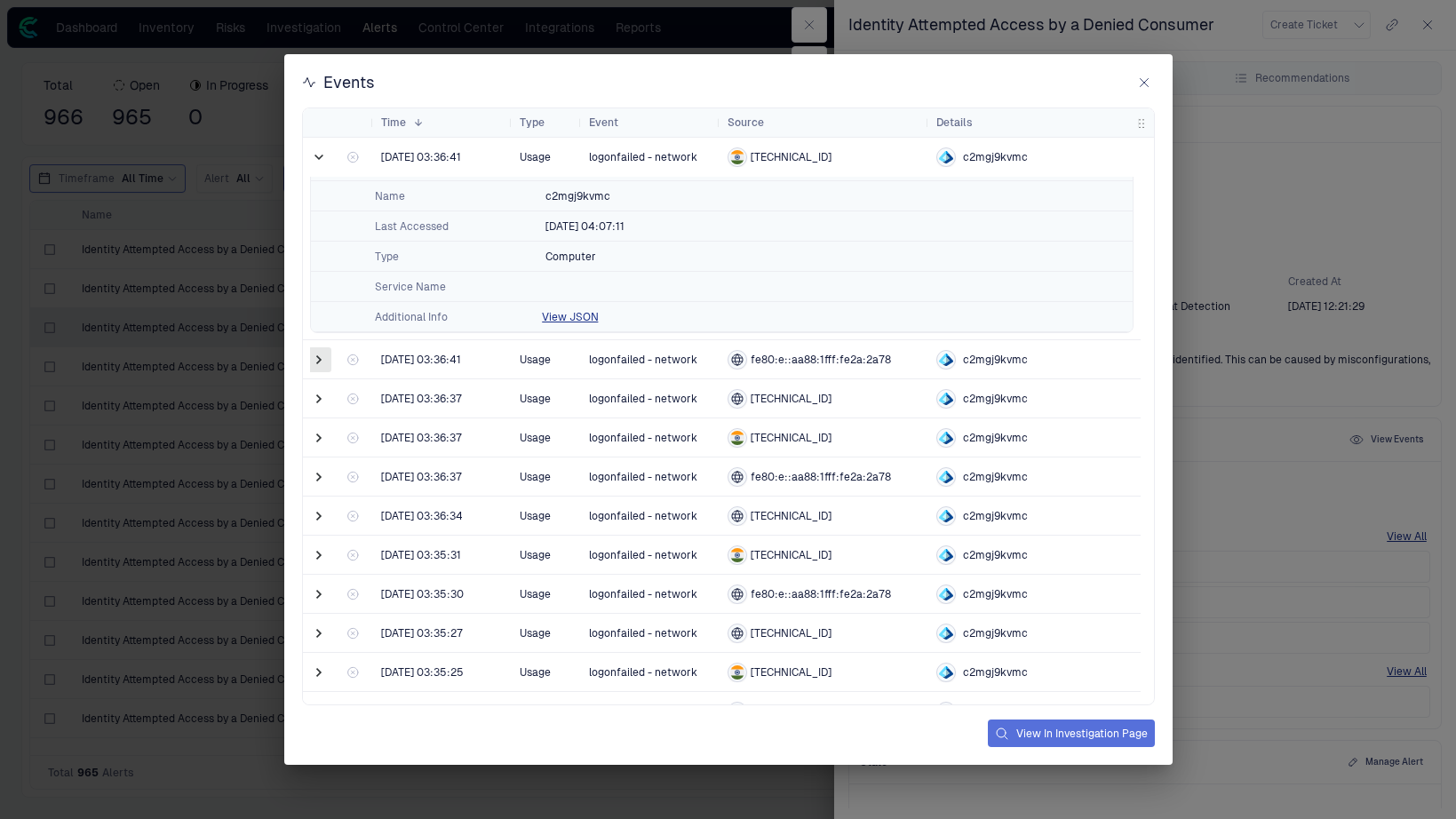 click at bounding box center (319, 360) 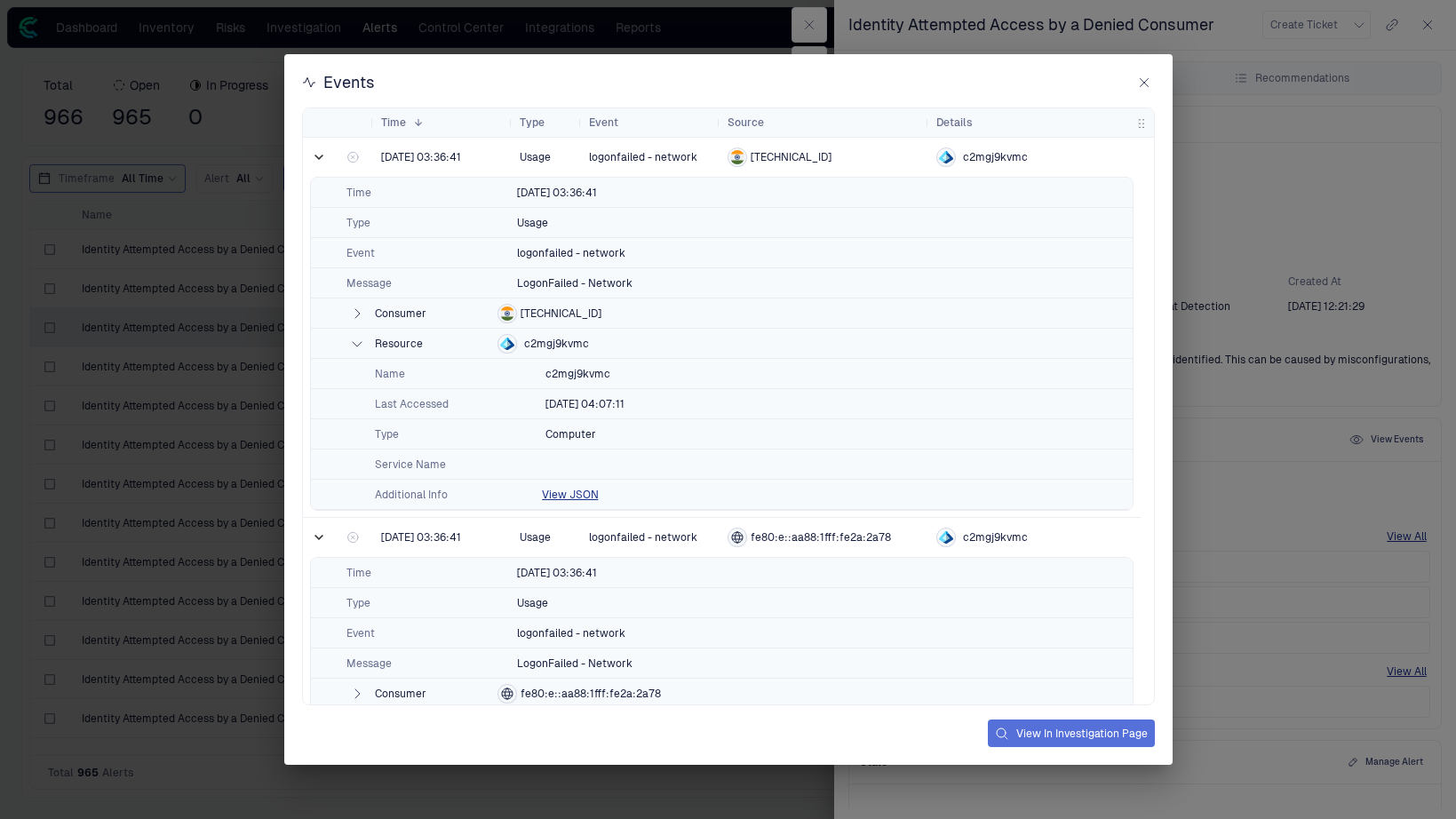 click 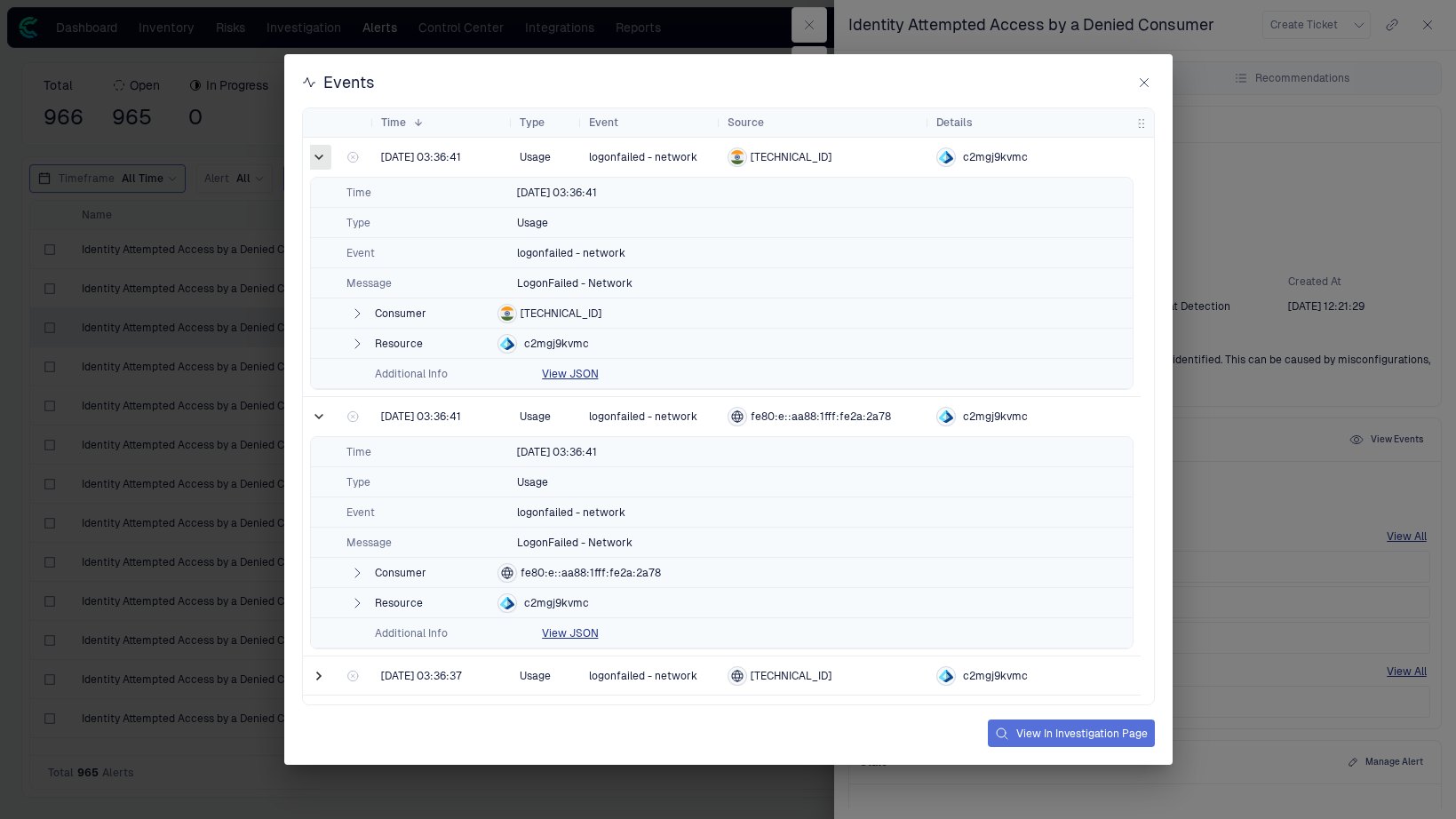 click at bounding box center (319, 157) 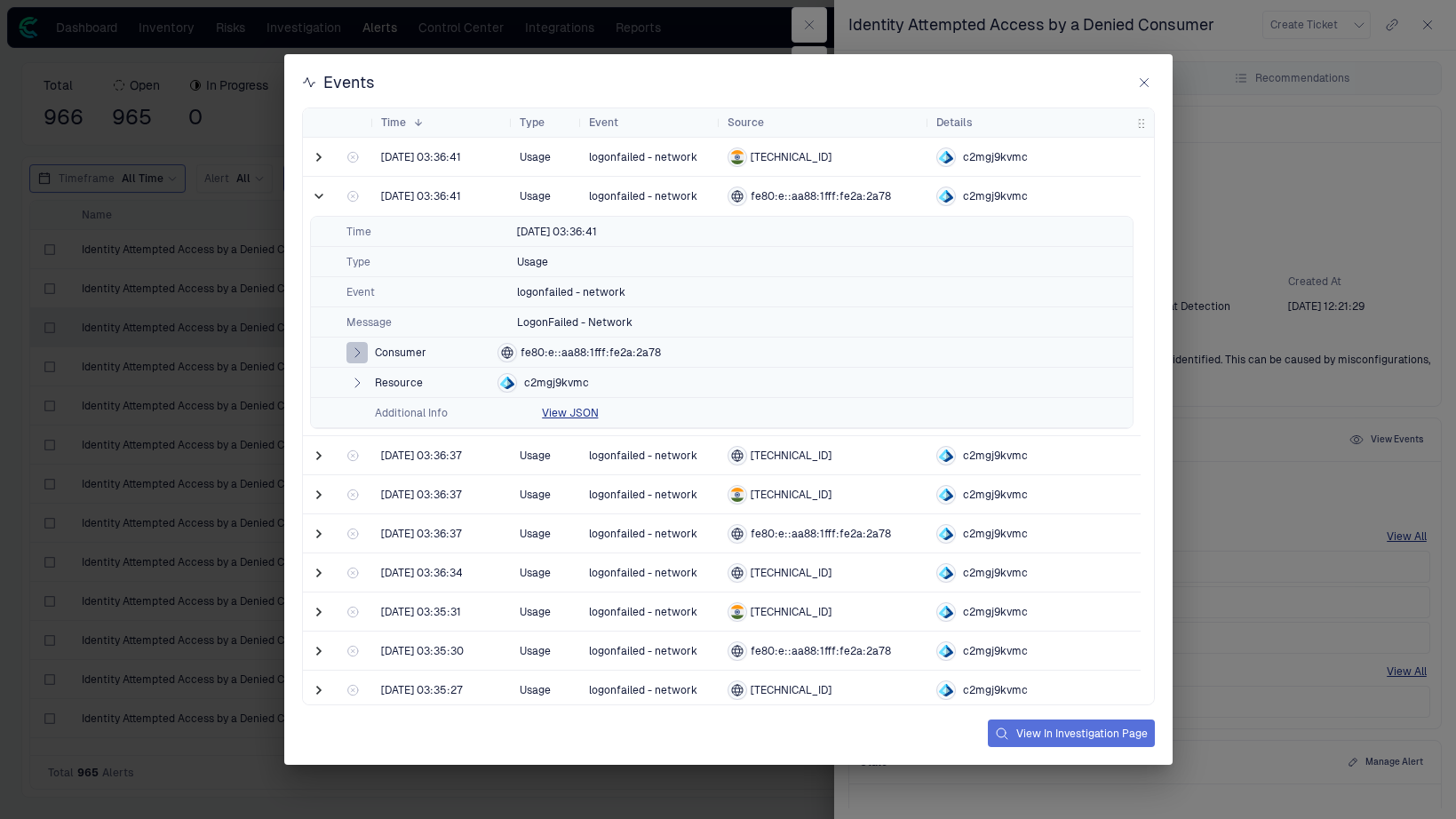 click at bounding box center [357, 353] 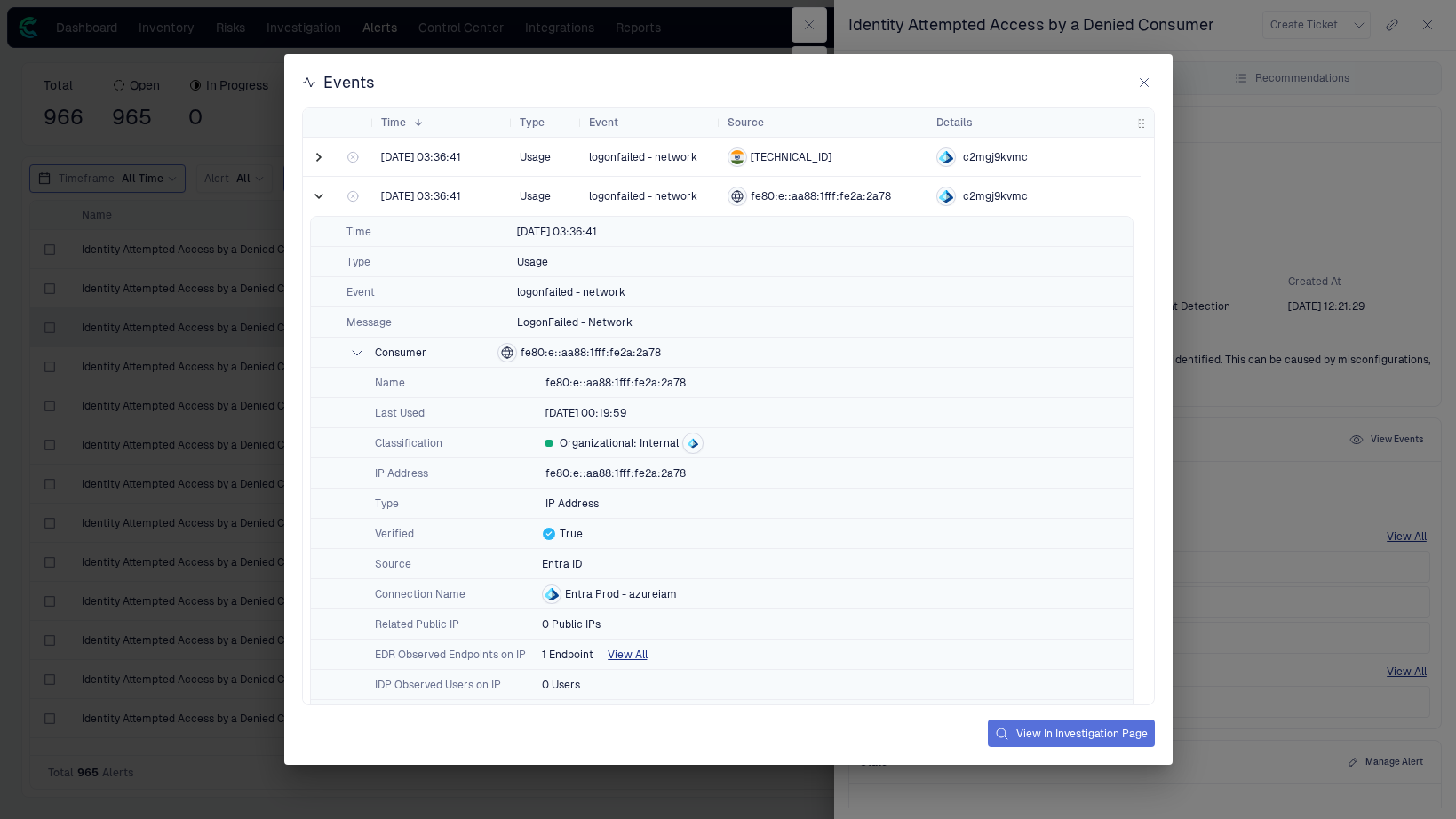 click 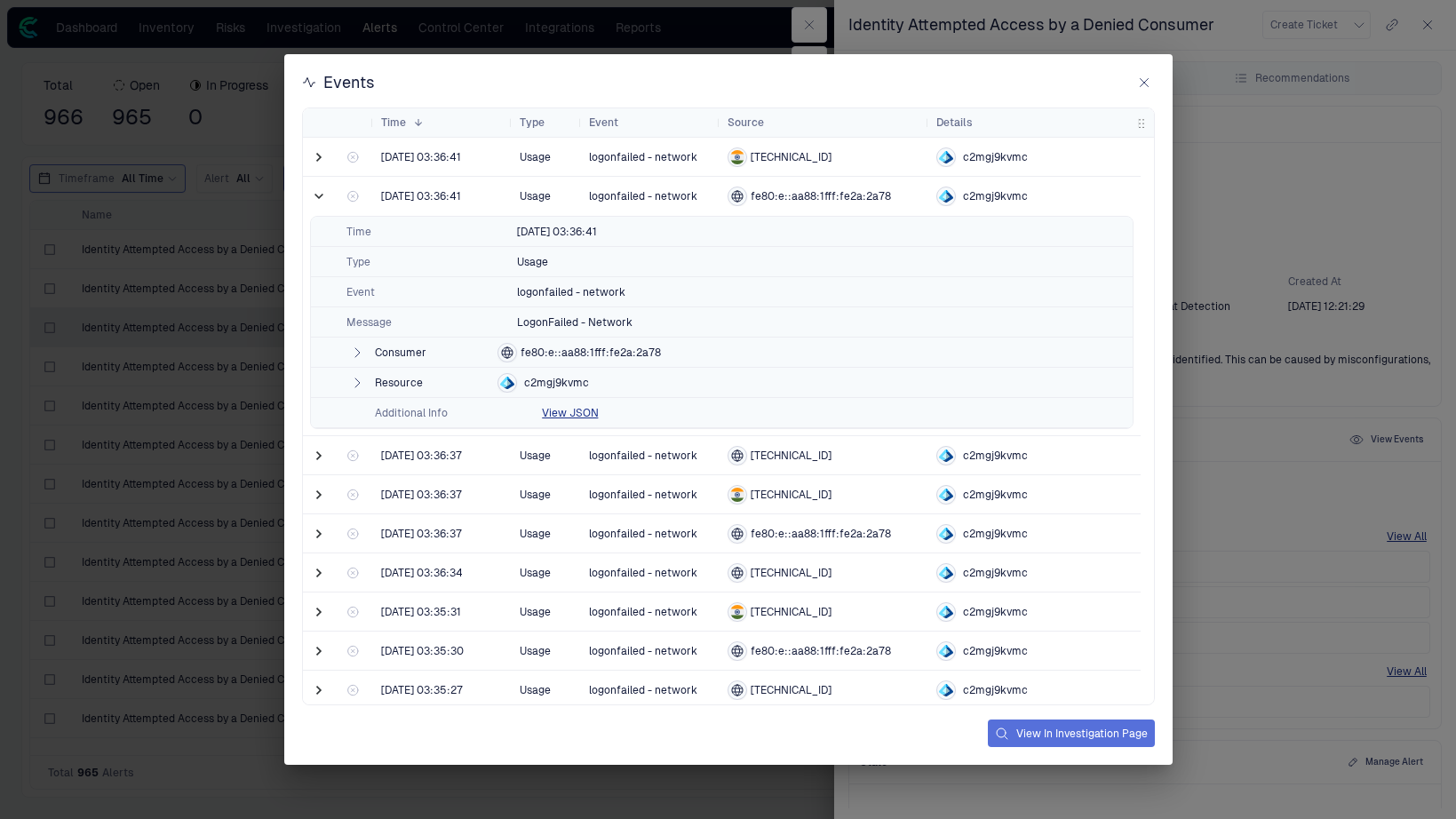 scroll, scrollTop: 99, scrollLeft: 0, axis: vertical 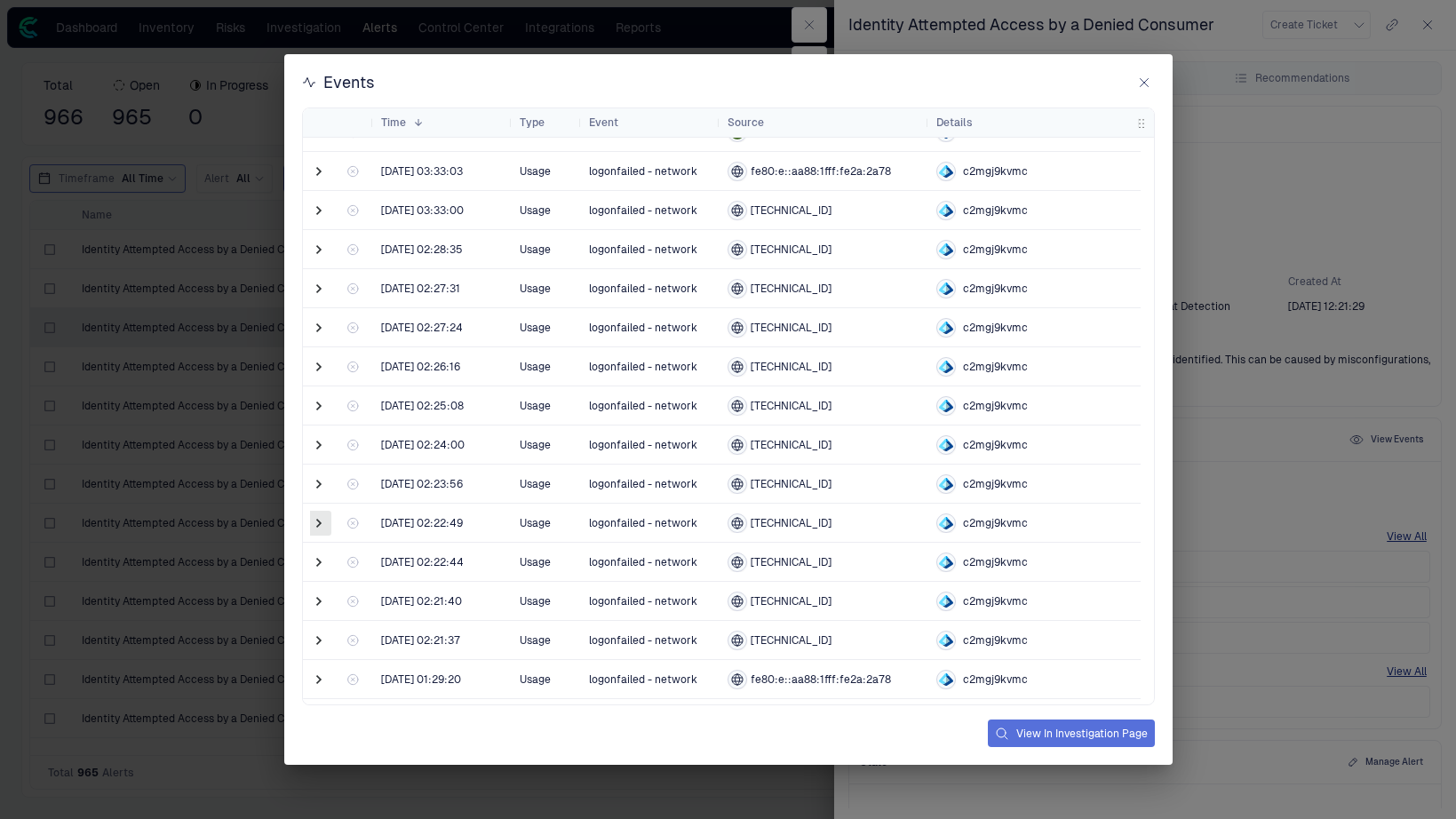 click at bounding box center [319, 523] 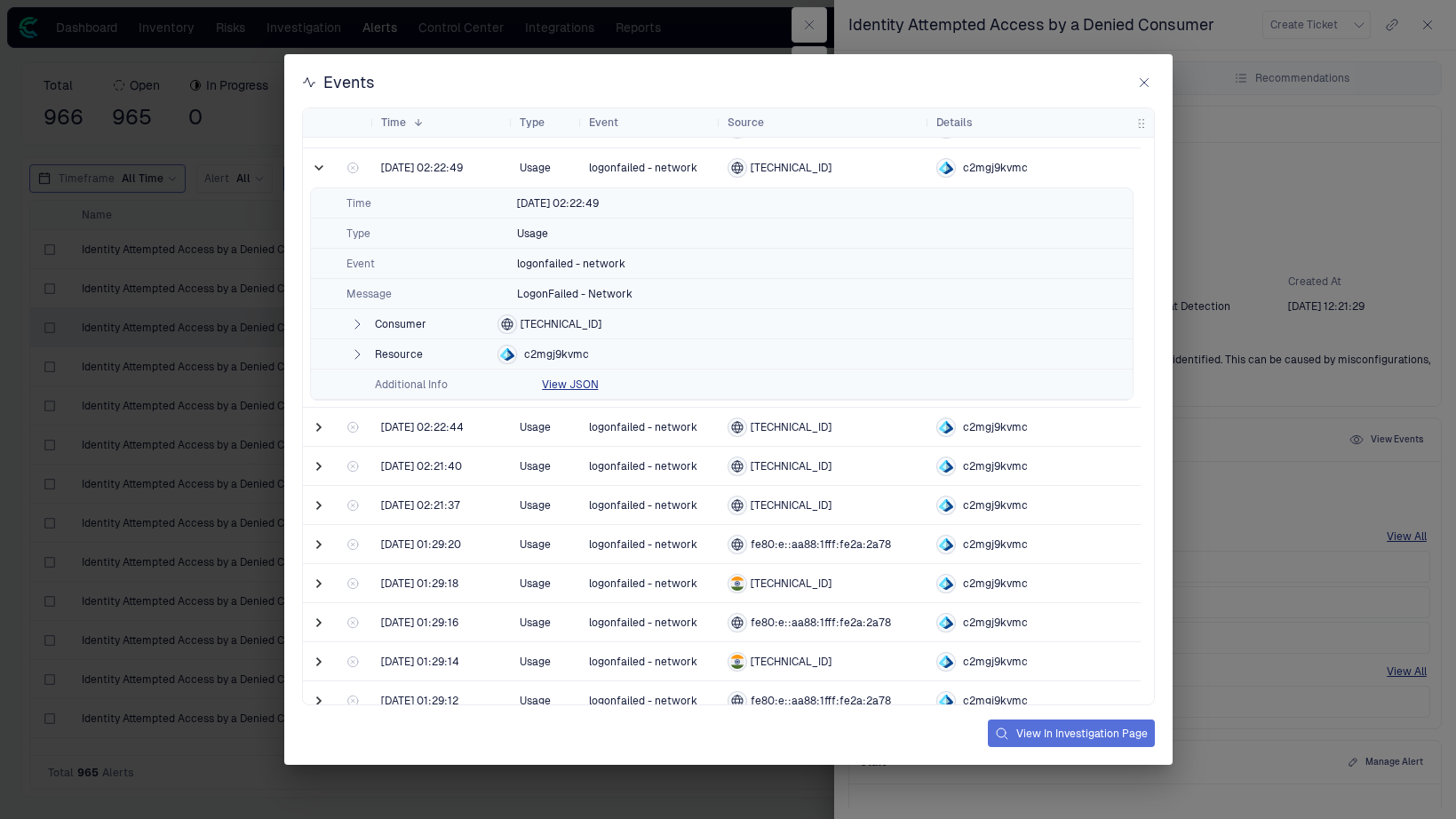 click 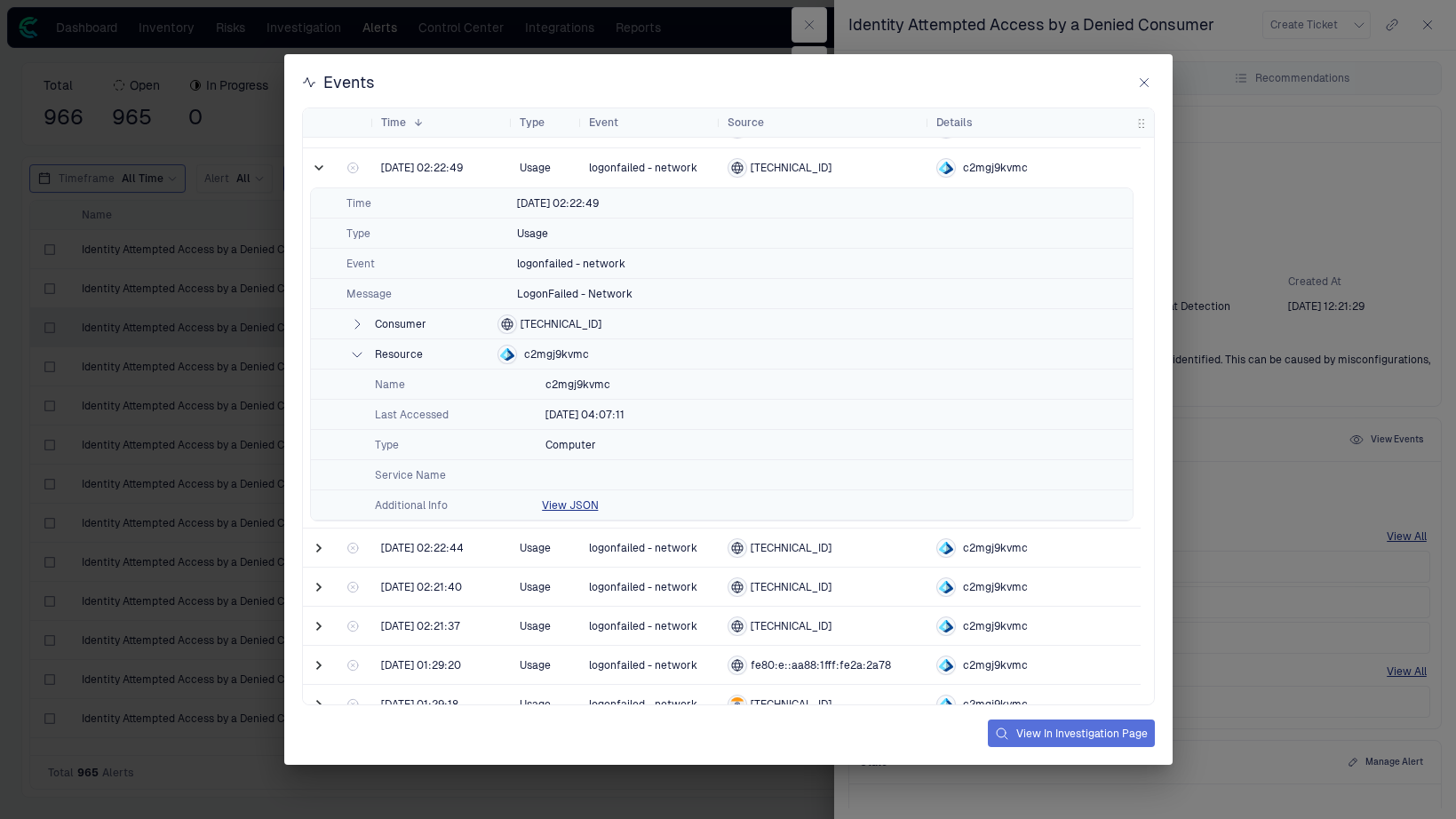 click 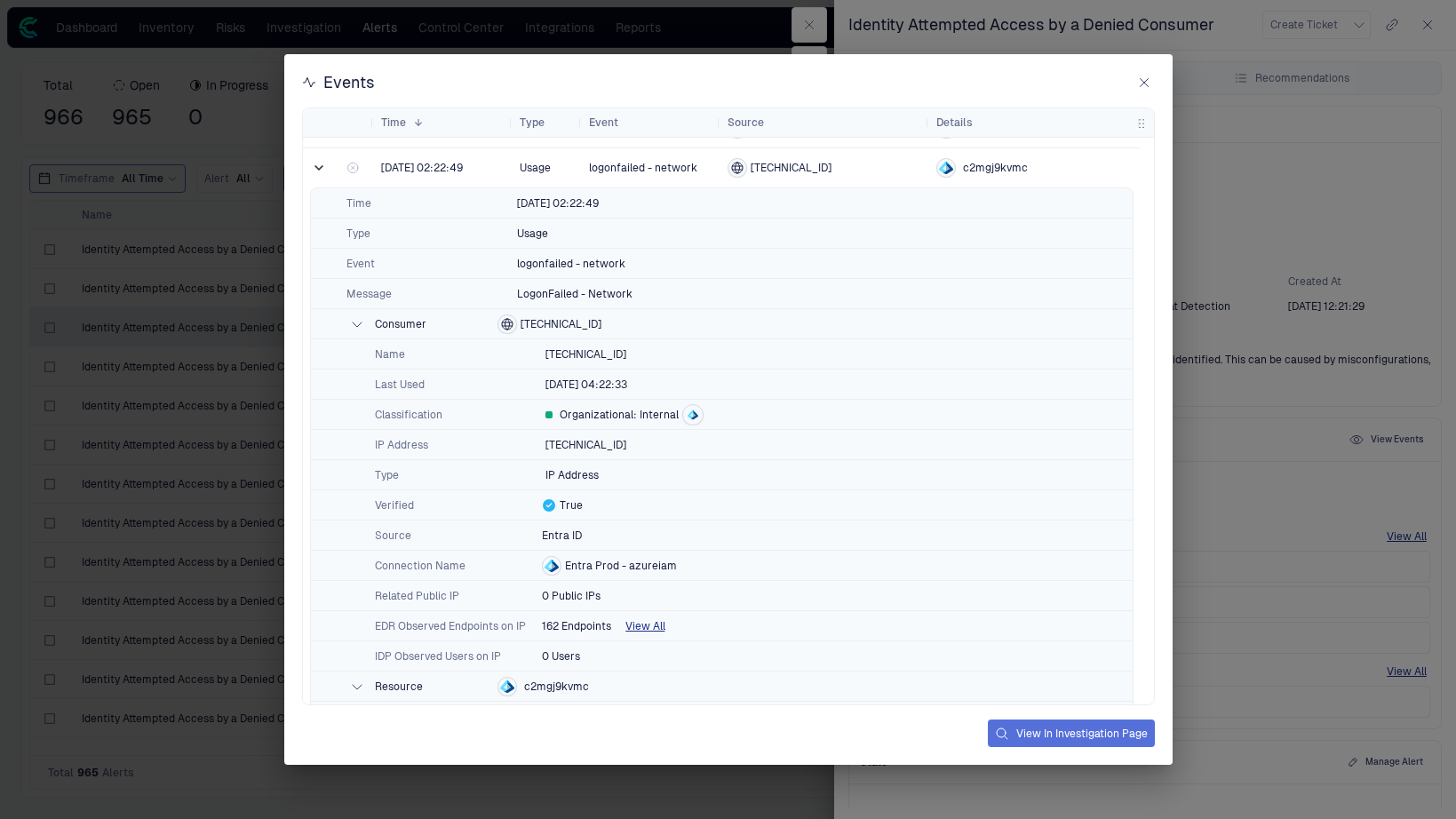 click 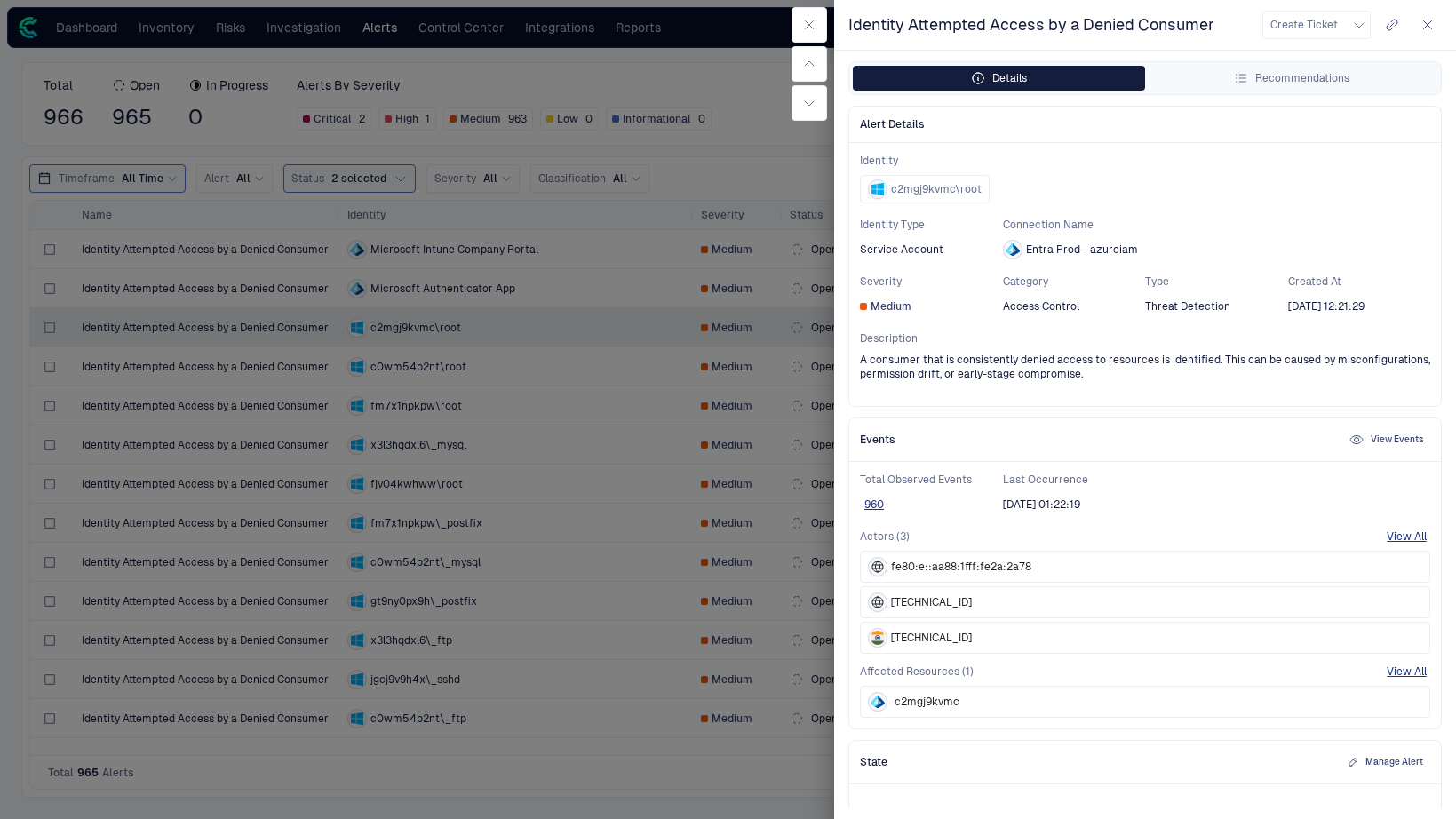 click 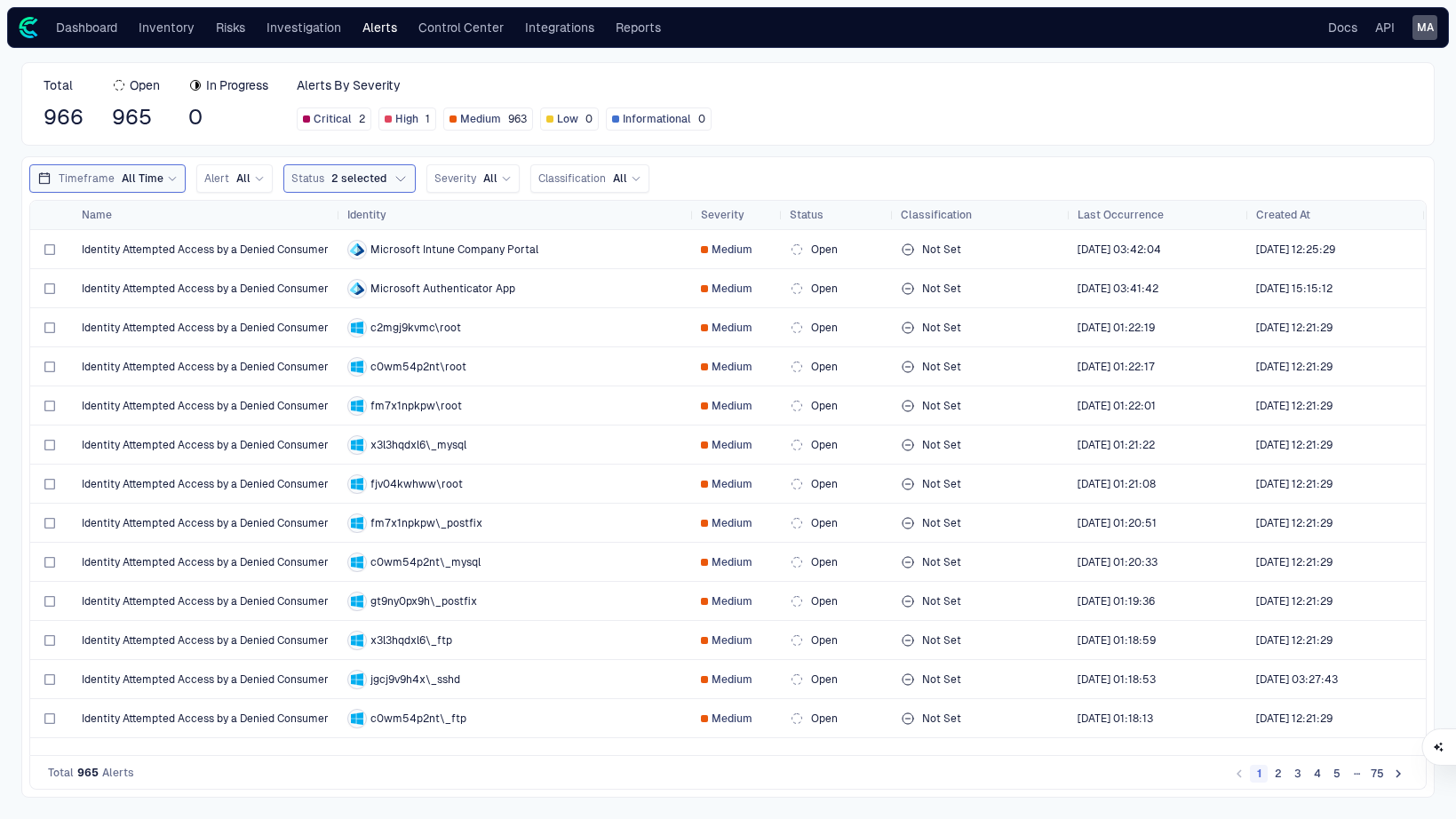 click on "2" at bounding box center [1278, 774] 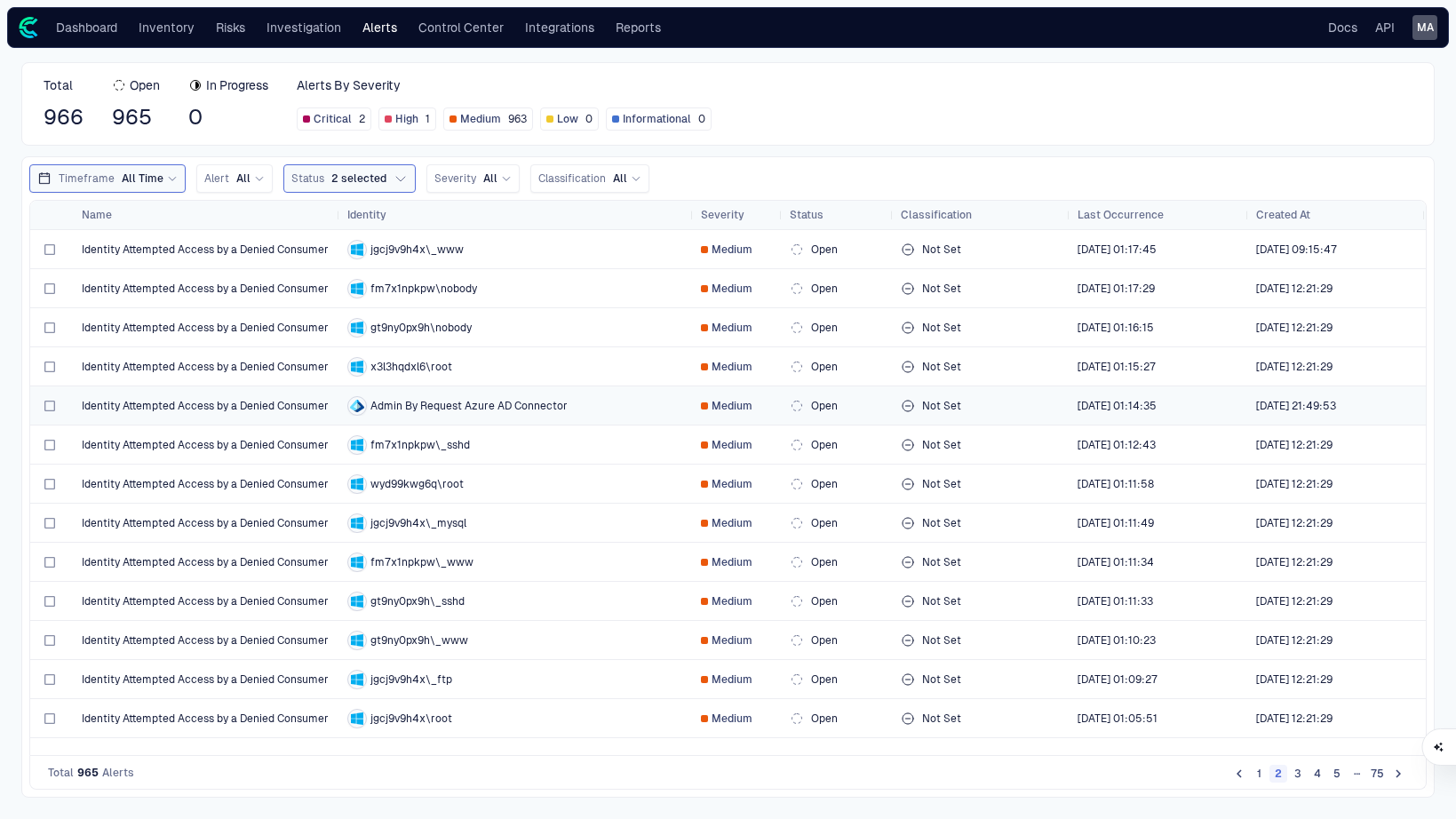 click on "Identity Attempted Access by a Denied Consumer" at bounding box center (205, 406) 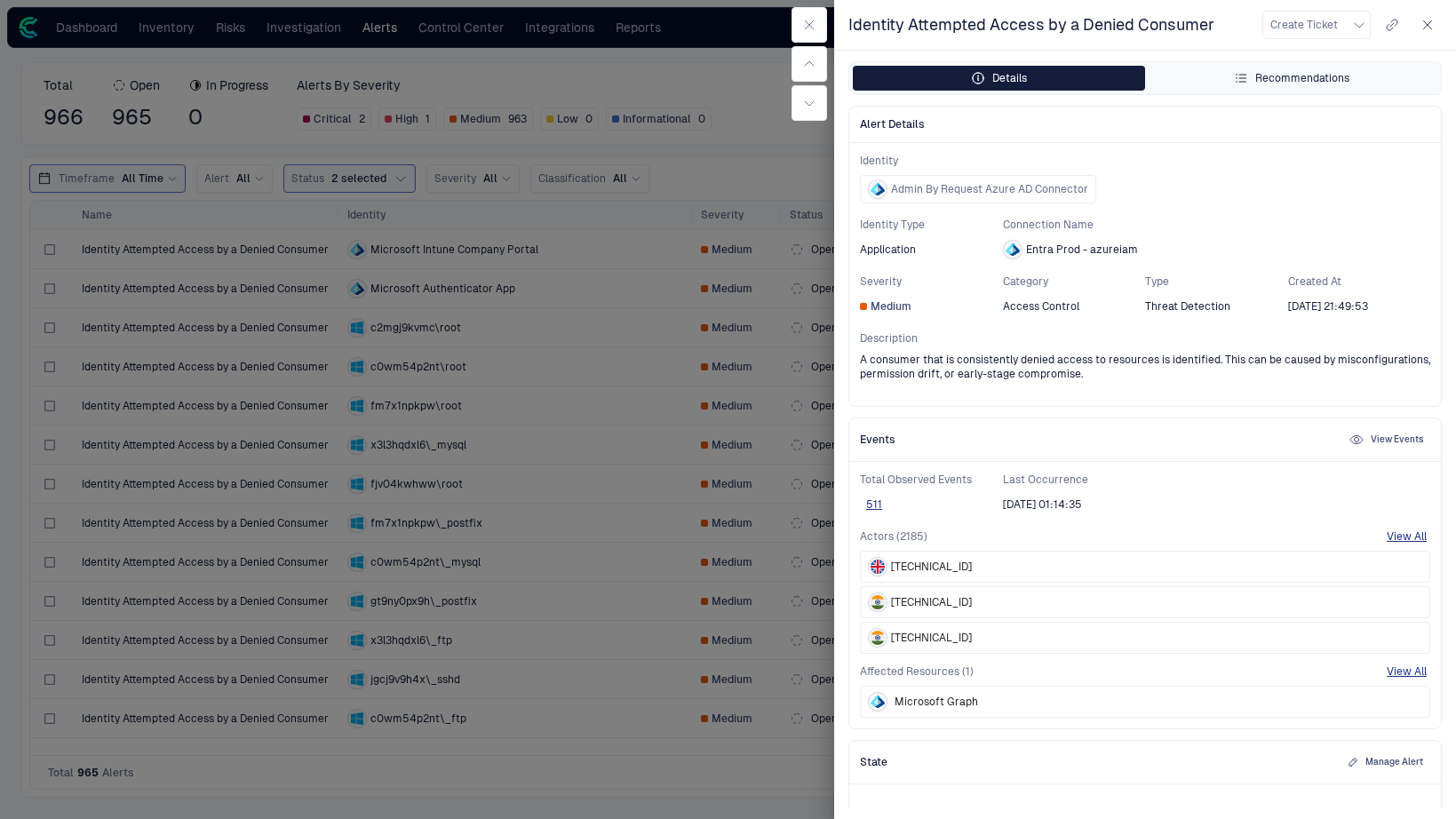 click on "Recommendations" at bounding box center [1291, 78] 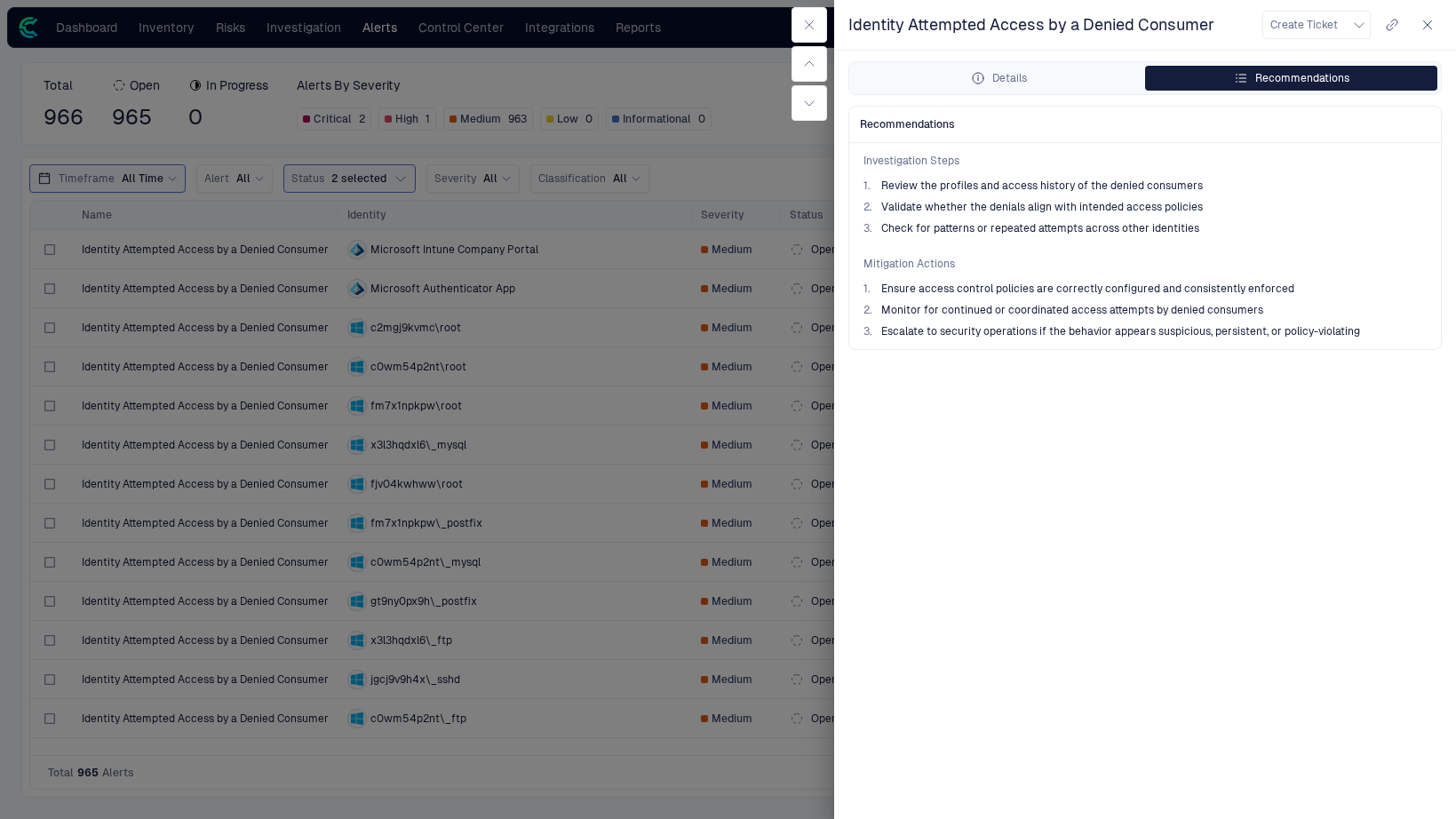 click on "Details Recommendations" at bounding box center (1145, 78) 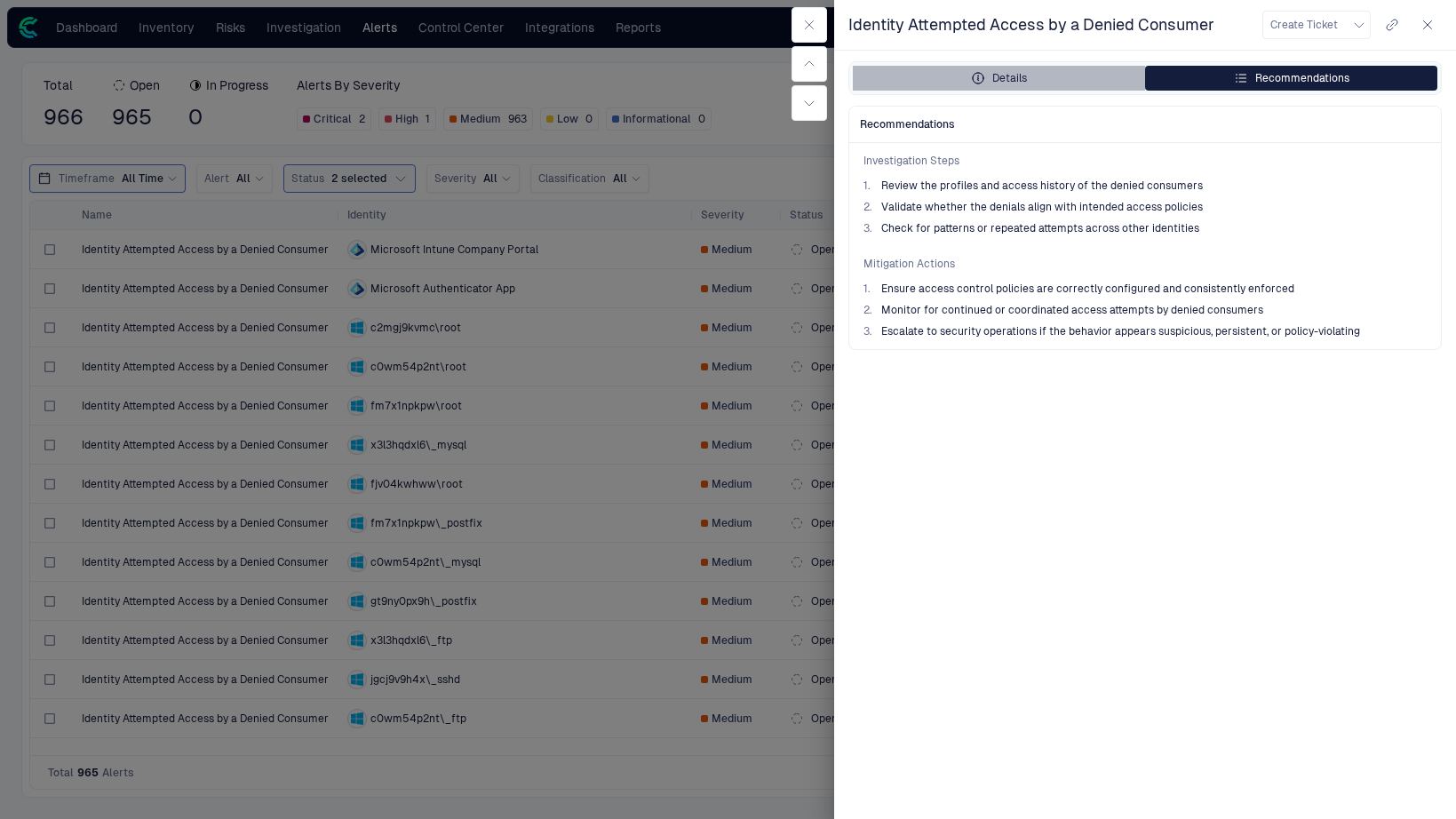 click on "Details" at bounding box center [999, 78] 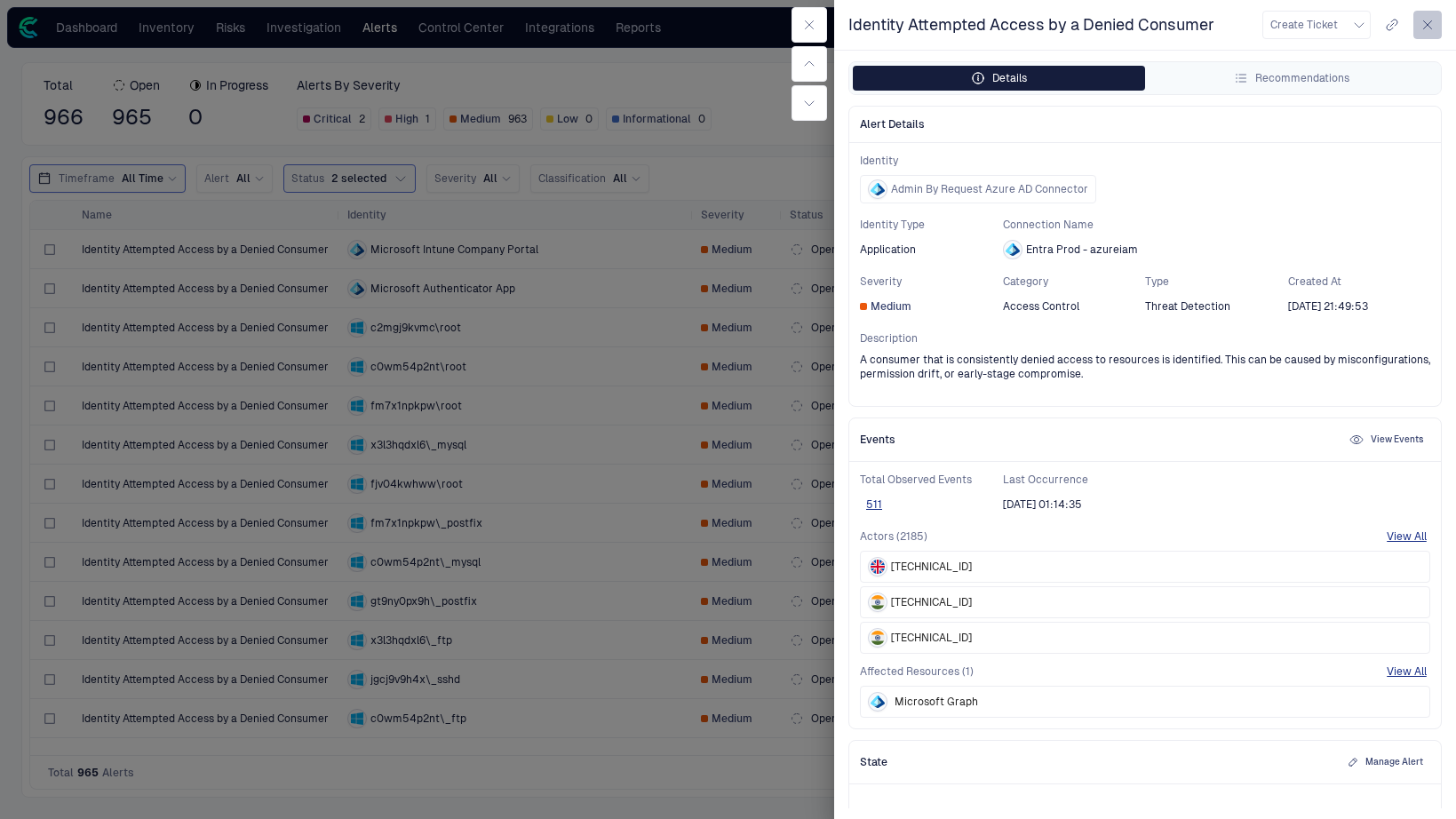 click at bounding box center (1428, 25) 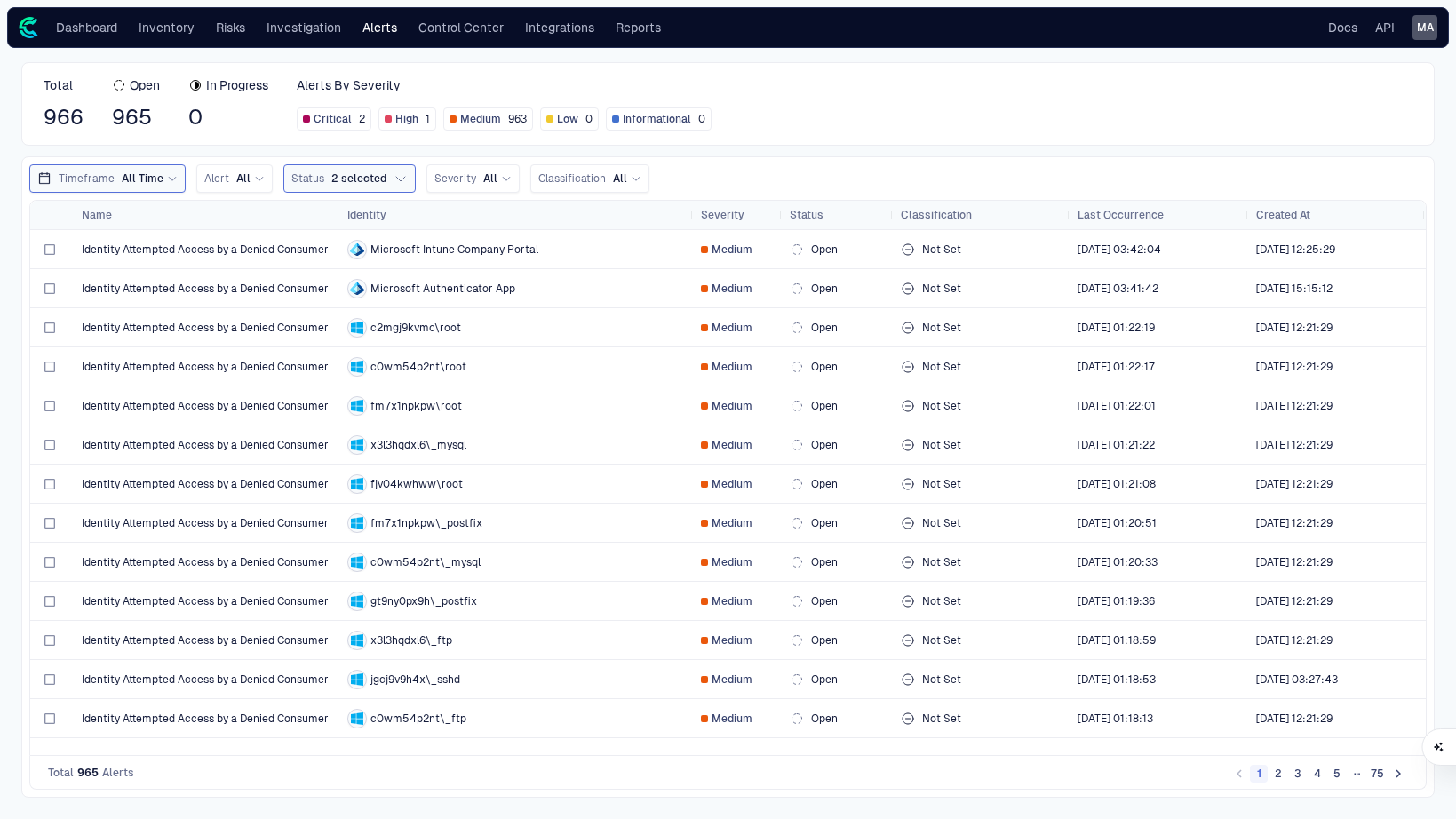 click on "MA" at bounding box center (1425, 28) 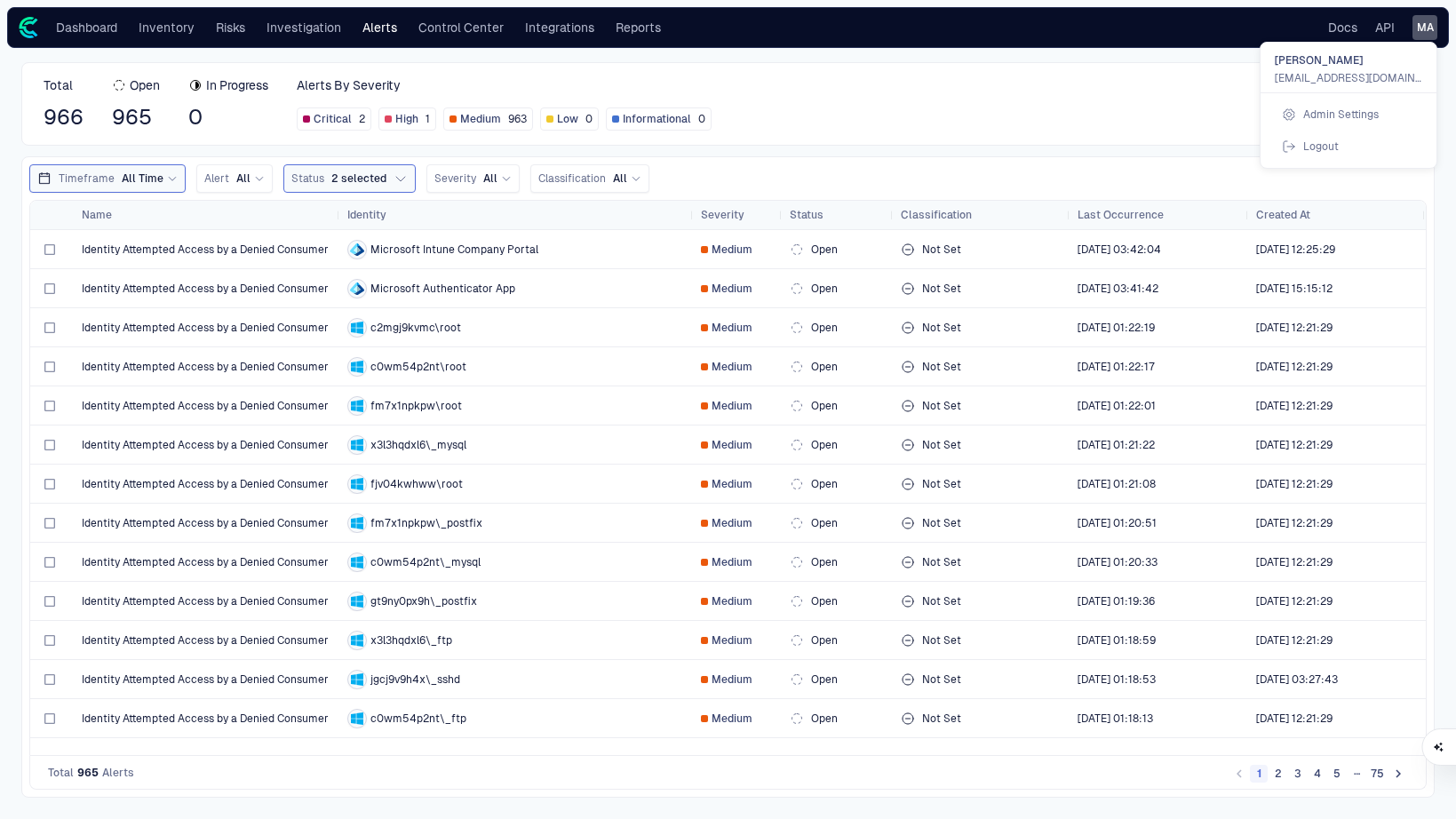 click on "Admin Settings" at bounding box center (1349, 115) 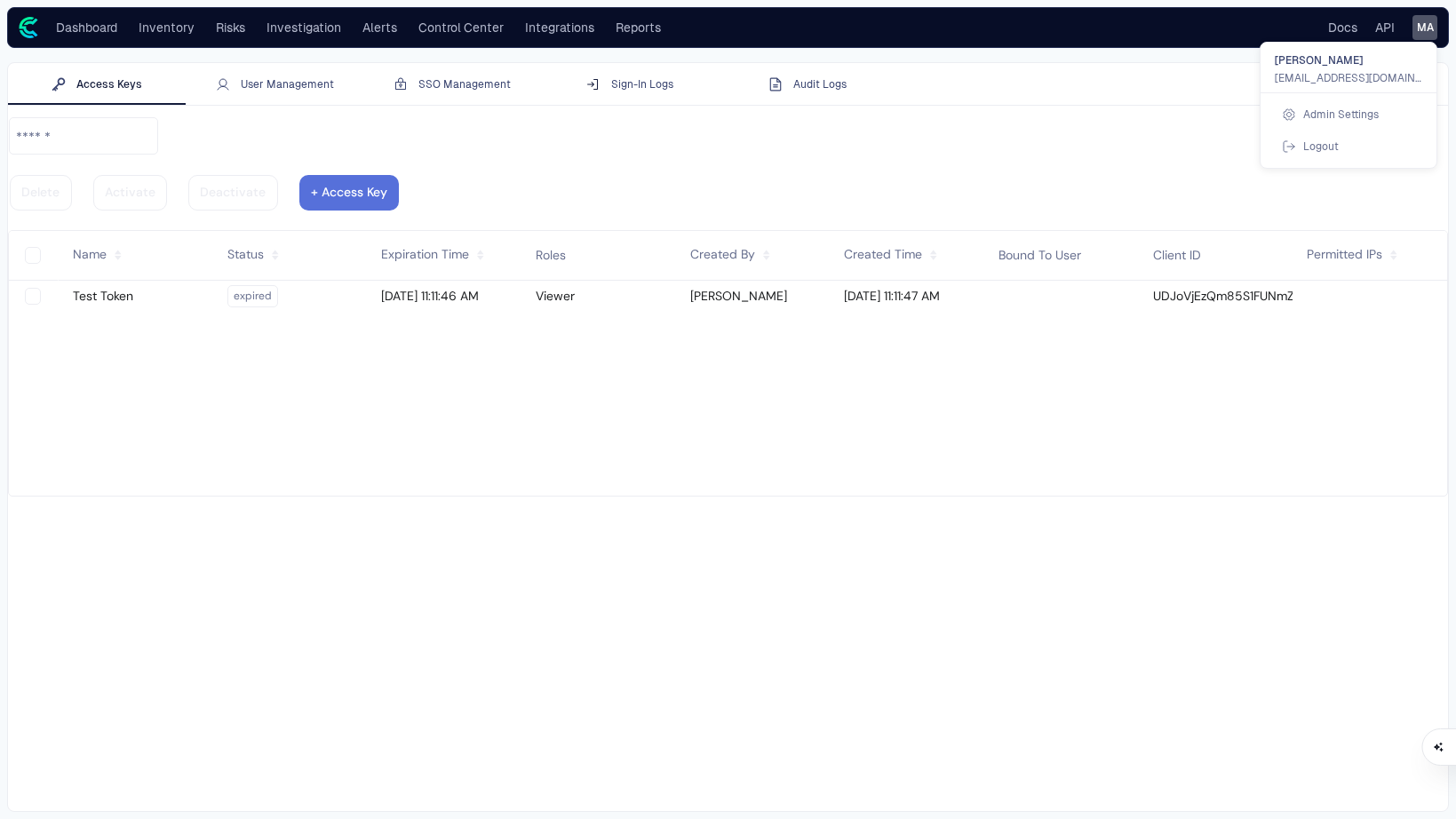 click at bounding box center (728, 410) 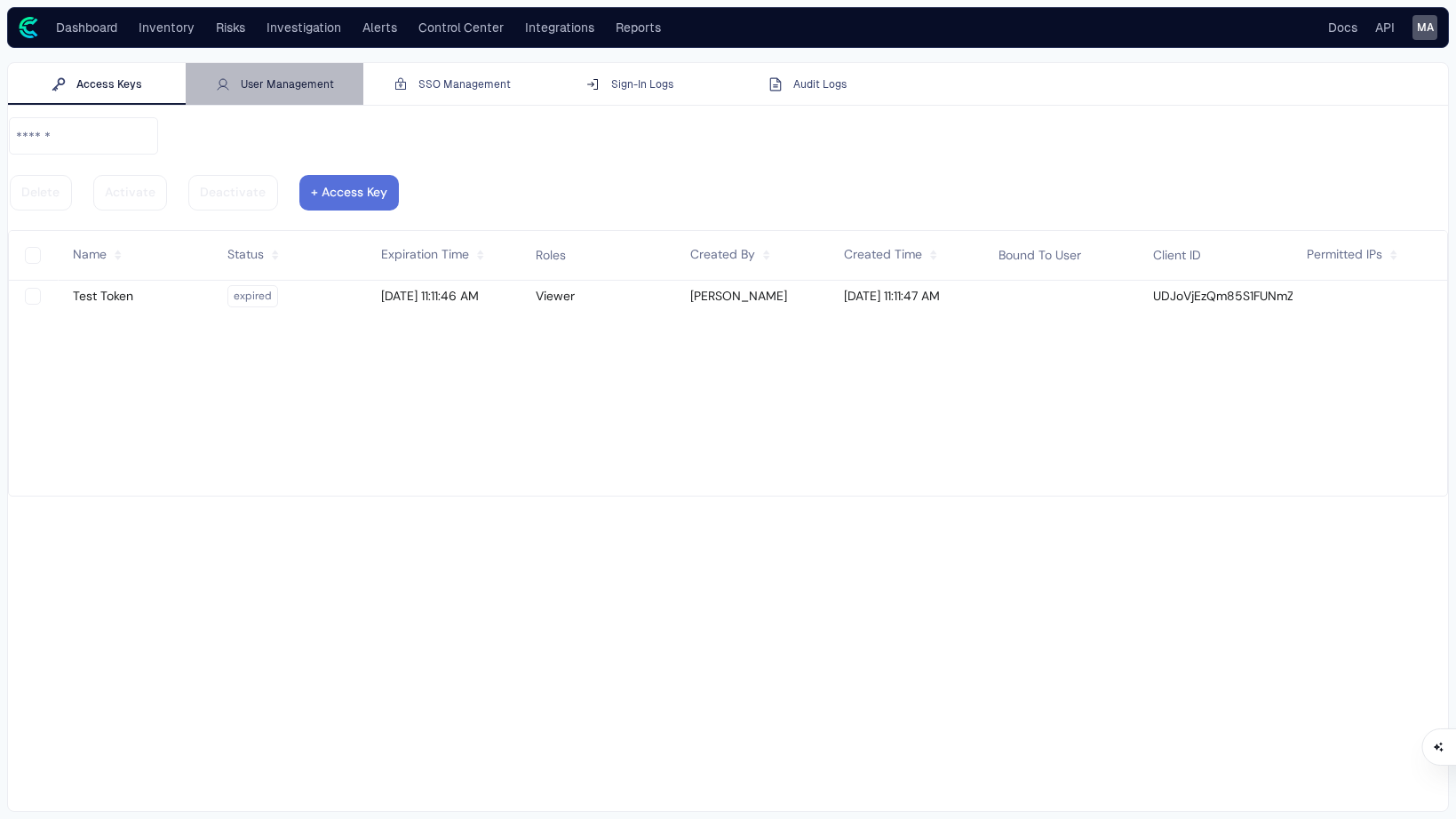 click on "User Management" at bounding box center [274, 84] 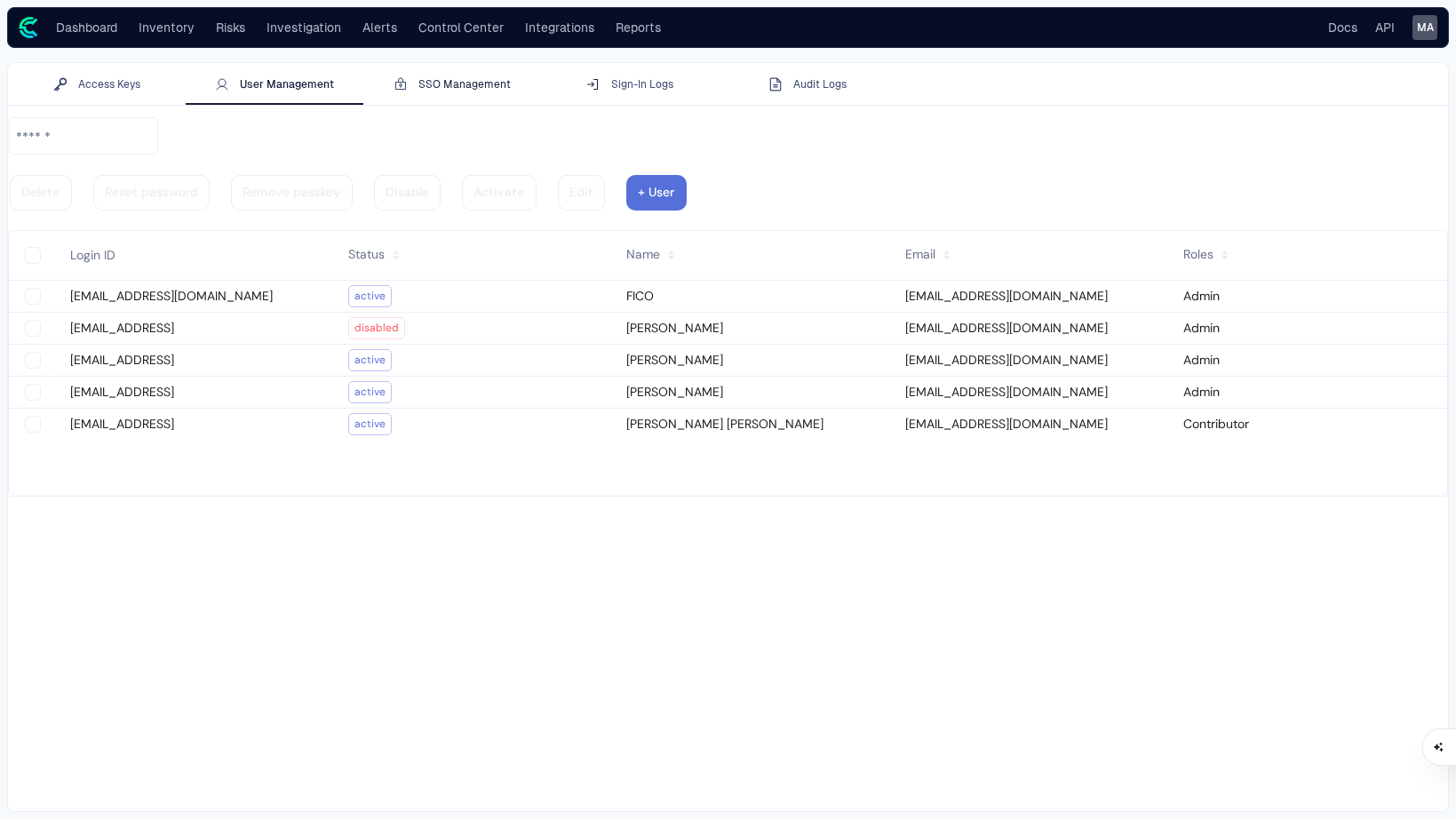 click on "SSO Management" at bounding box center [452, 84] 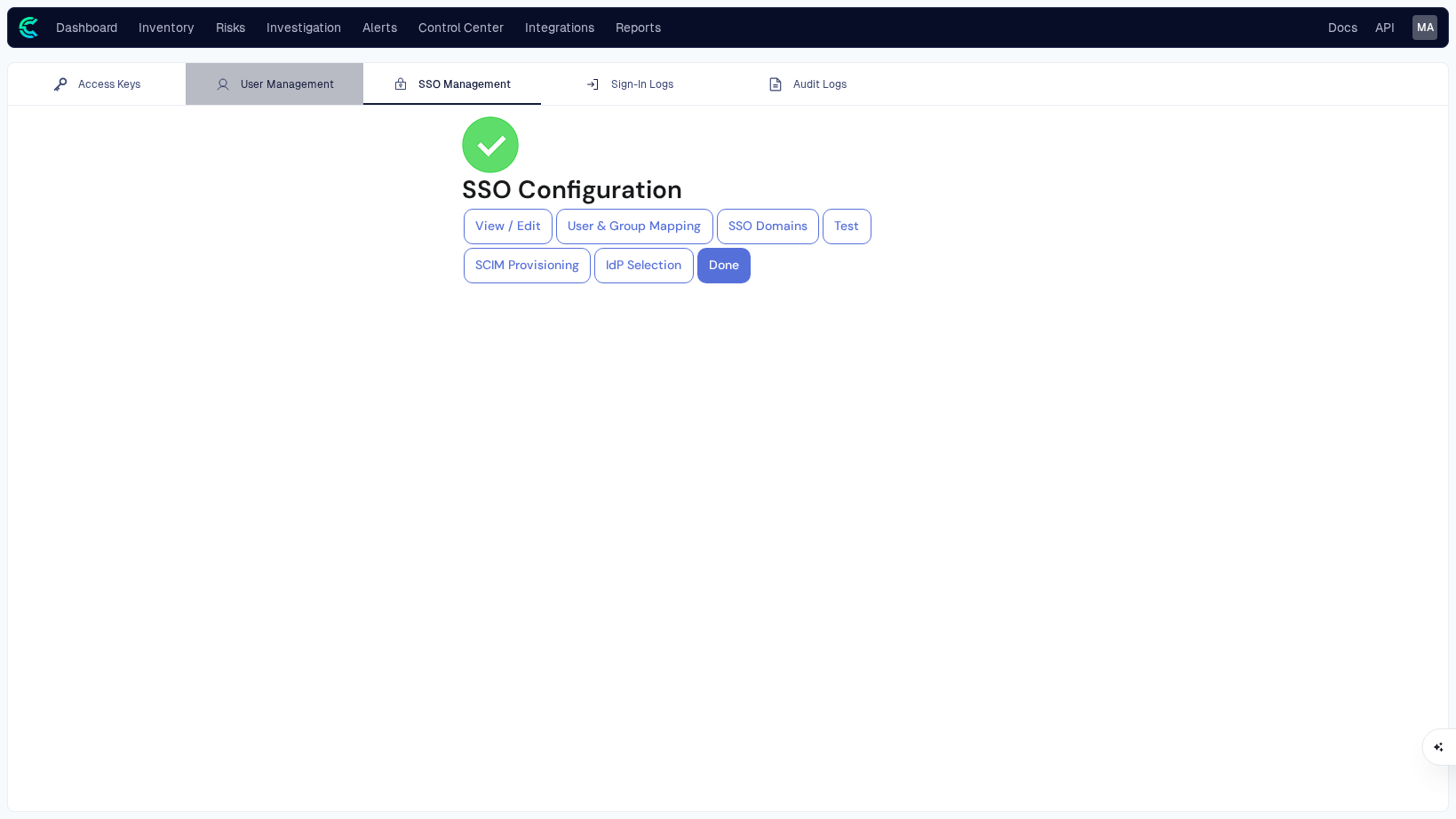 click on "User Management" at bounding box center [274, 84] 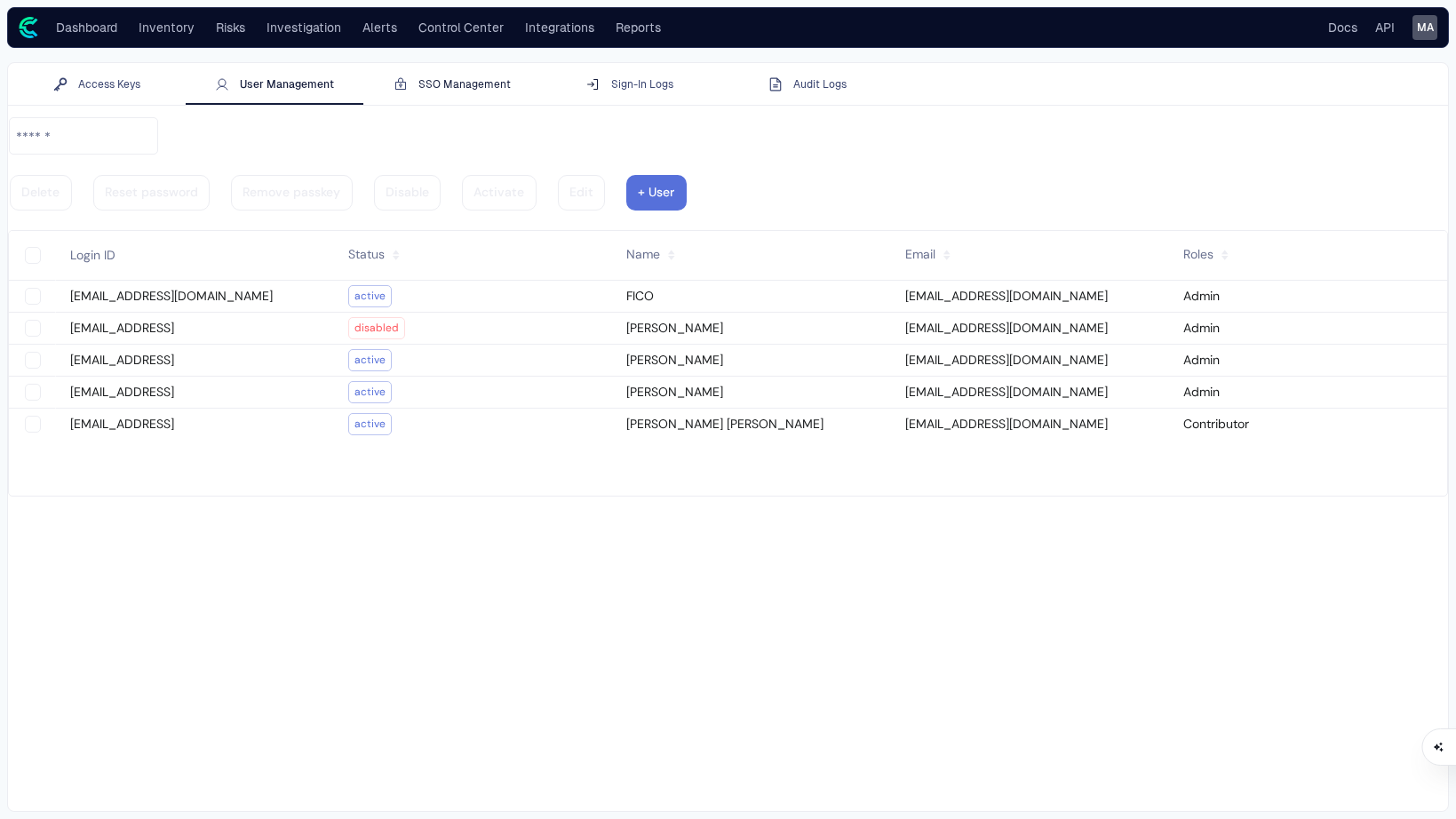 click on "SSO Management" at bounding box center [452, 84] 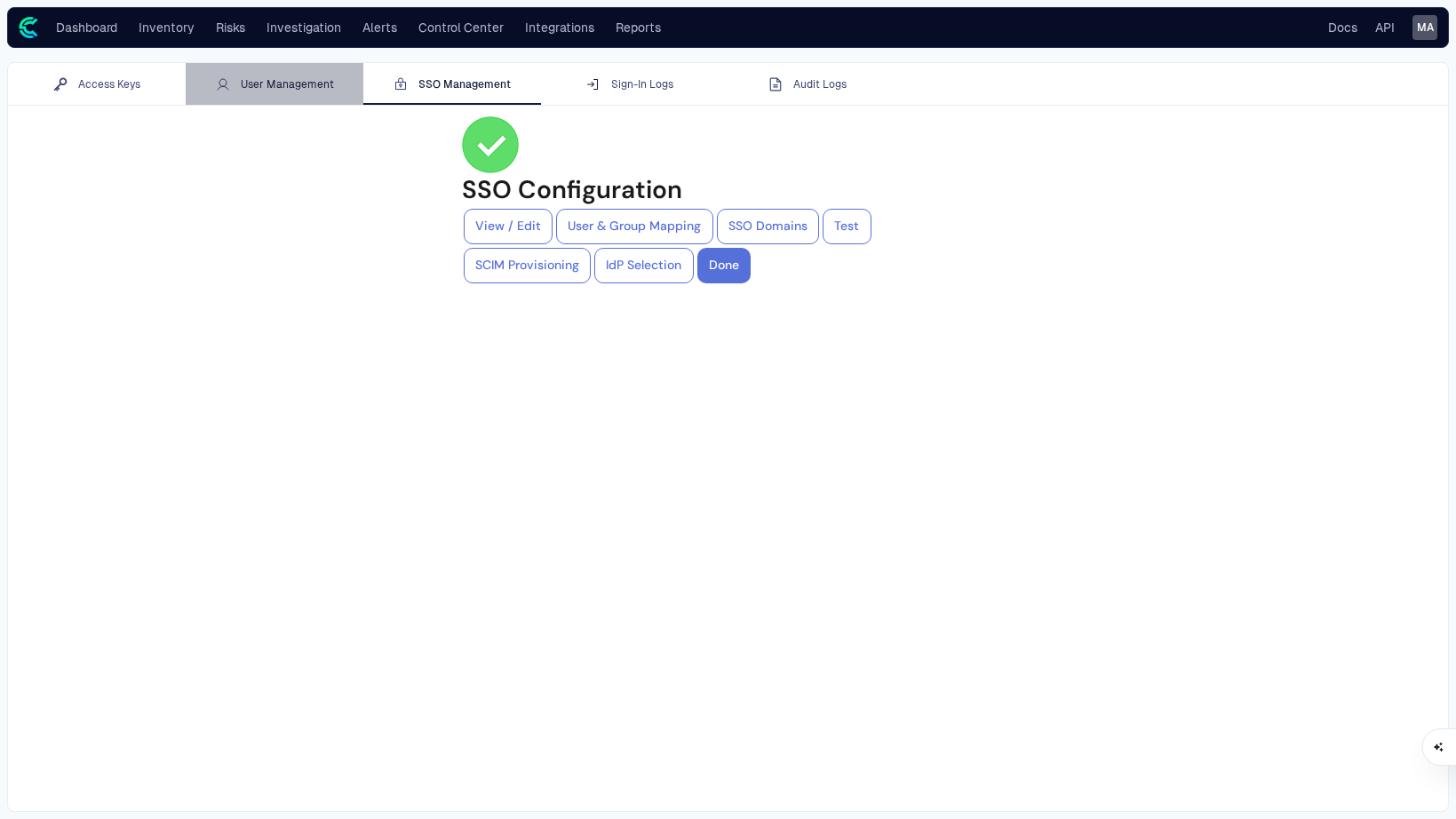 click on "User Management" at bounding box center (274, 84) 